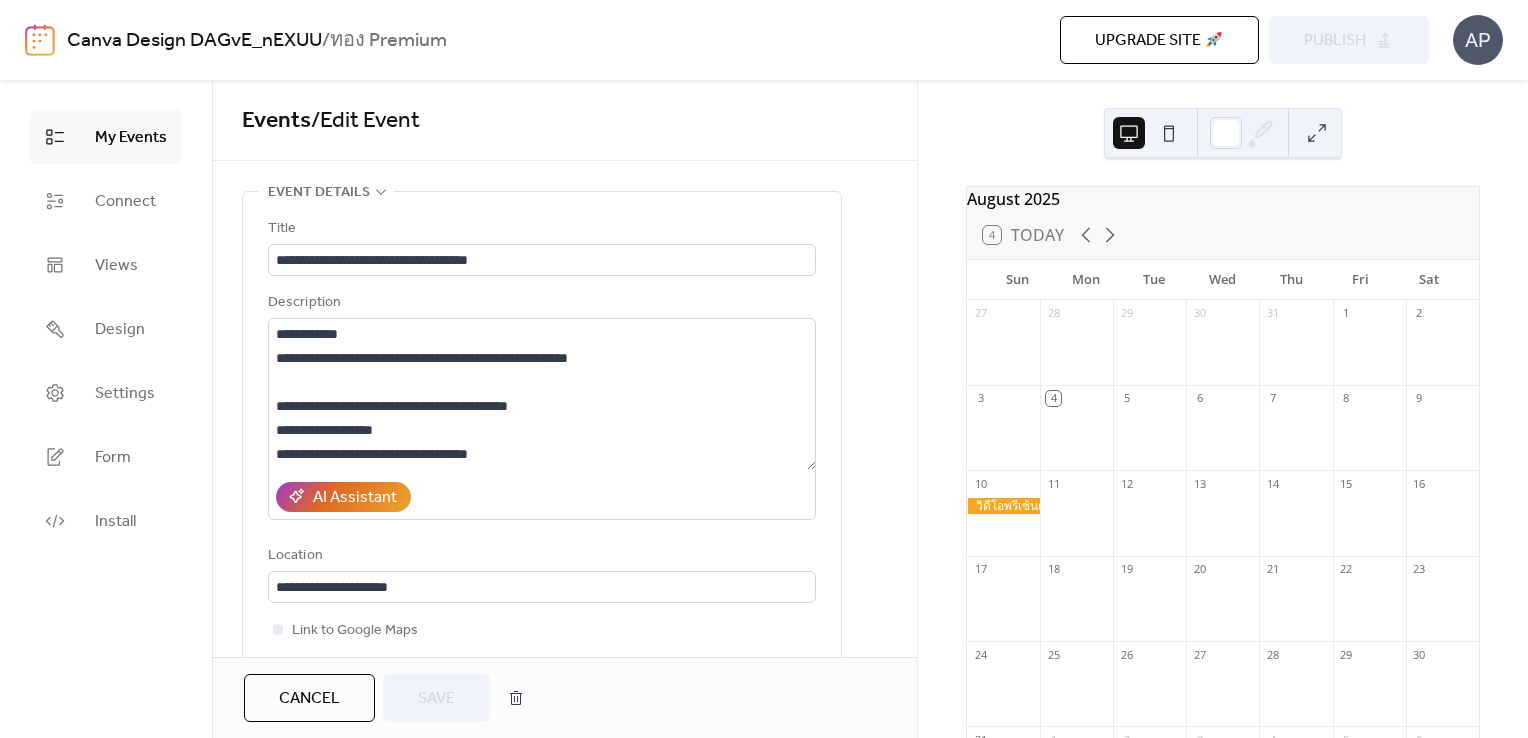 scroll, scrollTop: 0, scrollLeft: 0, axis: both 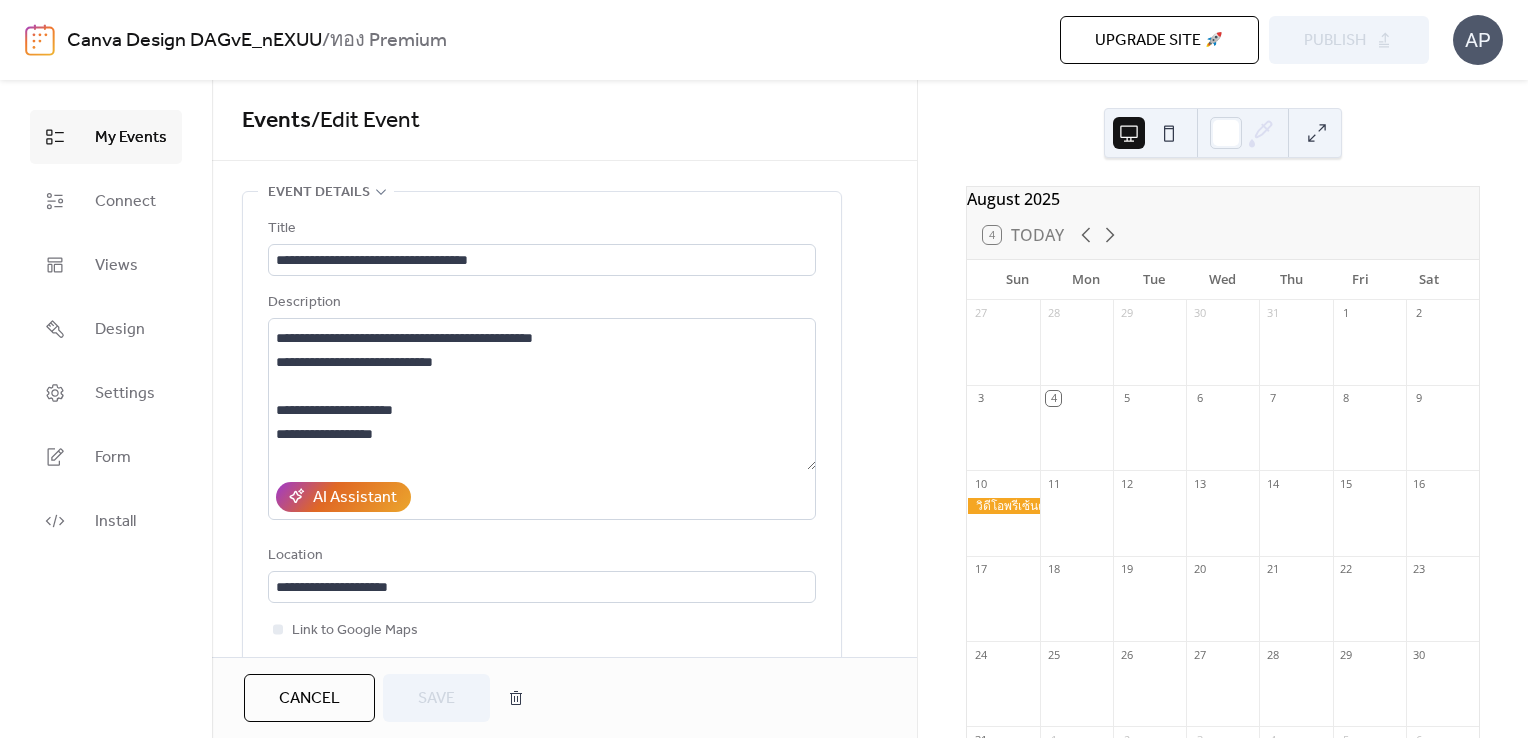 drag, startPoint x: 0, startPoint y: 0, endPoint x: 1447, endPoint y: 124, distance: 1452.3033 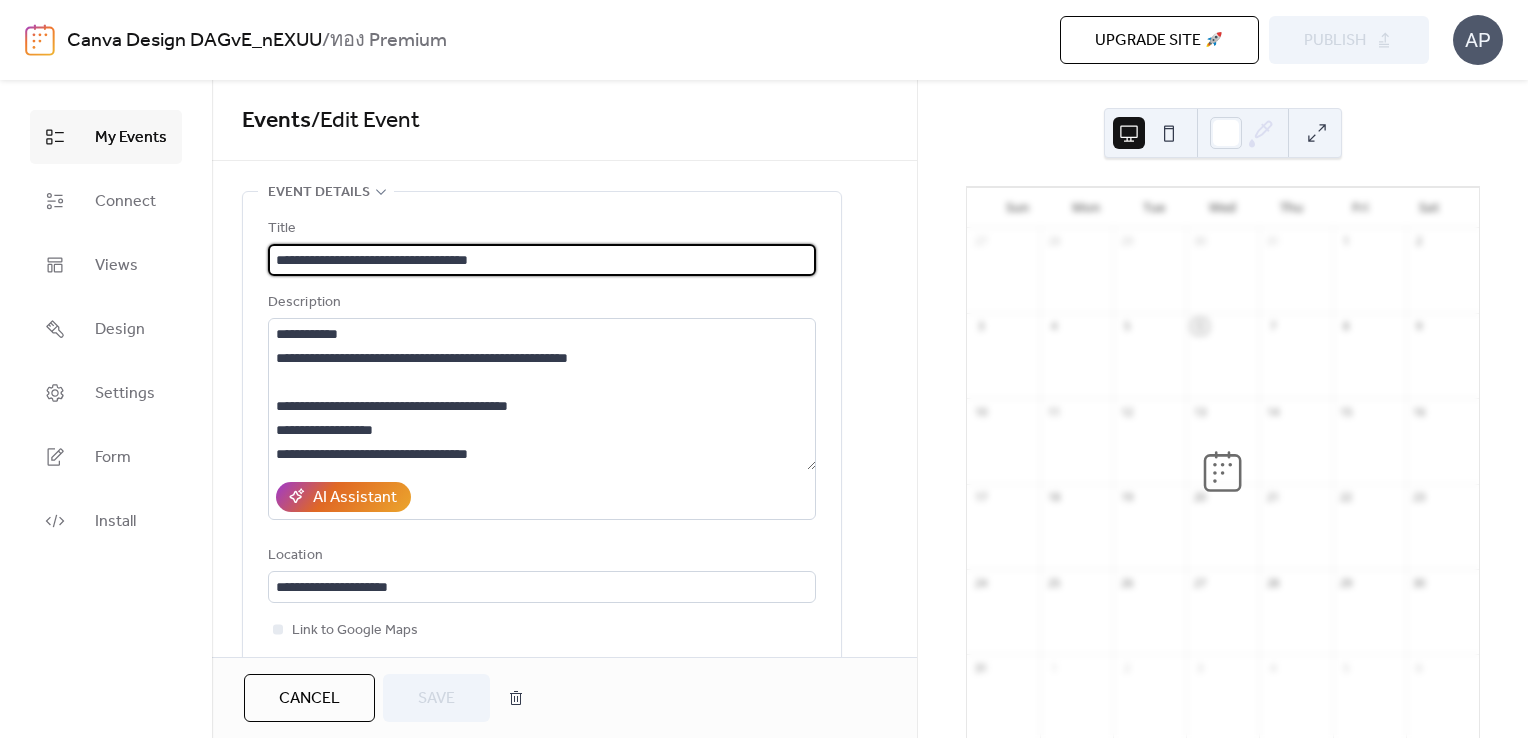 scroll, scrollTop: 0, scrollLeft: 0, axis: both 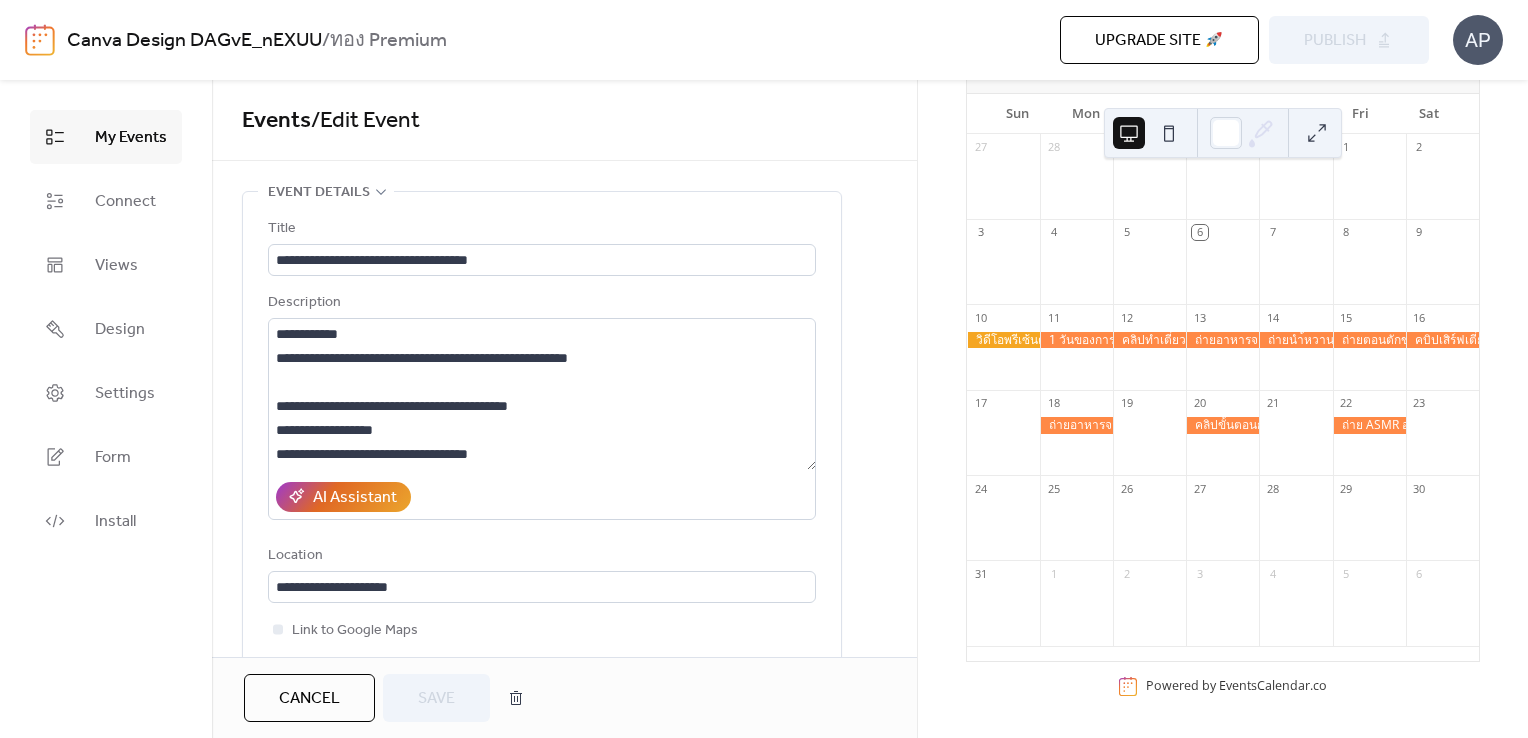 click at bounding box center (1003, 340) 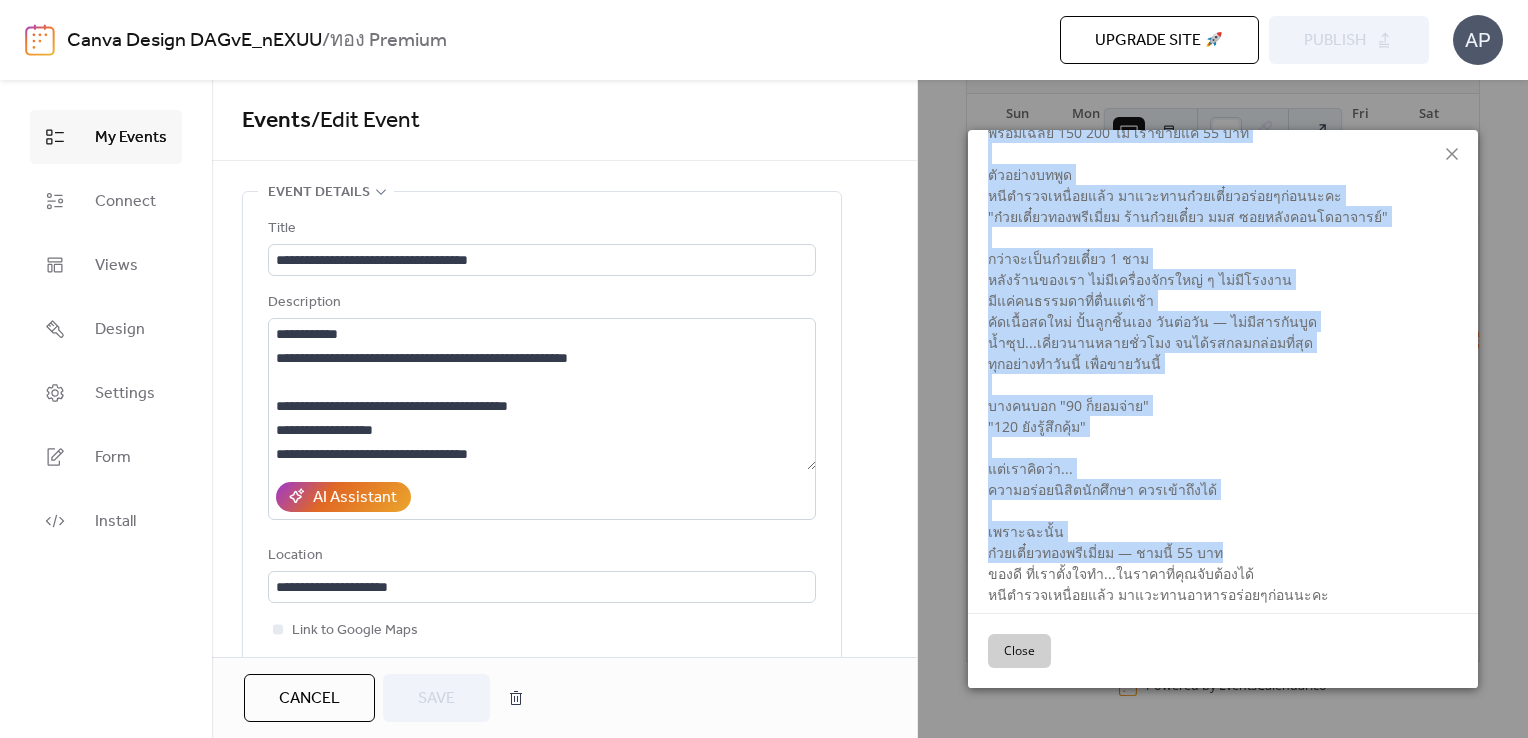 scroll, scrollTop: 411, scrollLeft: 0, axis: vertical 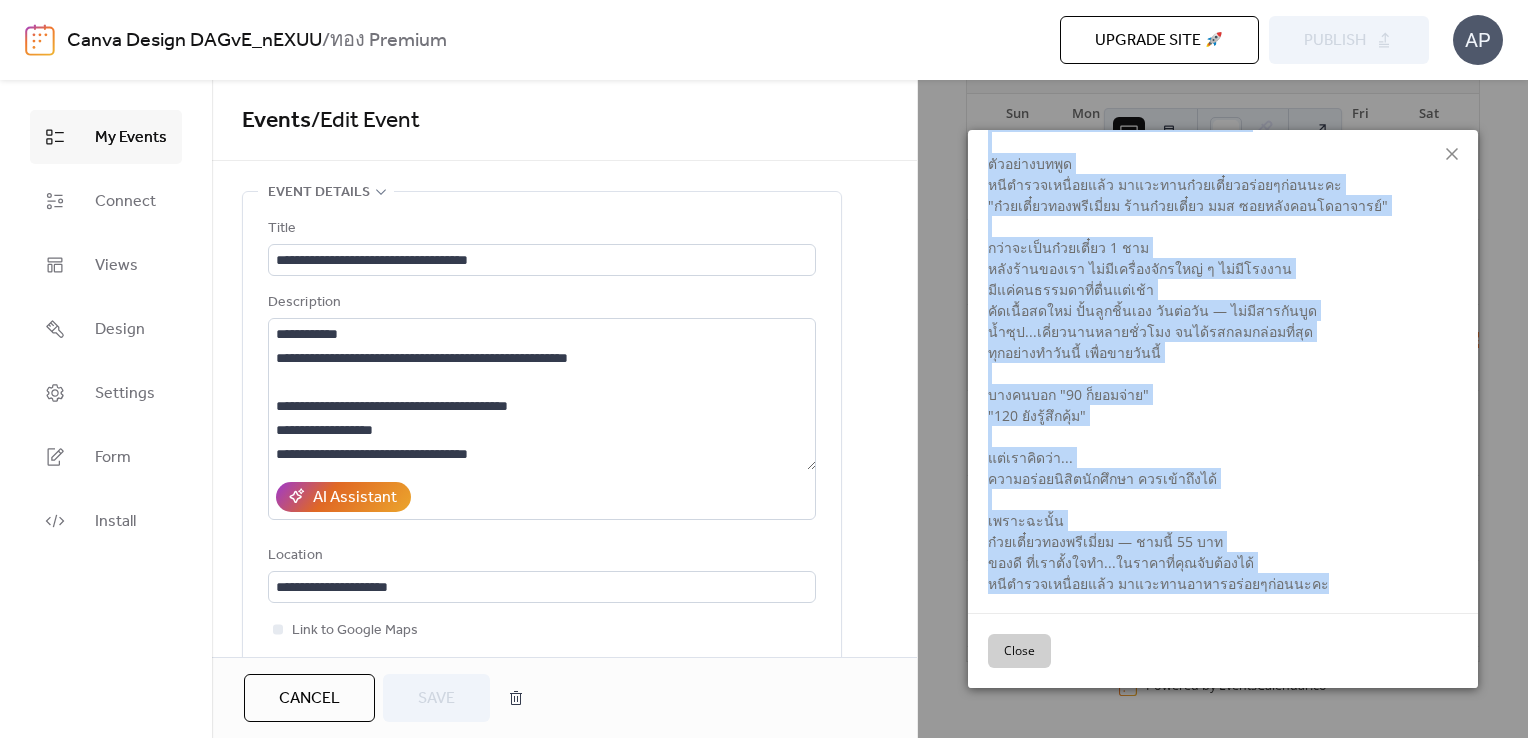 drag, startPoint x: 984, startPoint y: 282, endPoint x: 1376, endPoint y: 586, distance: 496.0645 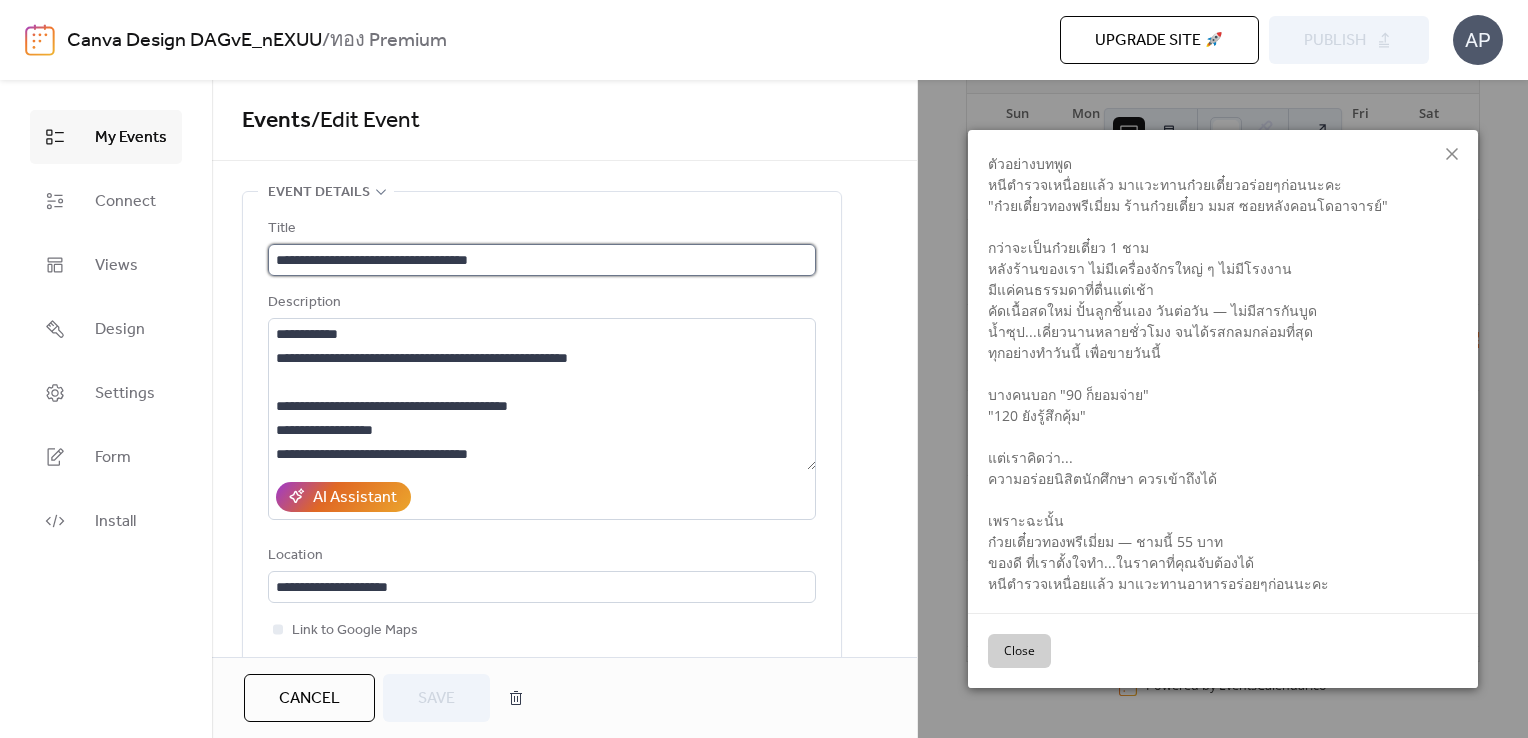 click on "**********" at bounding box center (542, 260) 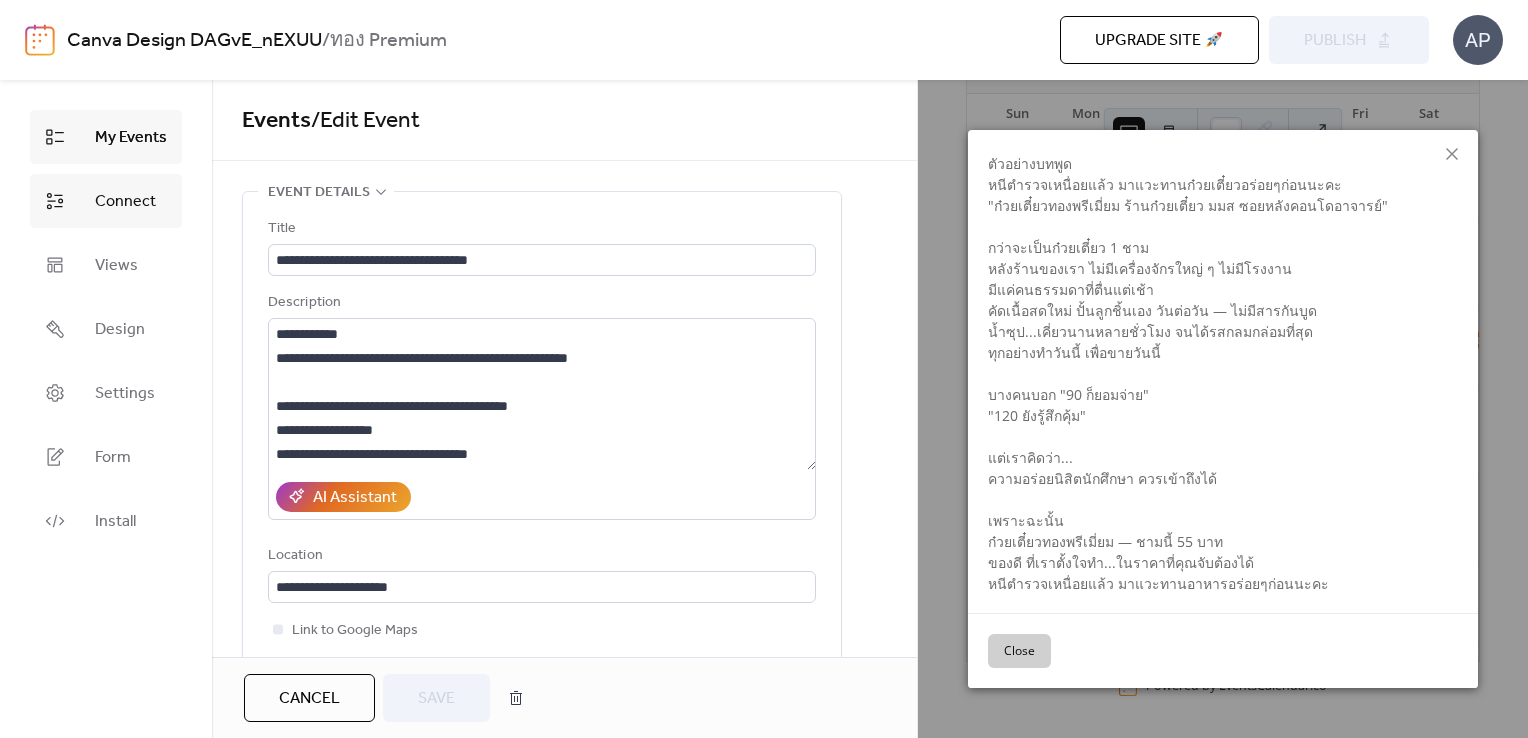 click on "Connect" at bounding box center (106, 201) 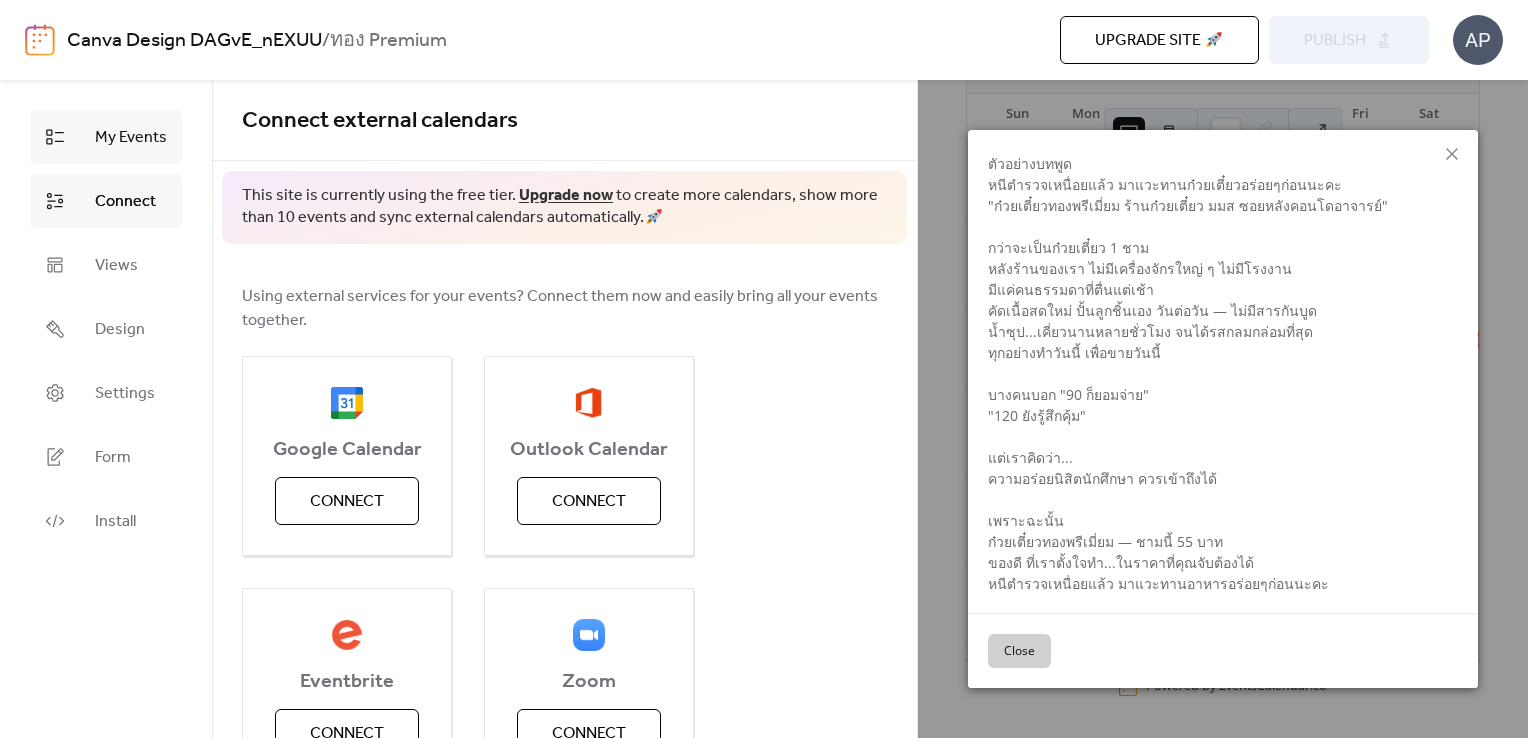 click on "My Events" at bounding box center (131, 138) 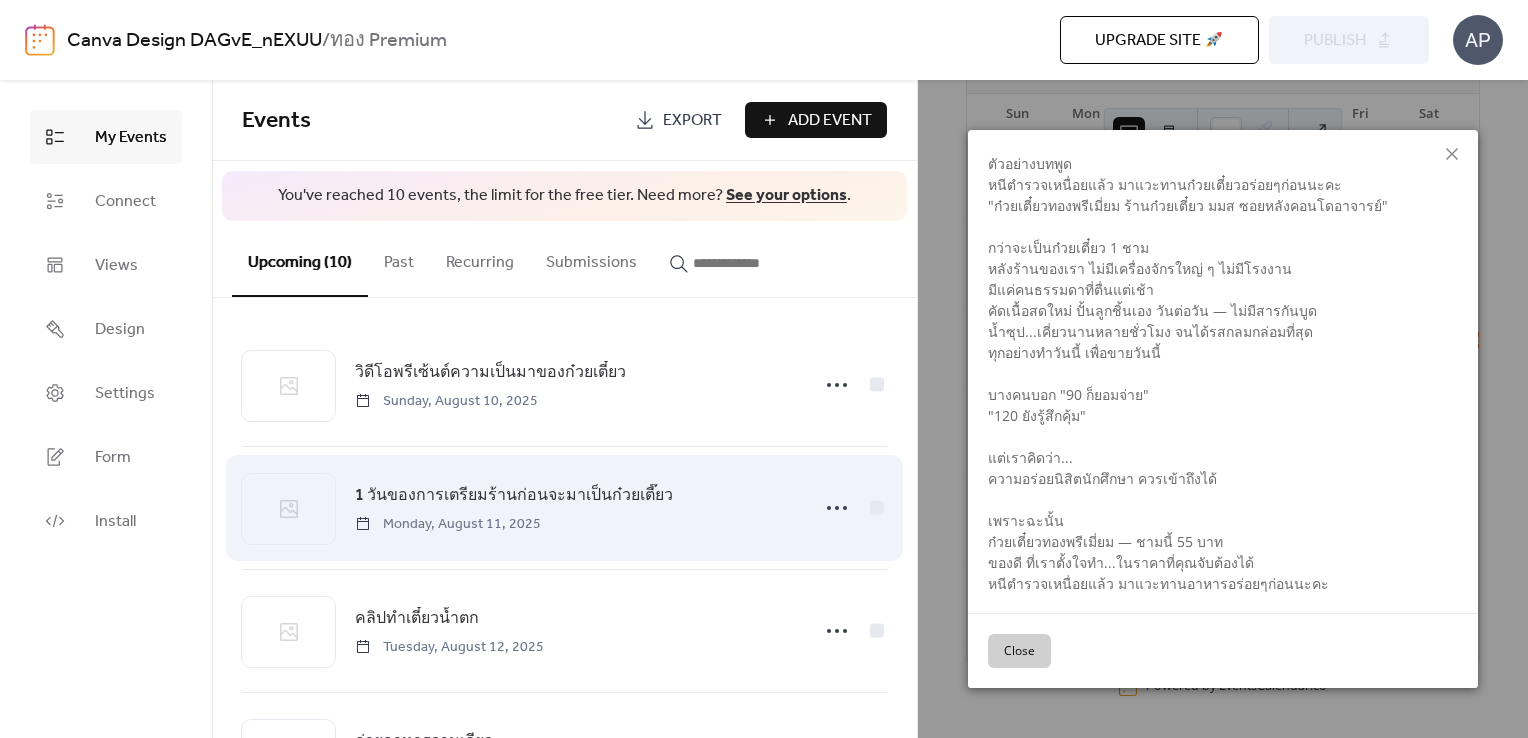 scroll, scrollTop: 0, scrollLeft: 0, axis: both 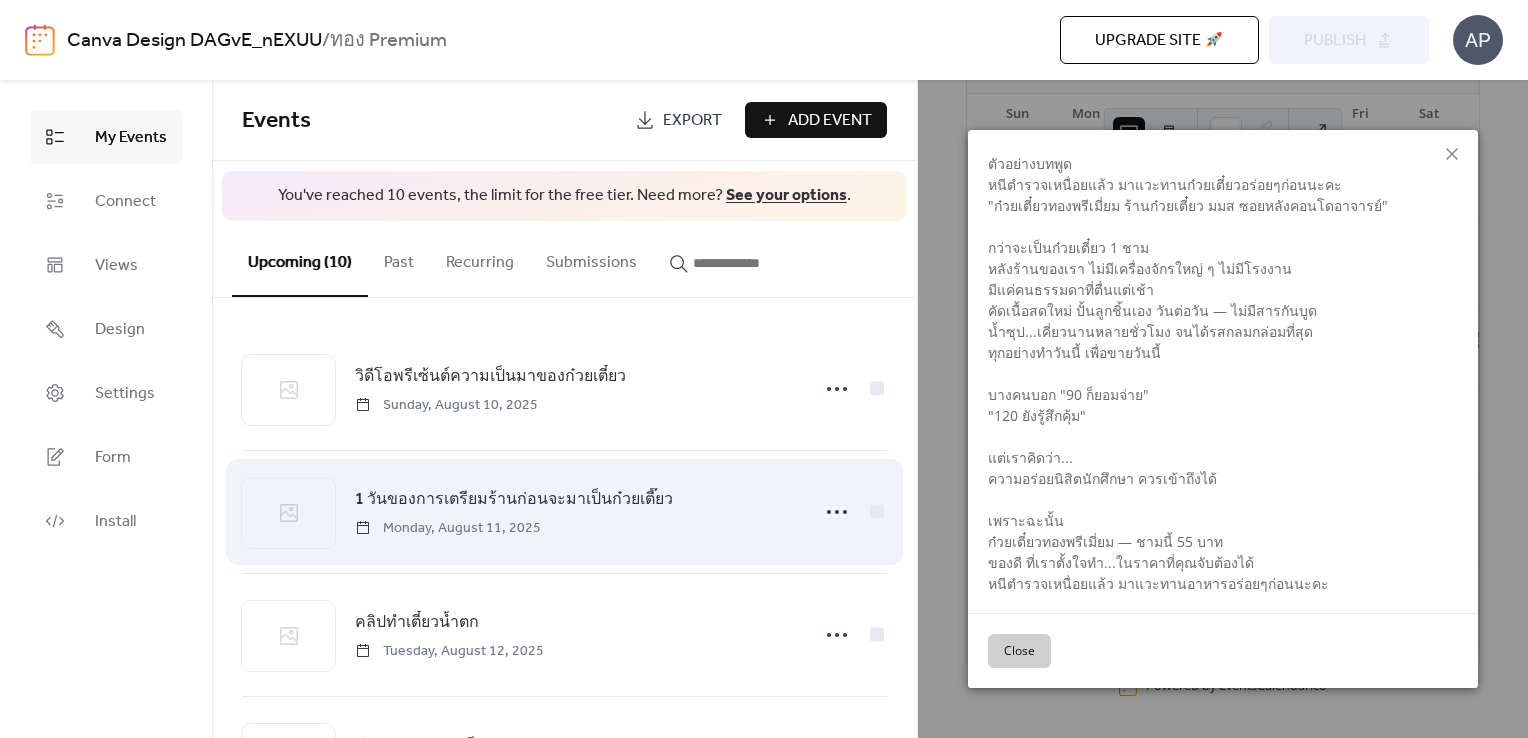 click on "Monday, August 11, 2025" at bounding box center (448, 528) 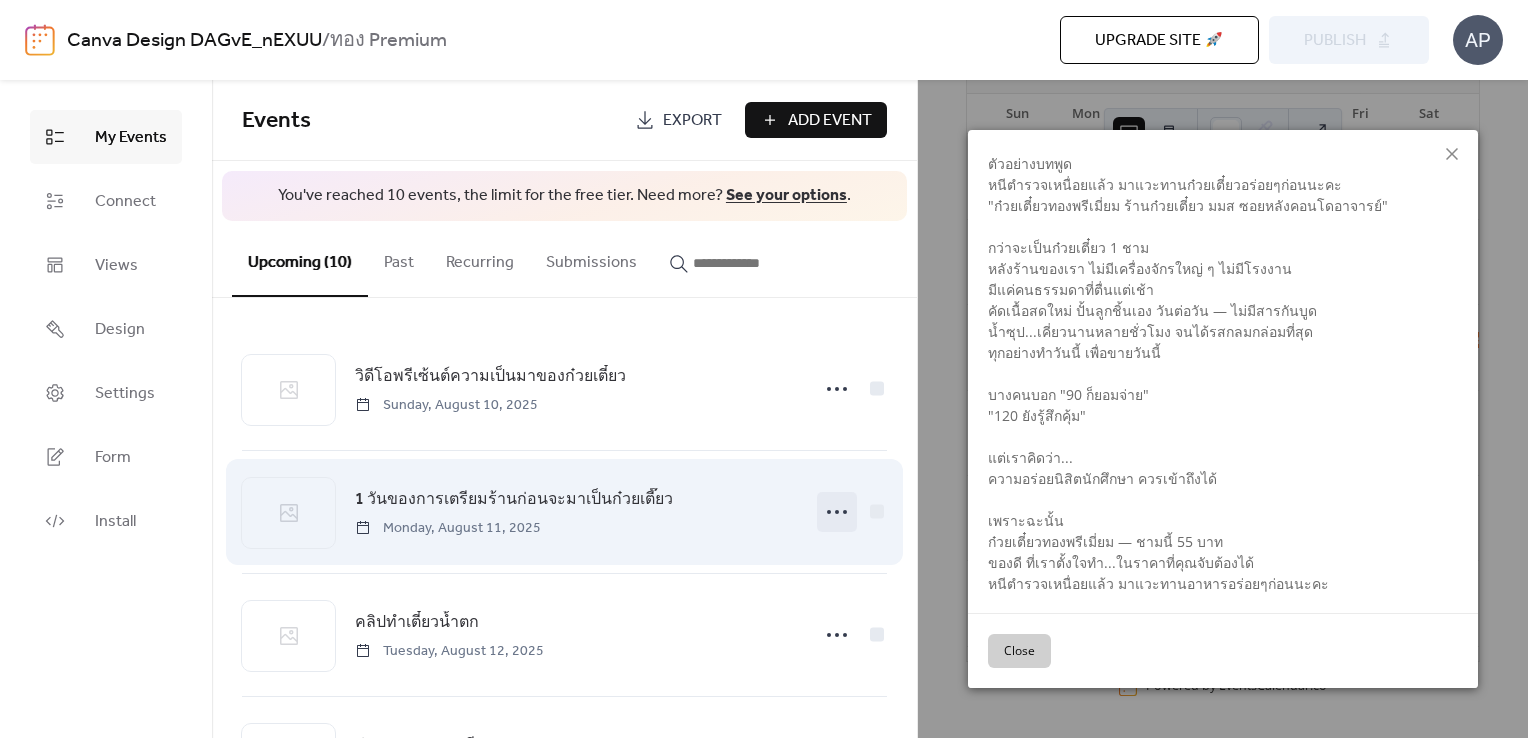 click 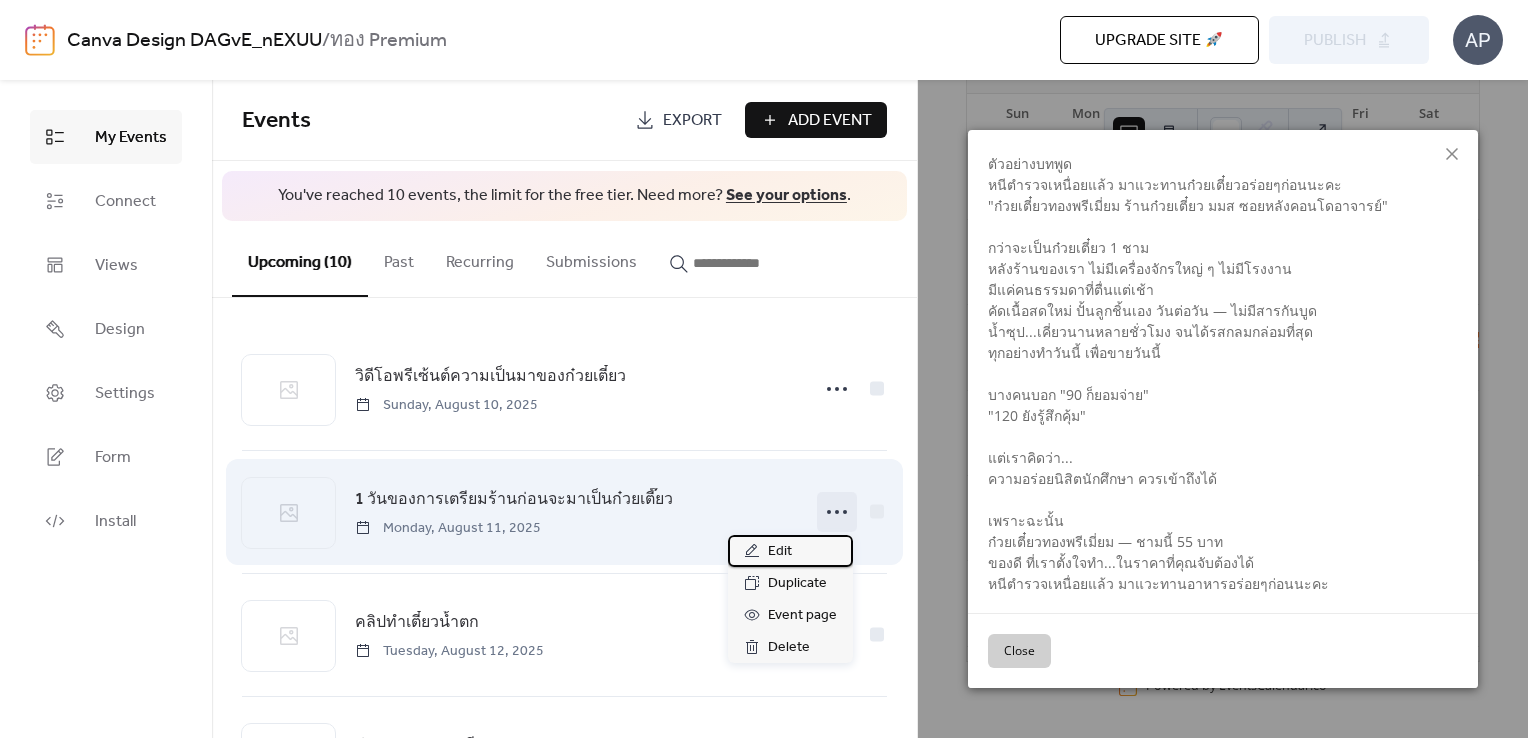 click on "Edit" at bounding box center [790, 551] 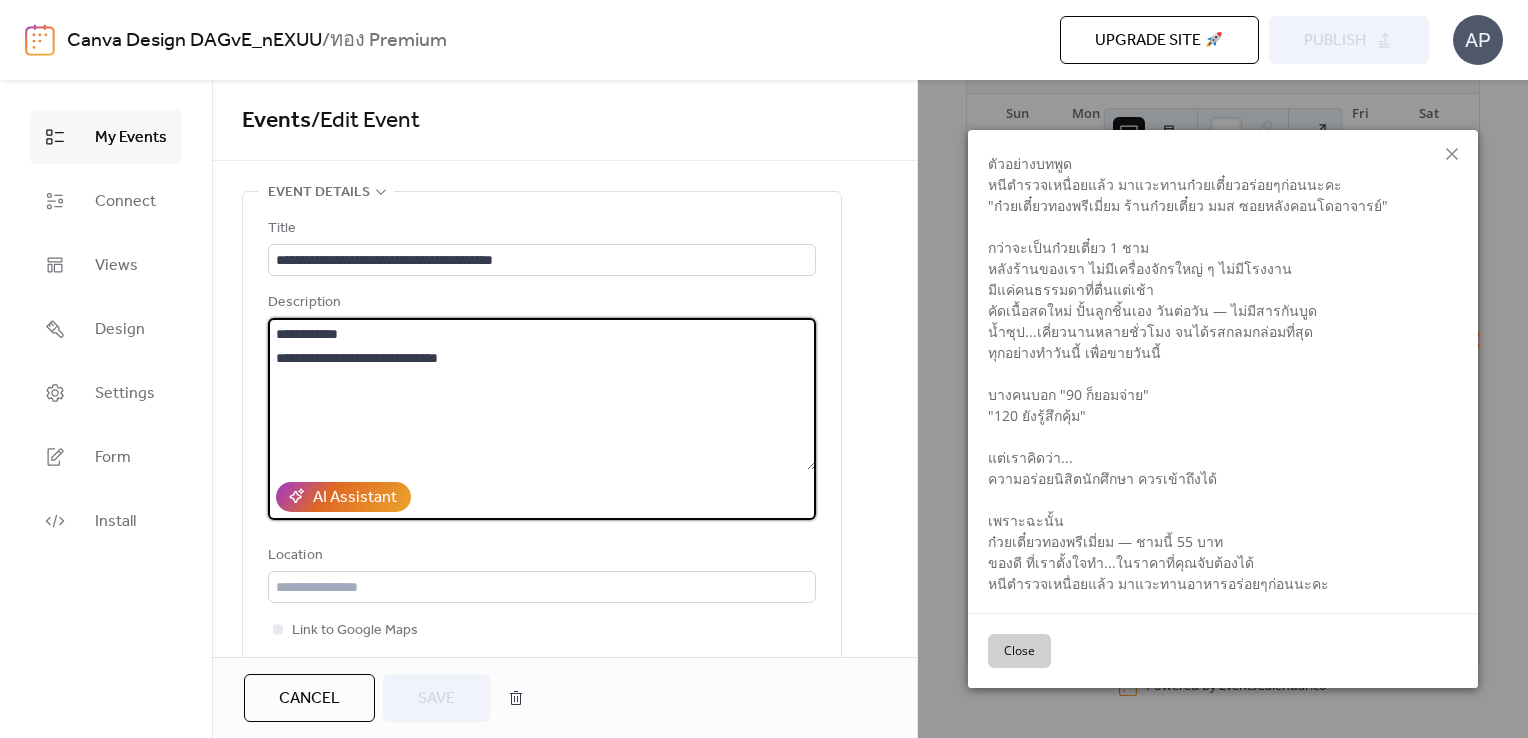 drag, startPoint x: 560, startPoint y: 383, endPoint x: 192, endPoint y: 318, distance: 373.6964 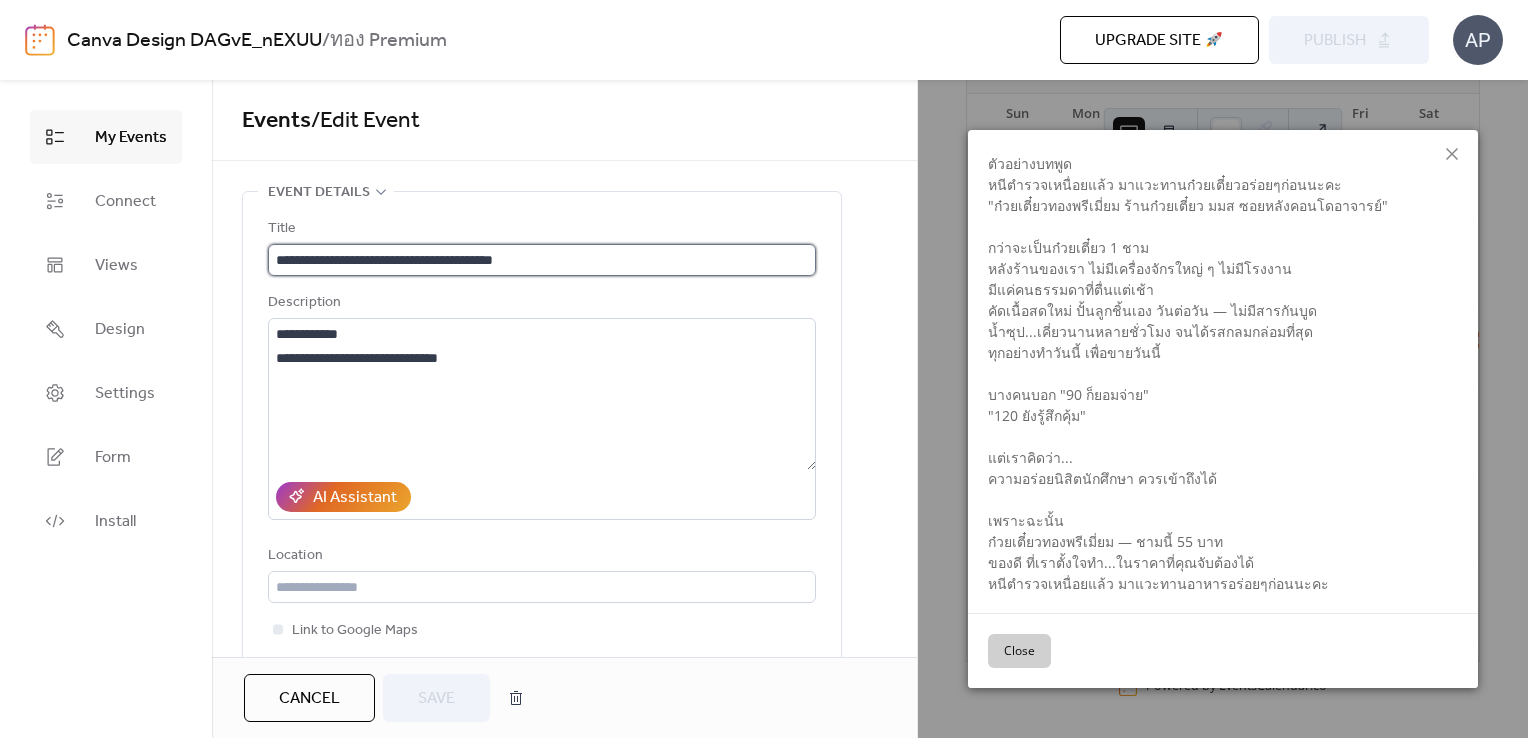 click on "**********" at bounding box center [542, 260] 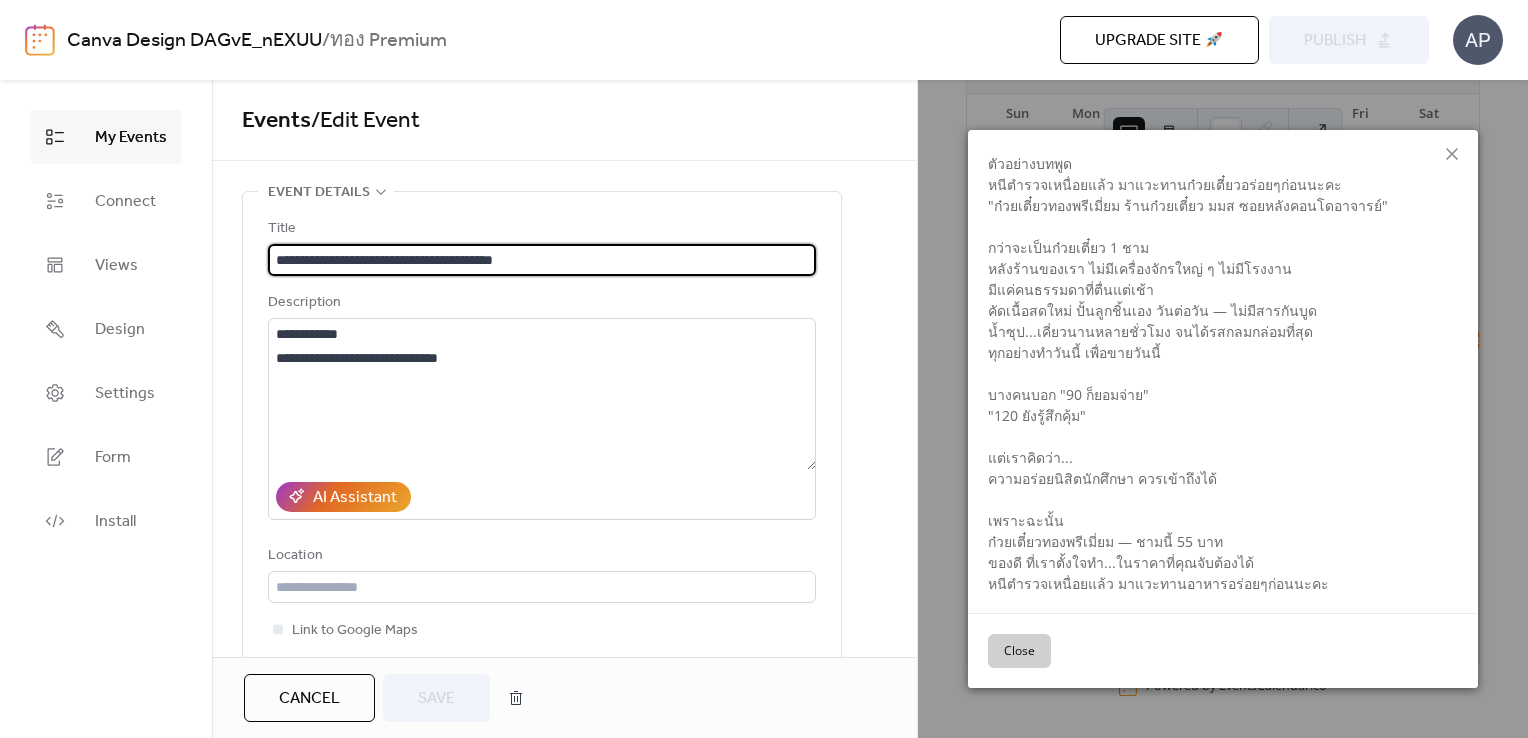 click on "**********" at bounding box center (542, 260) 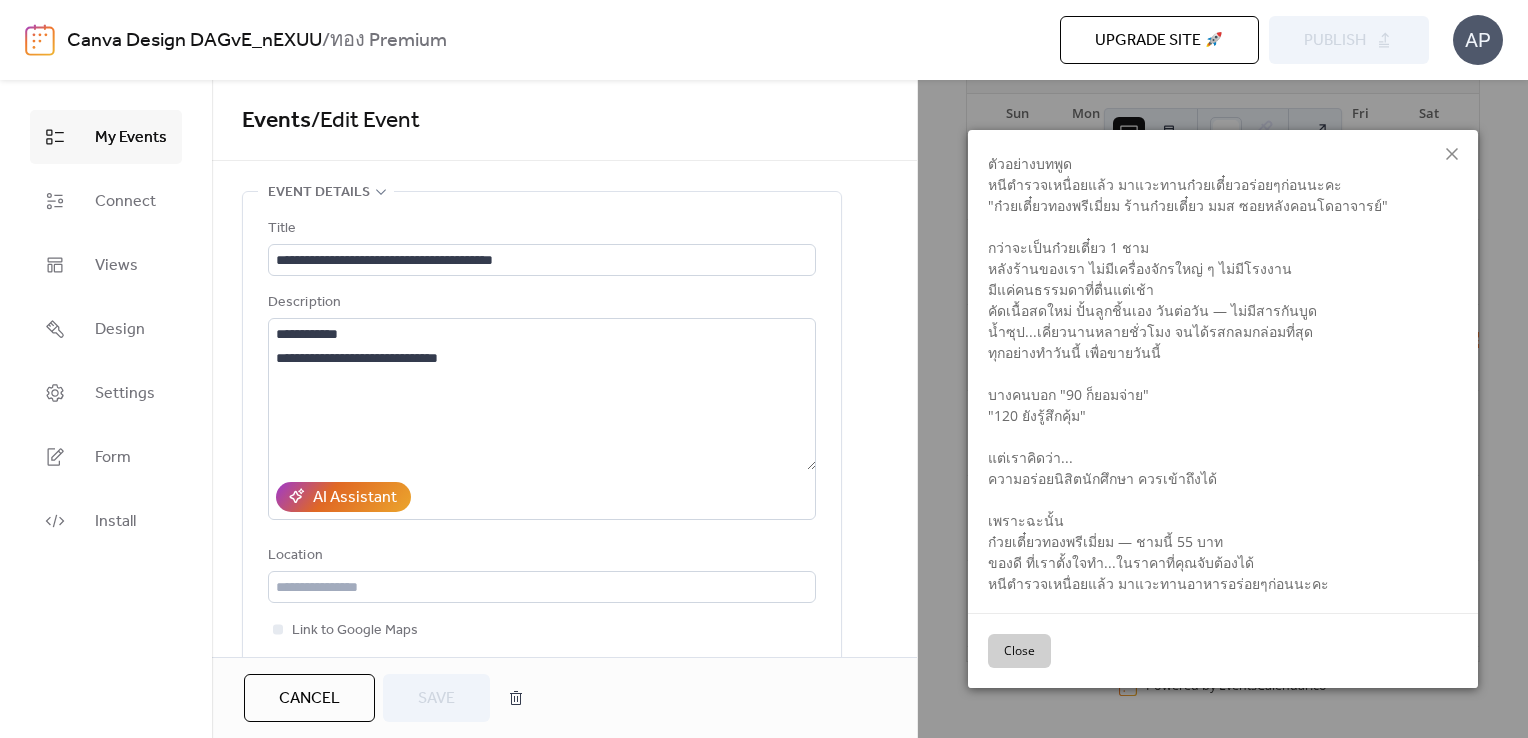click on "My Events" at bounding box center [106, 137] 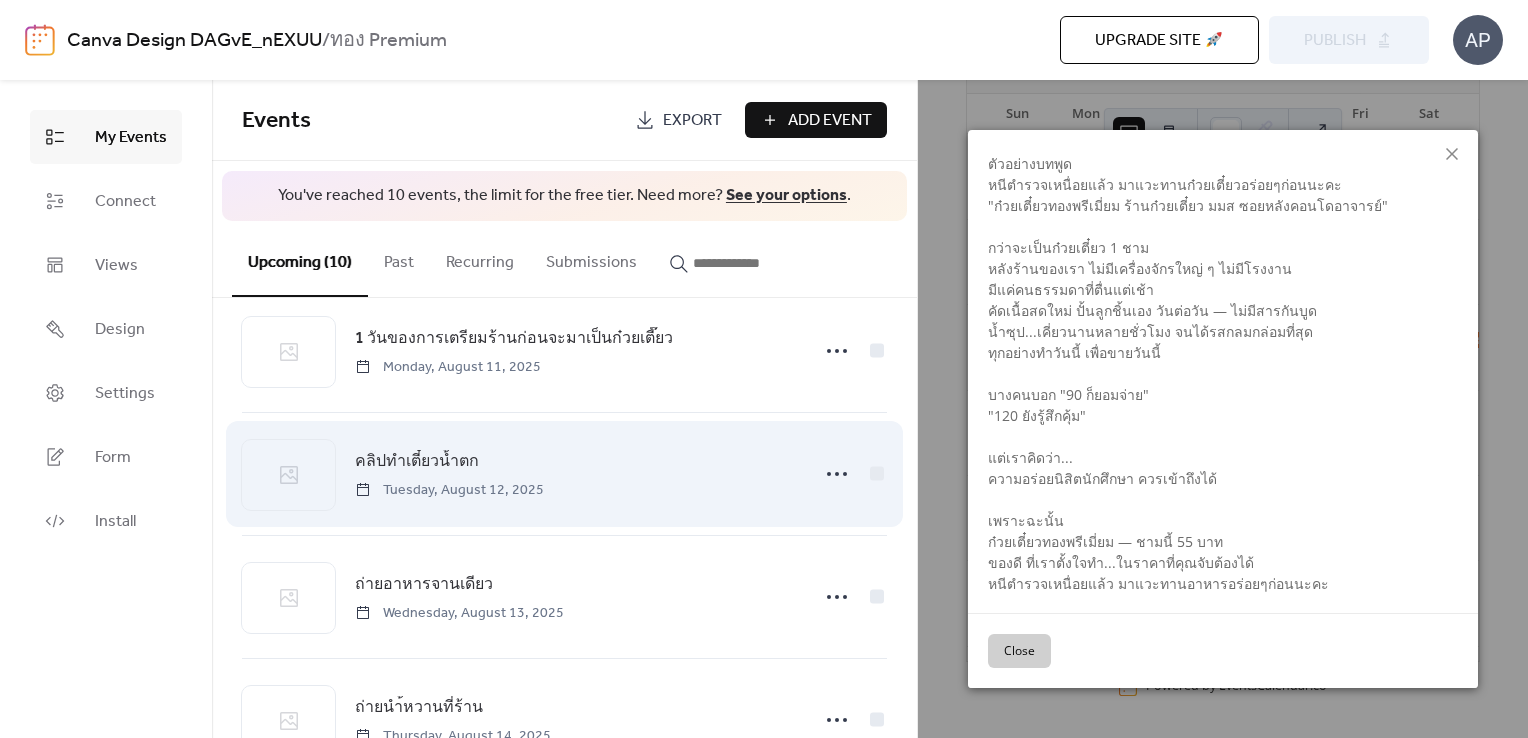 scroll, scrollTop: 166, scrollLeft: 0, axis: vertical 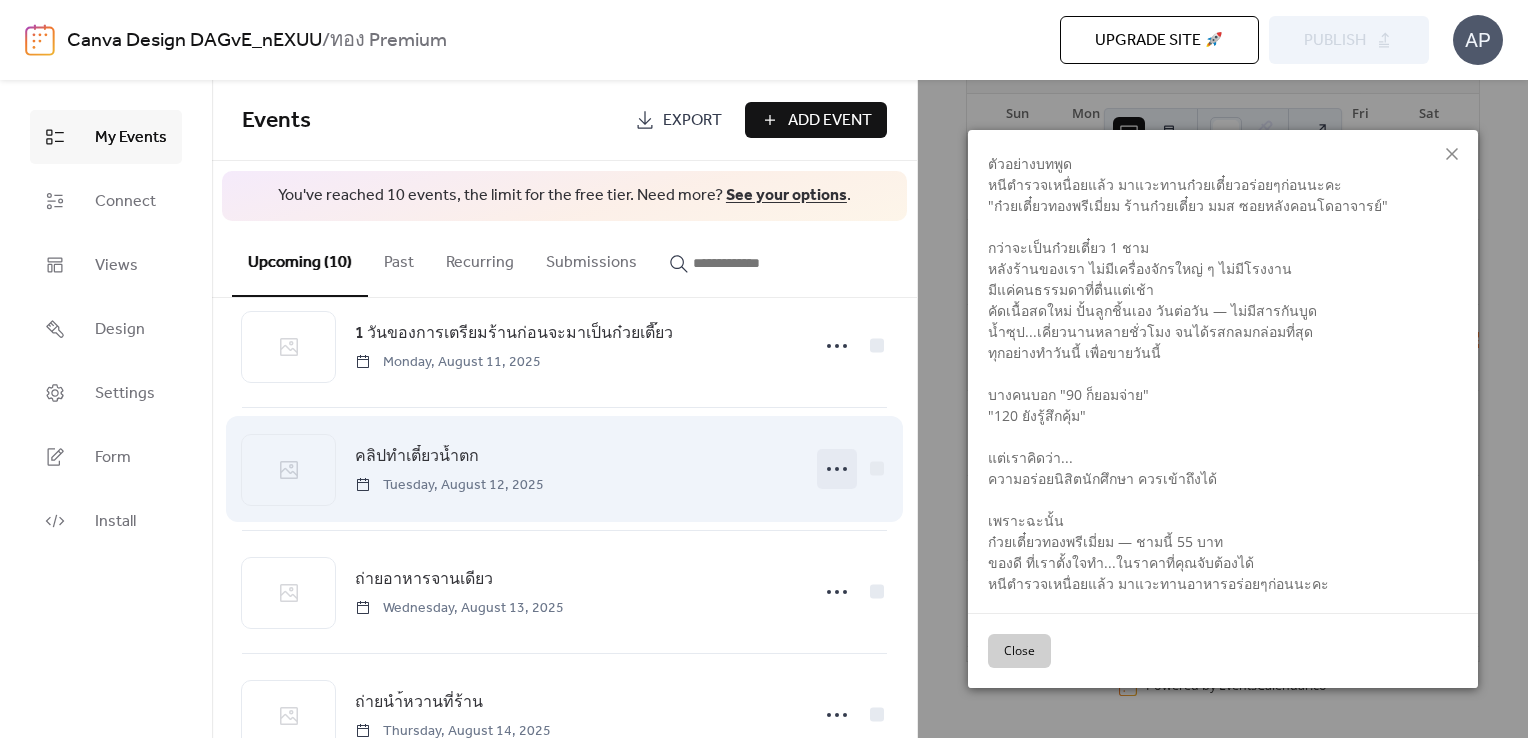 click 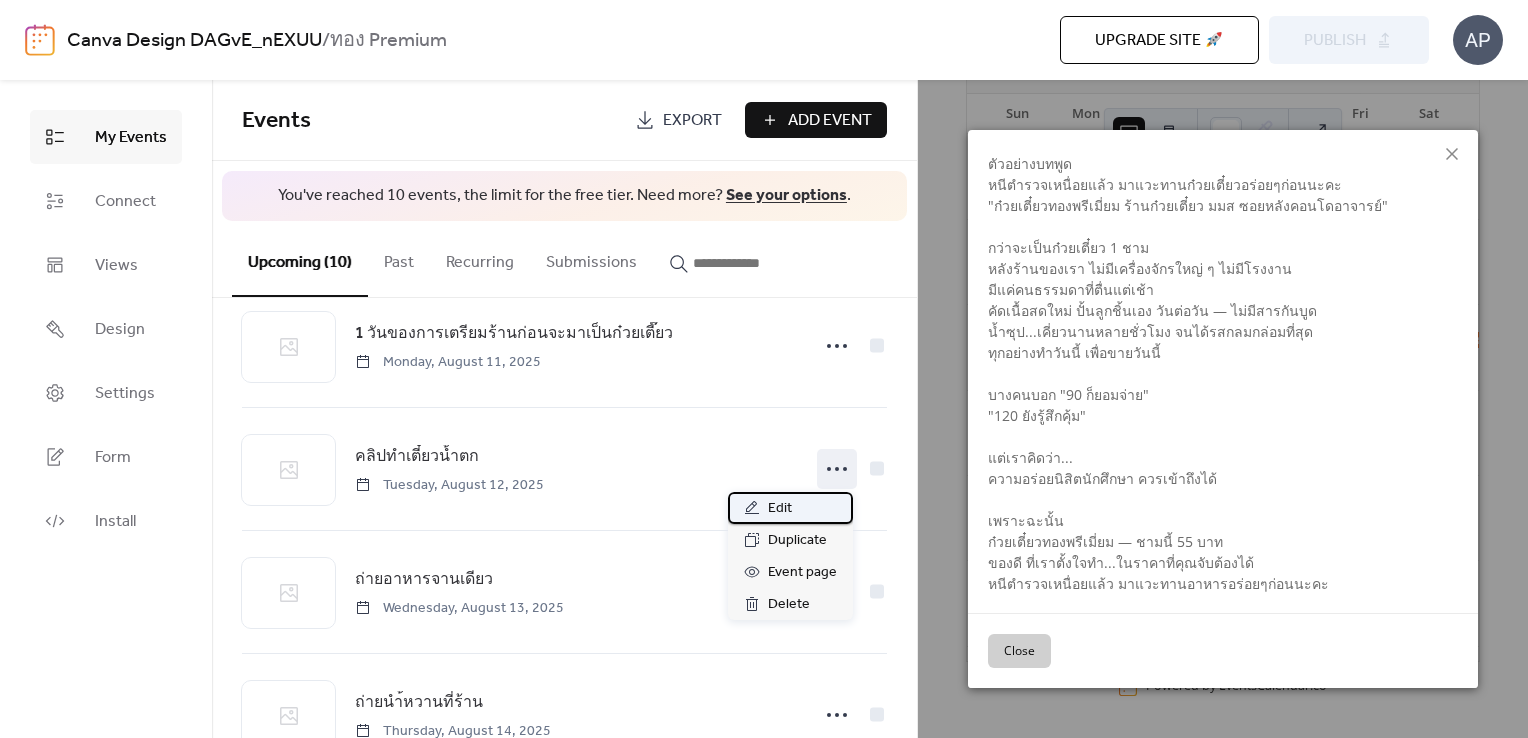 click on "Edit" at bounding box center (790, 508) 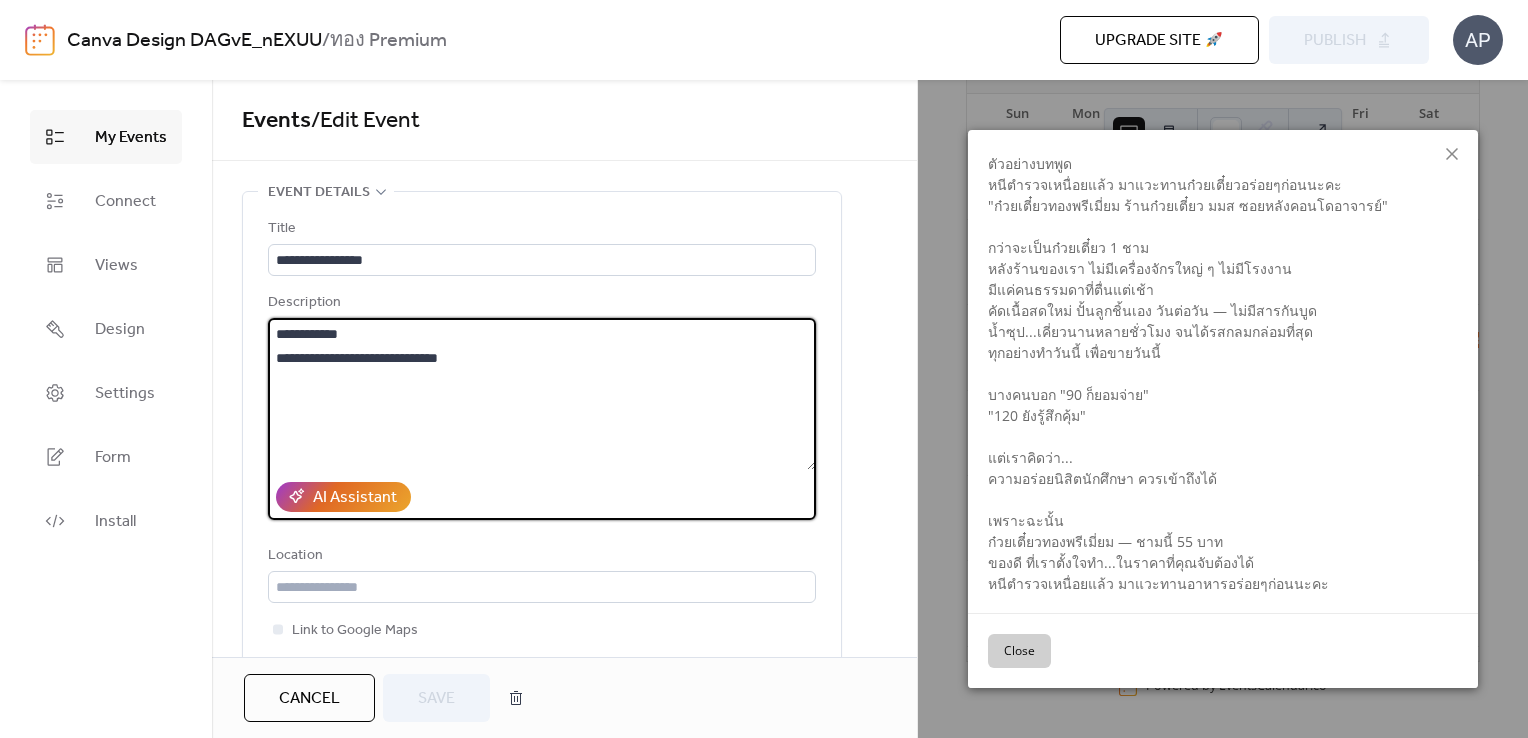 drag, startPoint x: 533, startPoint y: 358, endPoint x: 192, endPoint y: 278, distance: 350.25848 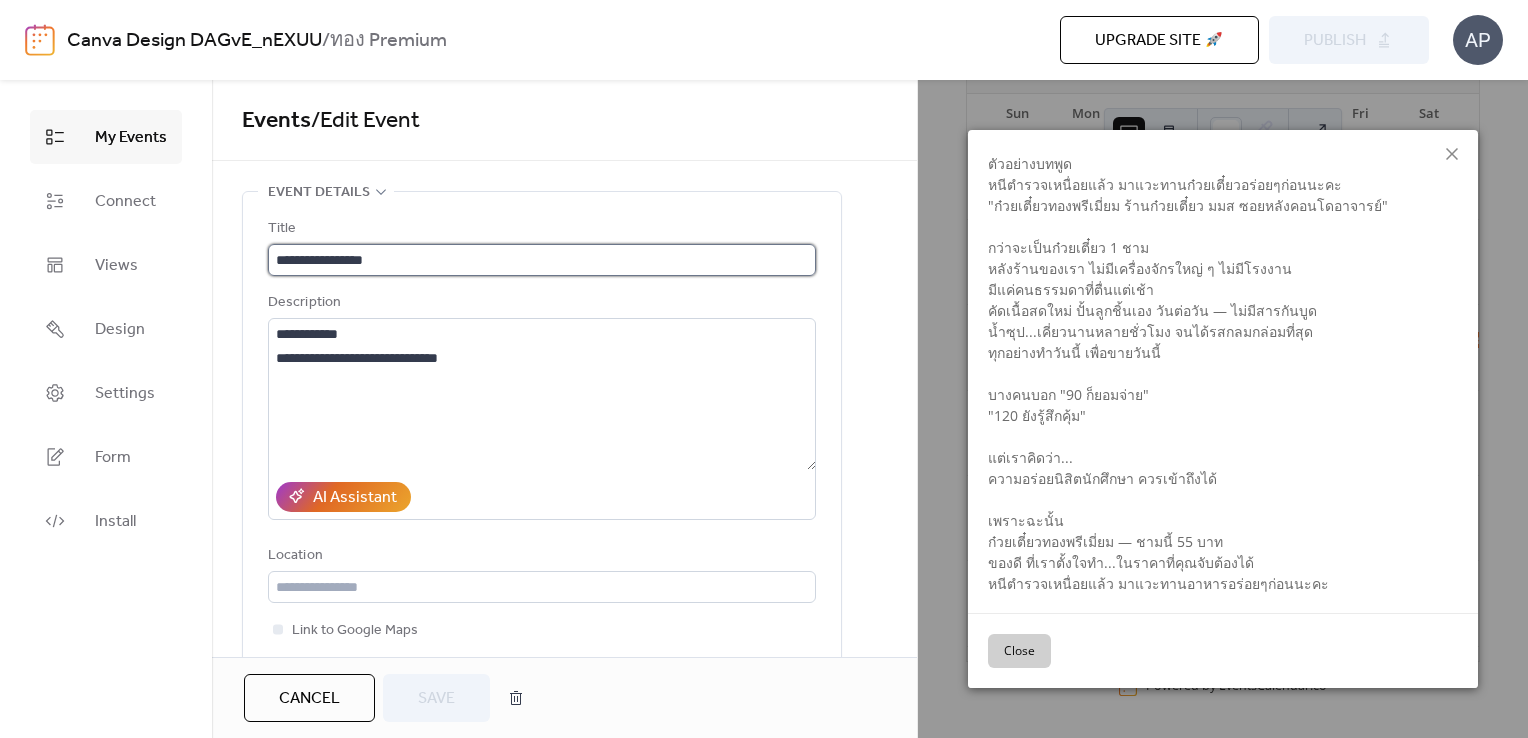 click on "**********" at bounding box center (542, 260) 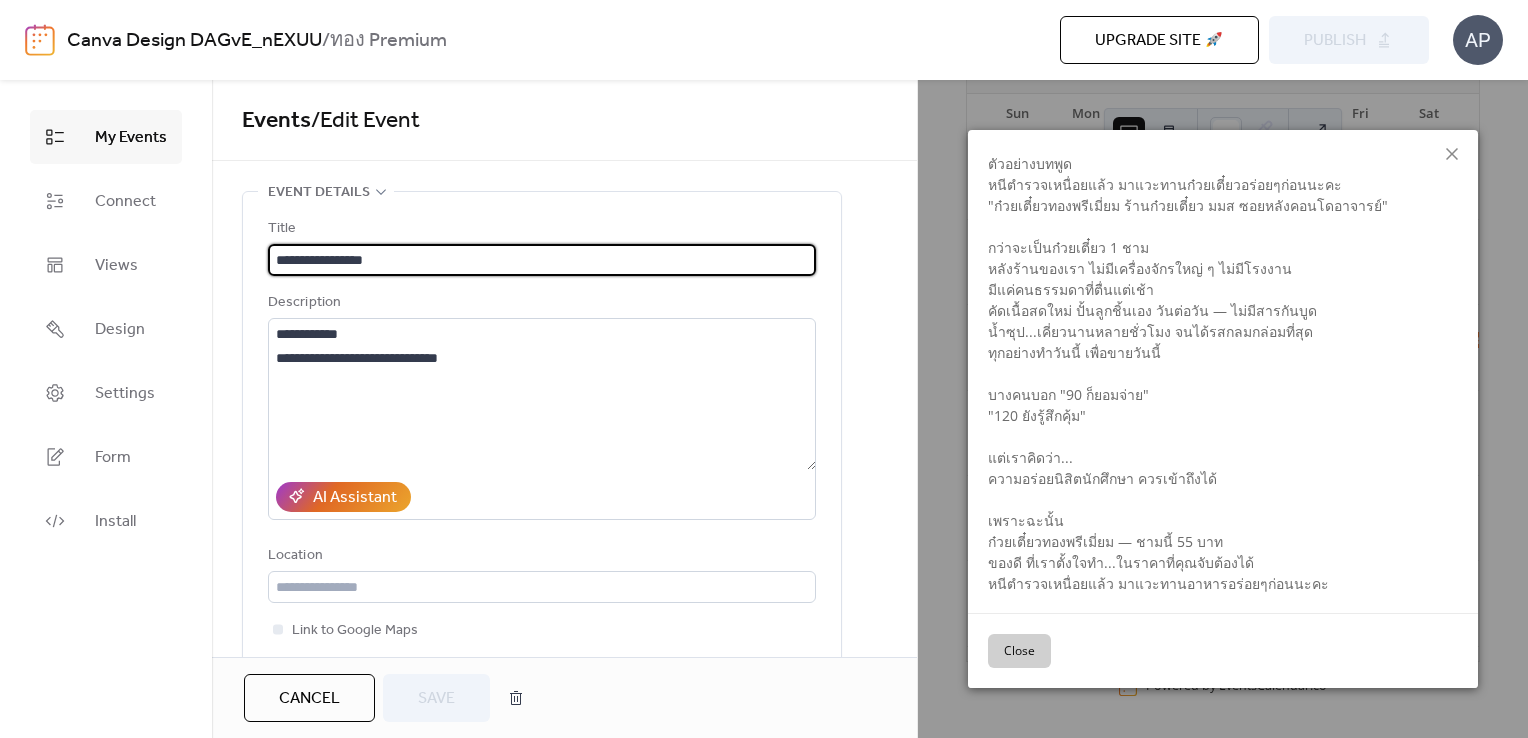 click on "**********" at bounding box center [542, 260] 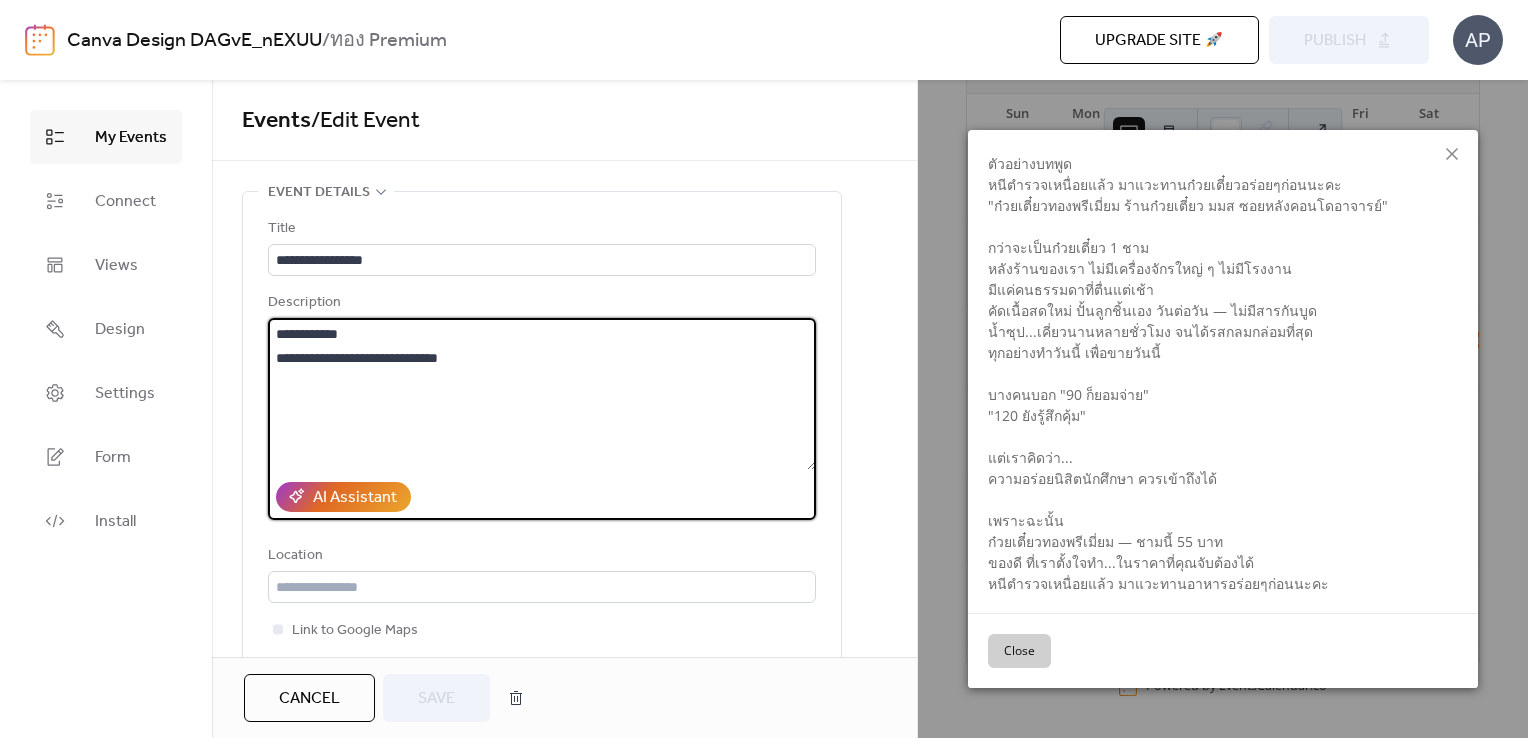 click on "**********" at bounding box center (542, 394) 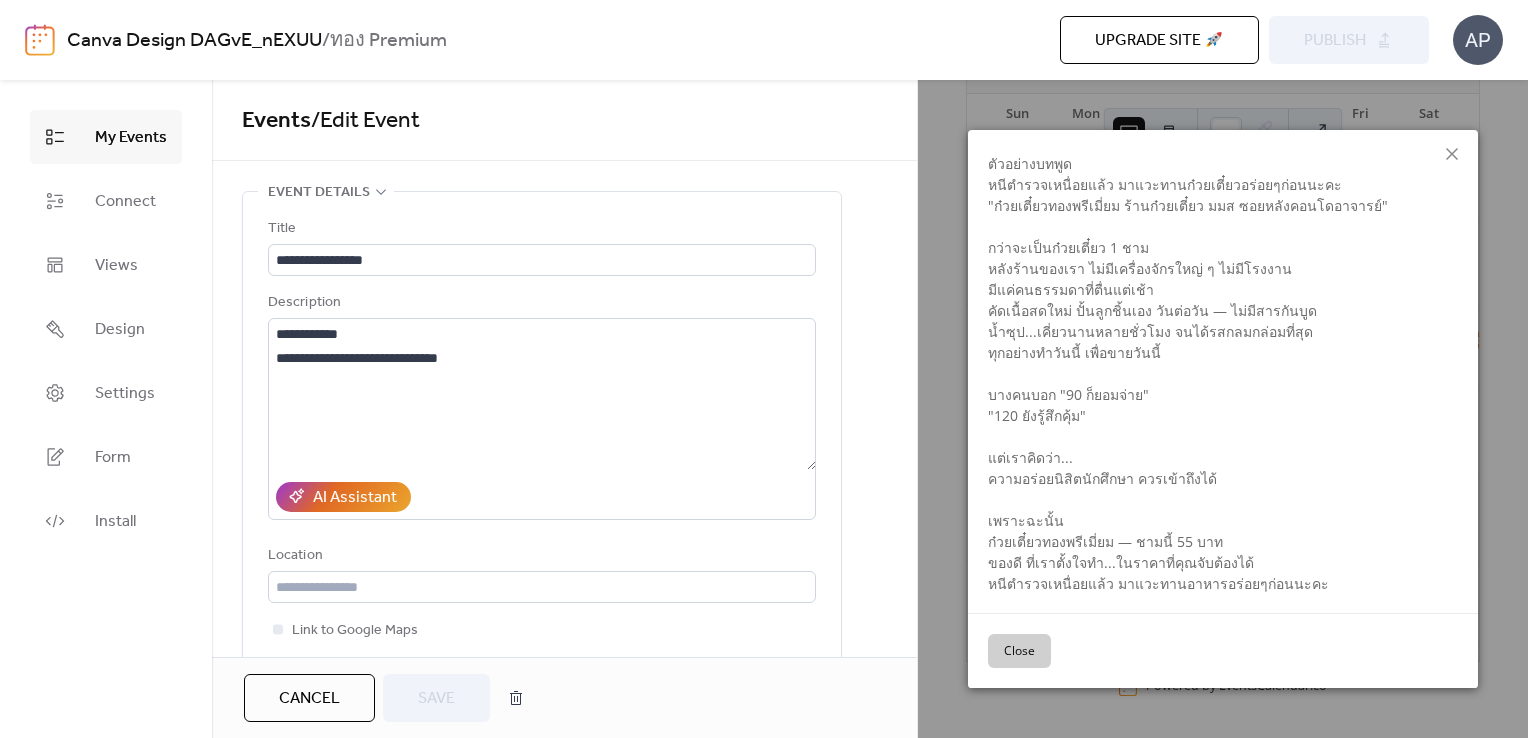 click on "Events" at bounding box center (276, 121) 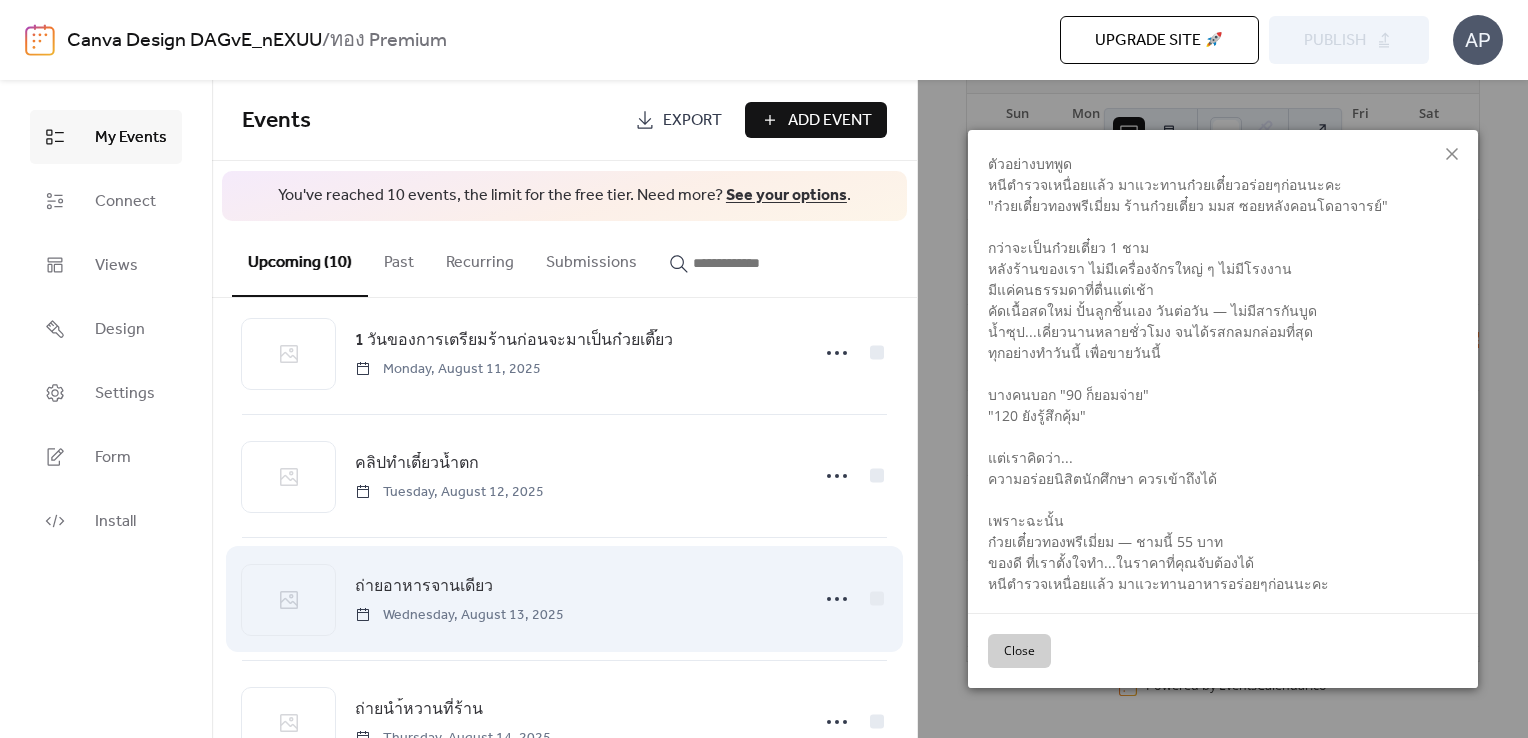 scroll, scrollTop: 166, scrollLeft: 0, axis: vertical 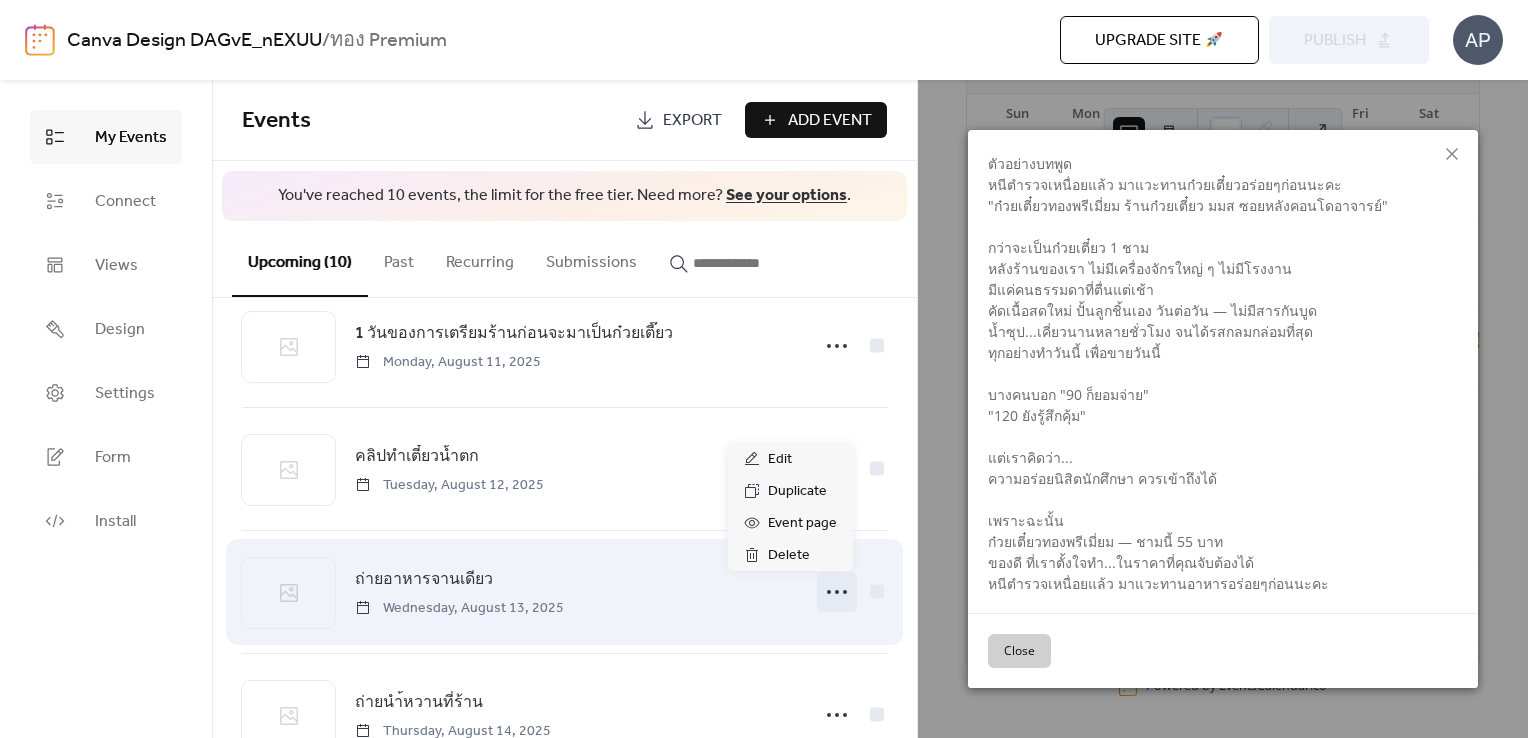 click 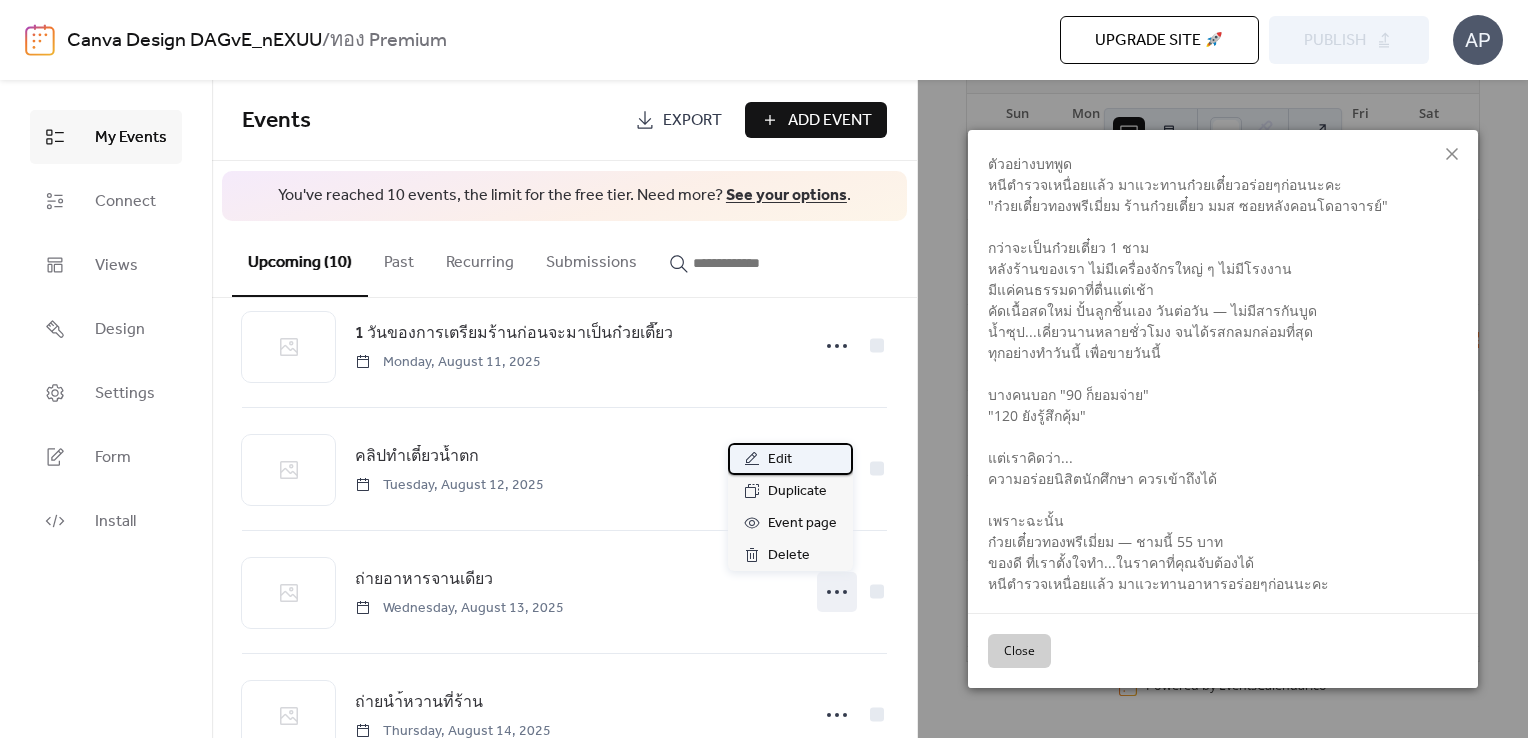 click on "Edit" at bounding box center (790, 459) 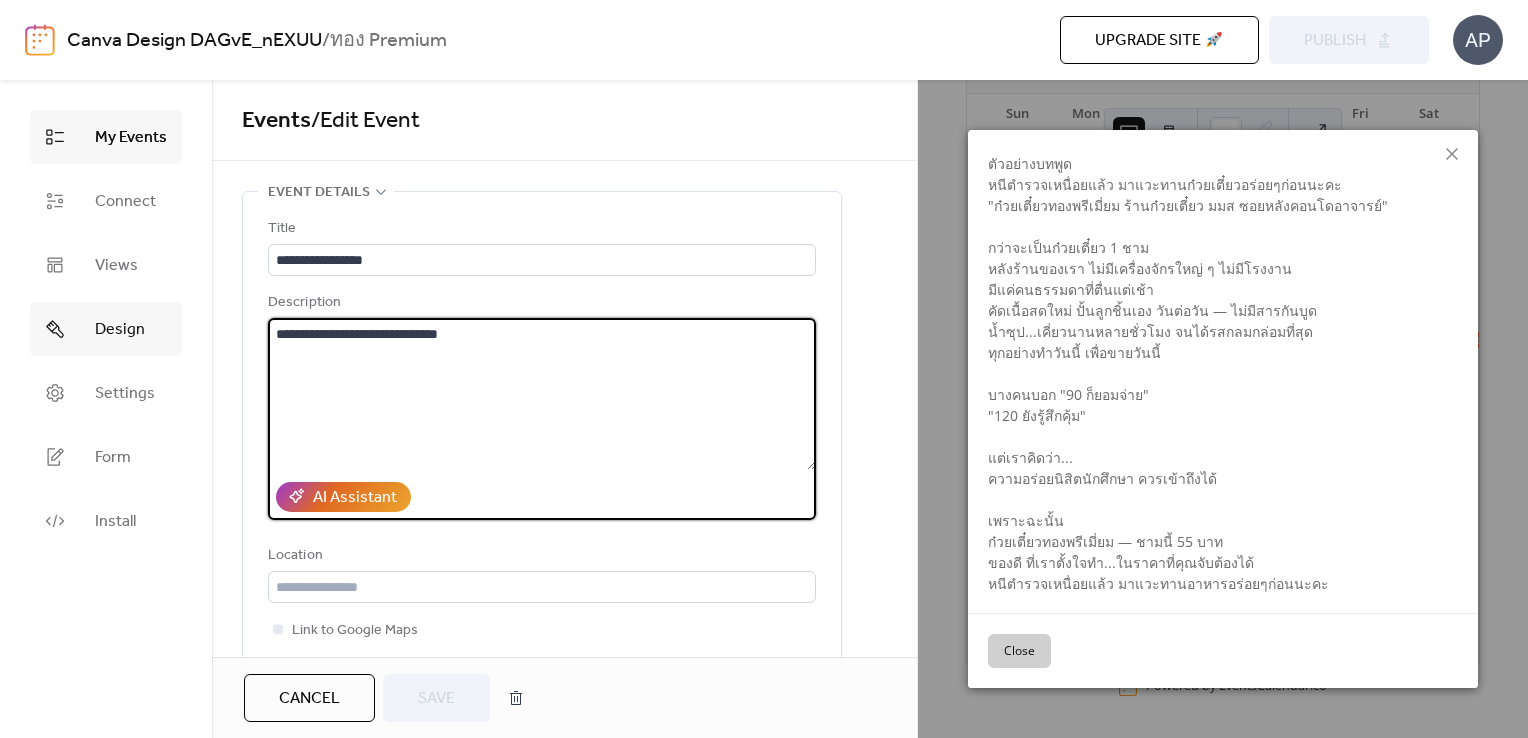 drag, startPoint x: 515, startPoint y: 346, endPoint x: 110, endPoint y: 312, distance: 406.42465 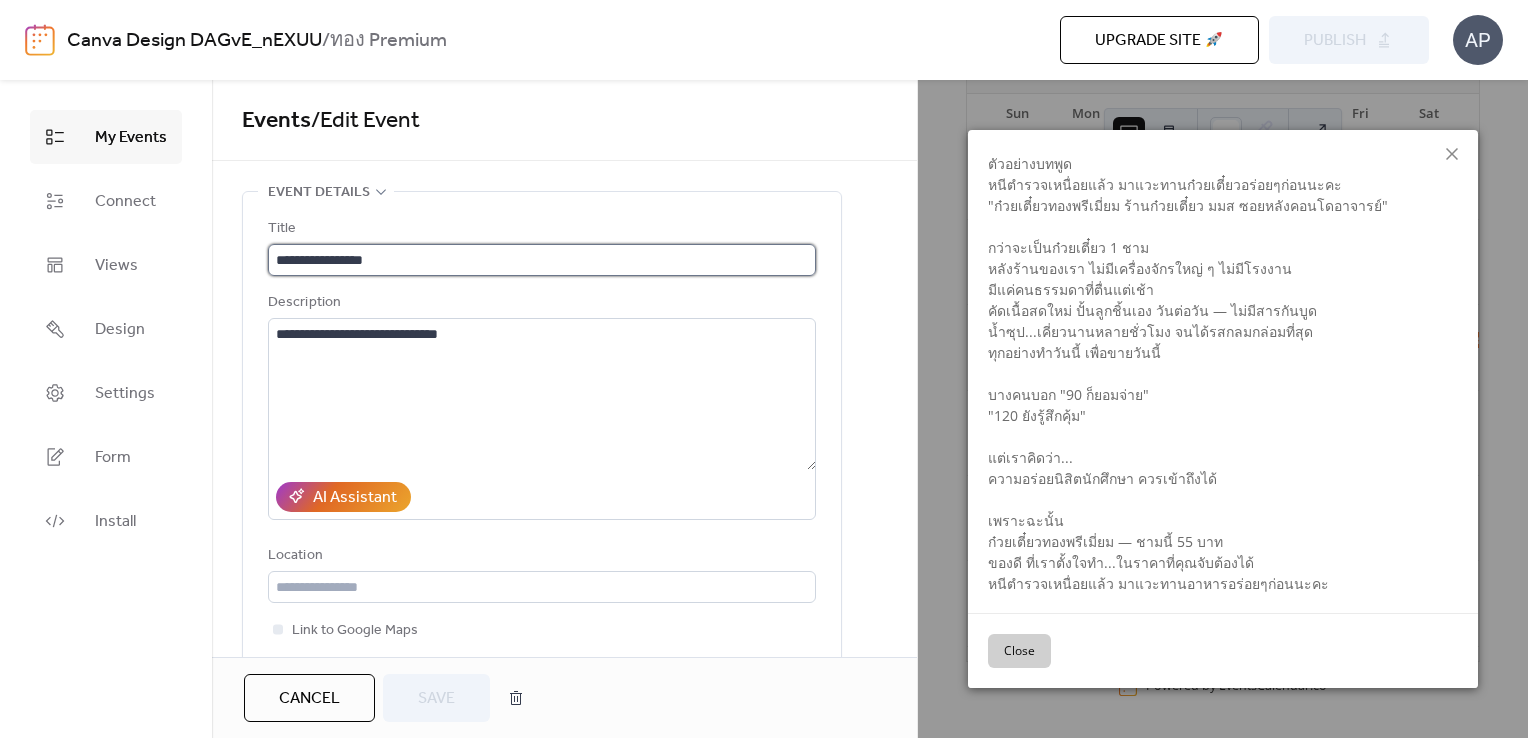 click on "**********" at bounding box center (542, 260) 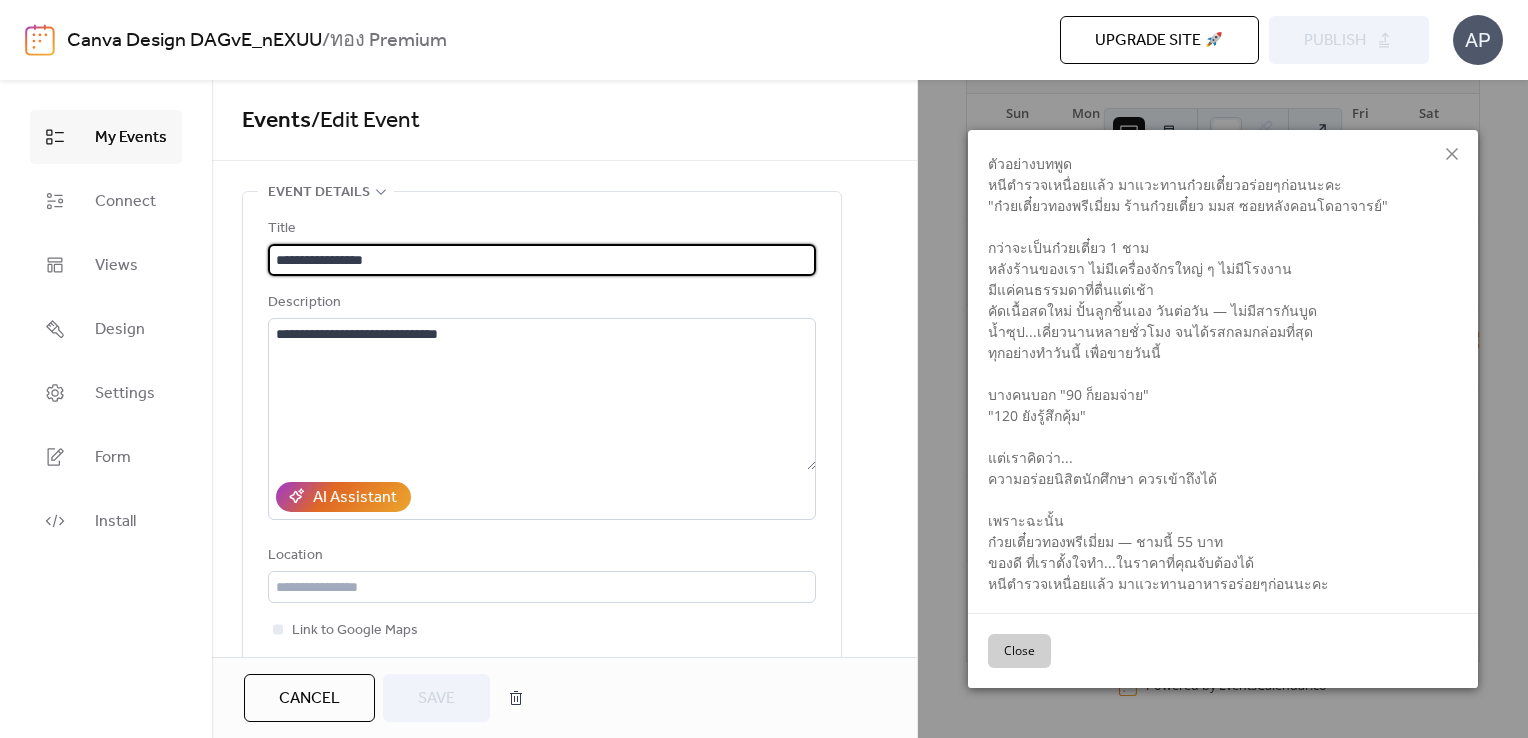 click on "**********" at bounding box center (542, 260) 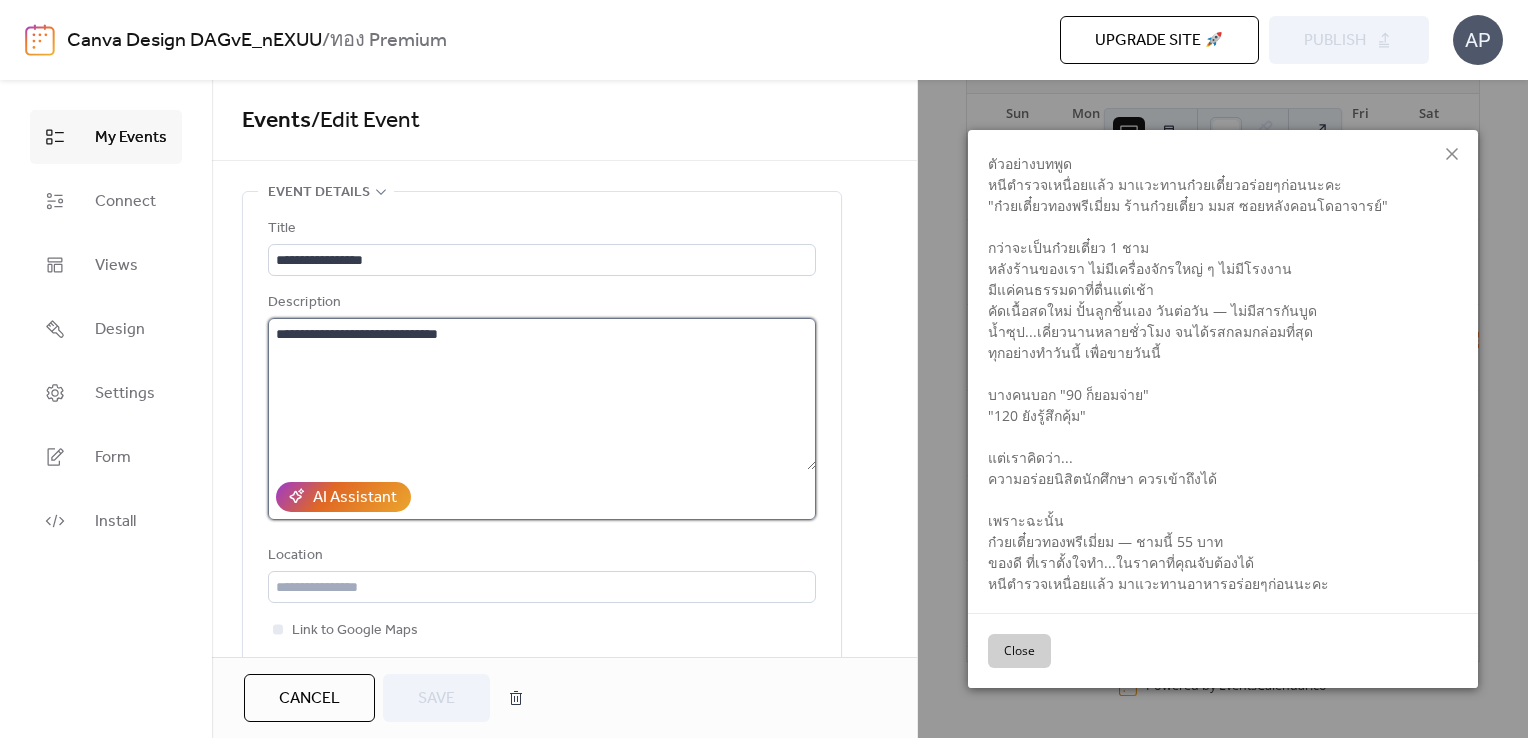 click on "**********" at bounding box center [542, 394] 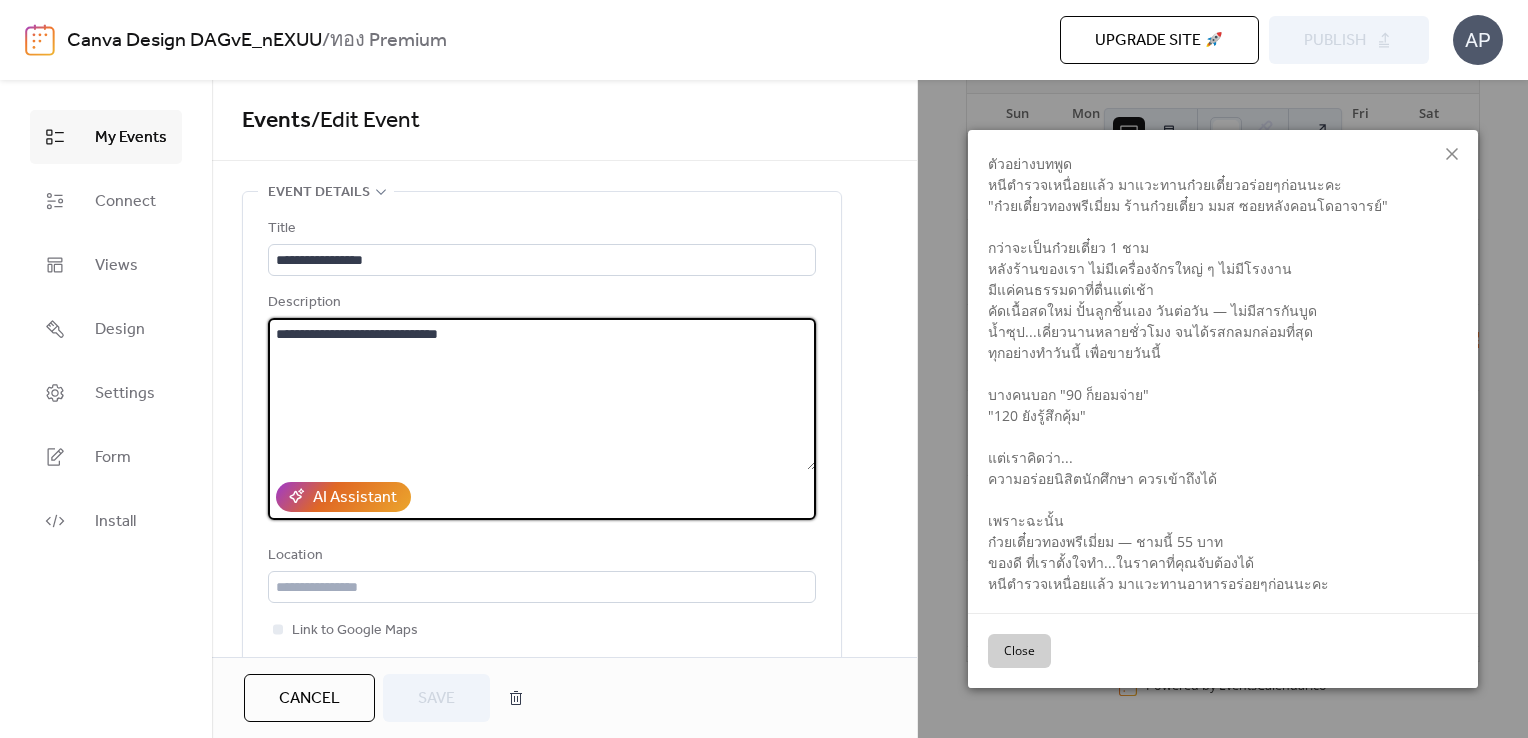 click on "**********" at bounding box center [542, 394] 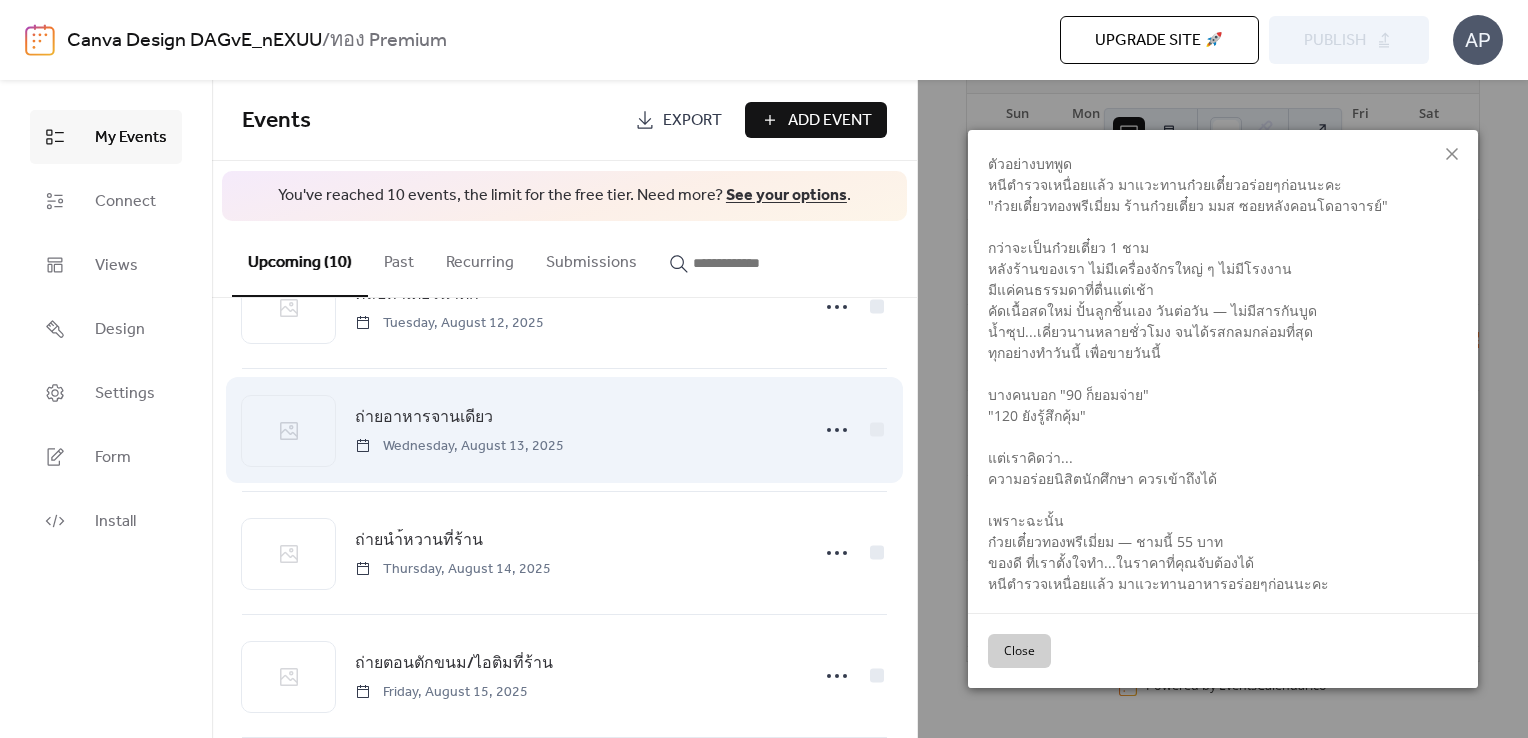 scroll, scrollTop: 333, scrollLeft: 0, axis: vertical 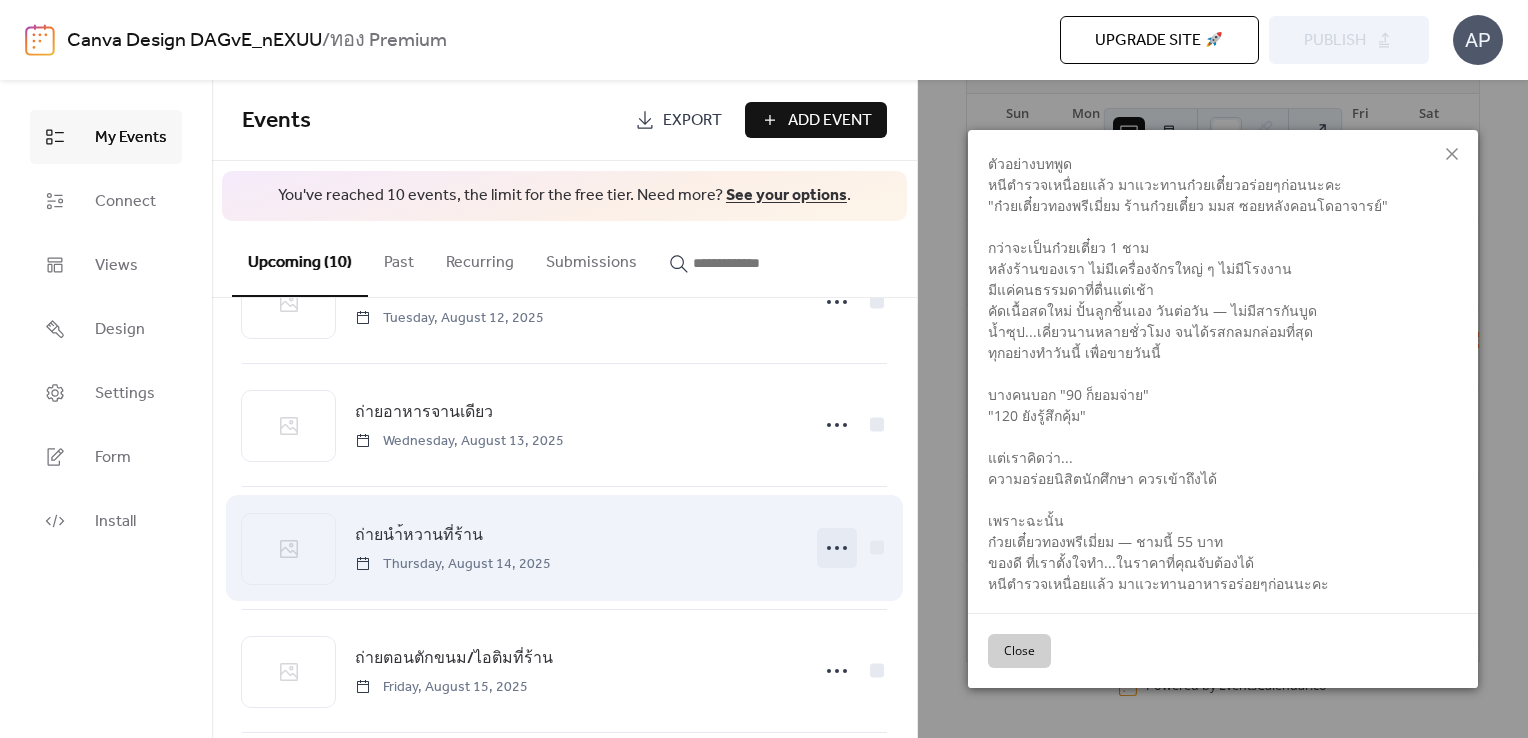 click 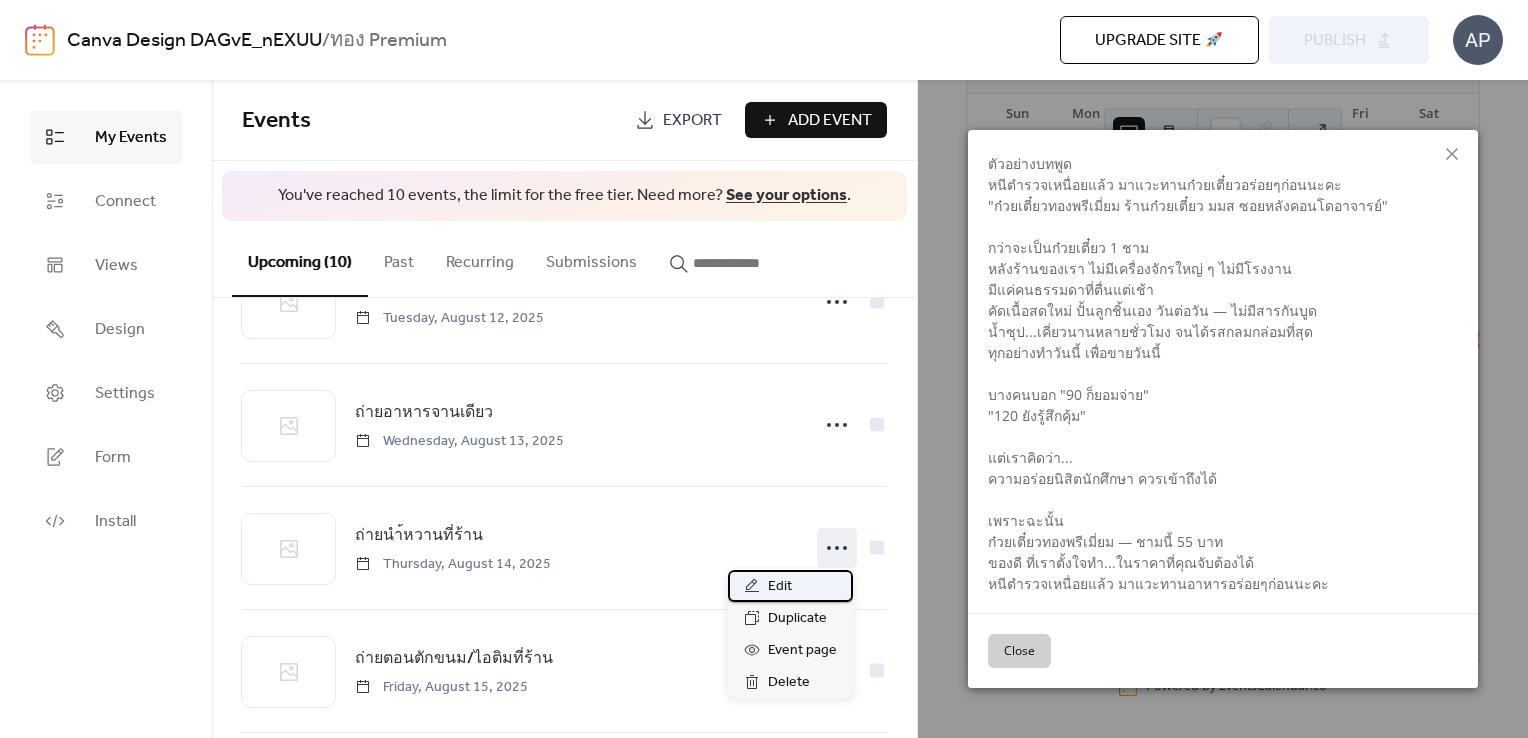 click on "Edit" at bounding box center [790, 586] 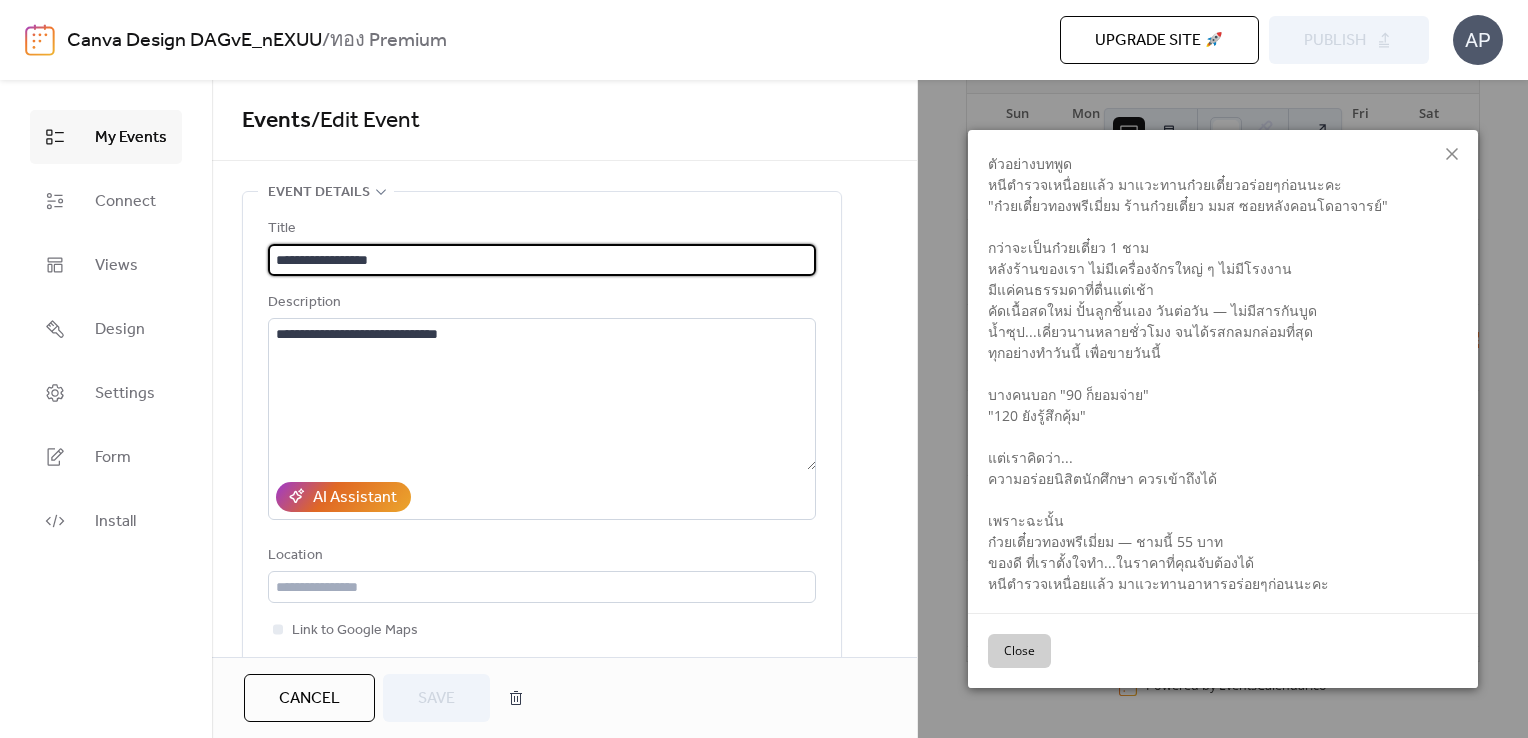 click on "**********" at bounding box center (542, 260) 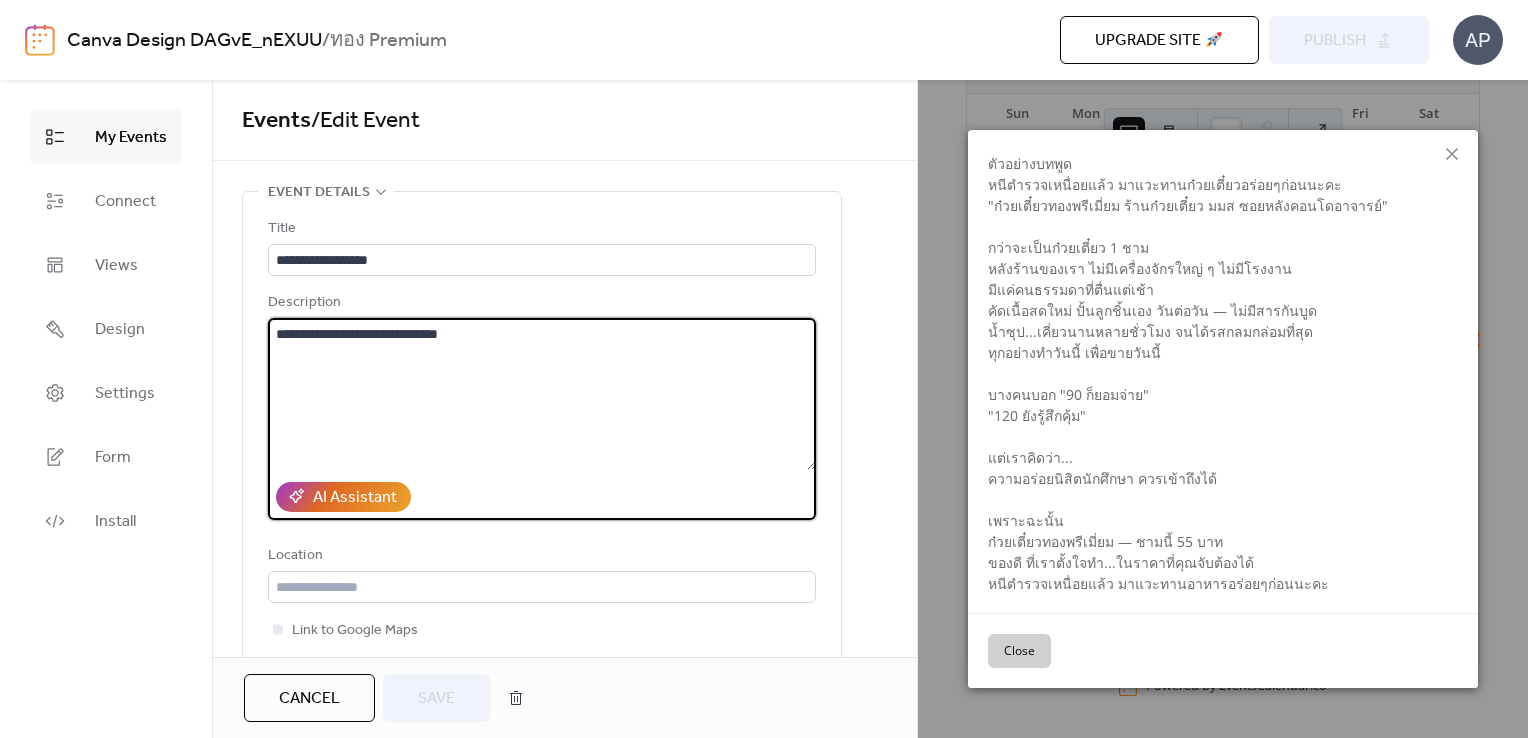 click on "**********" at bounding box center (542, 394) 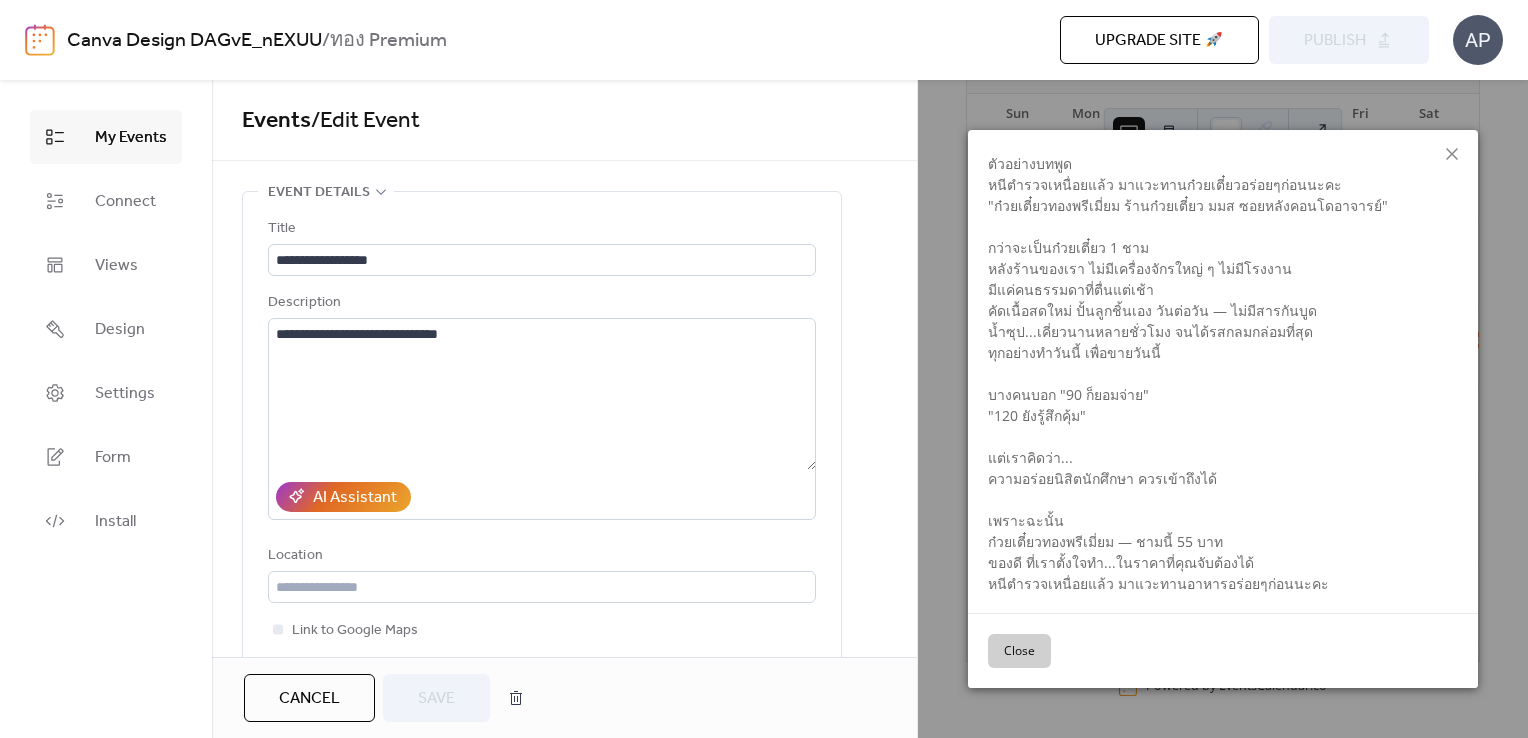 click on "Events" at bounding box center [276, 121] 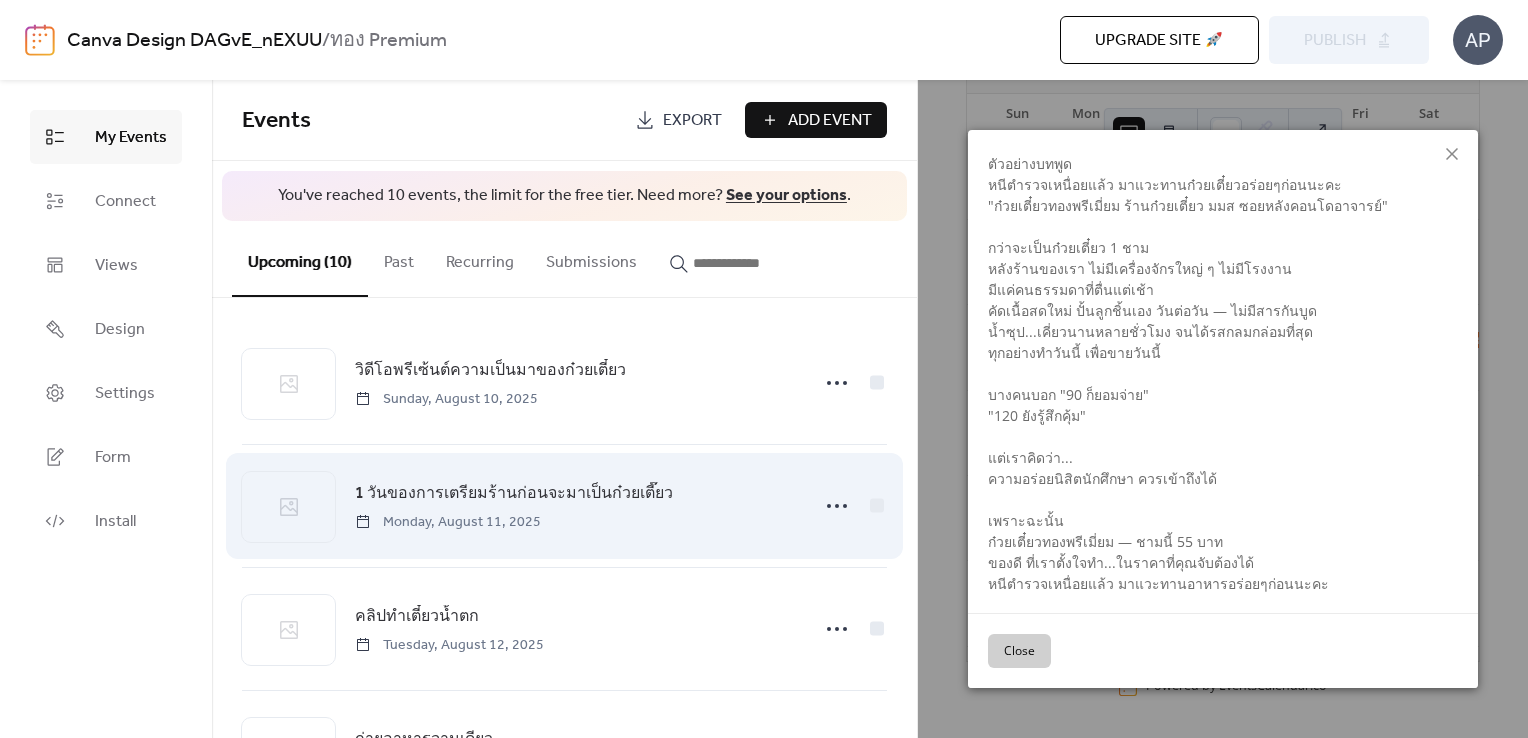 scroll, scrollTop: 0, scrollLeft: 0, axis: both 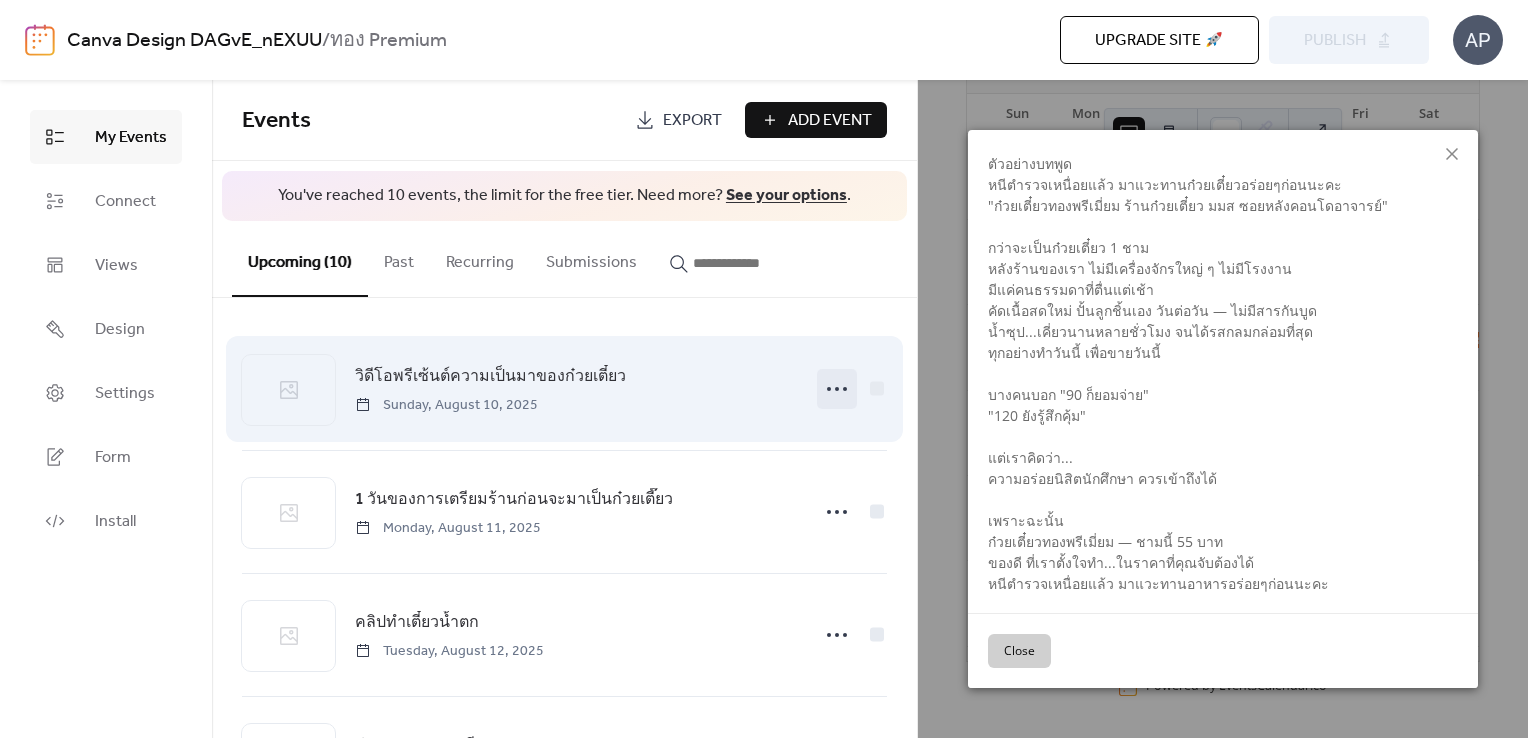 click 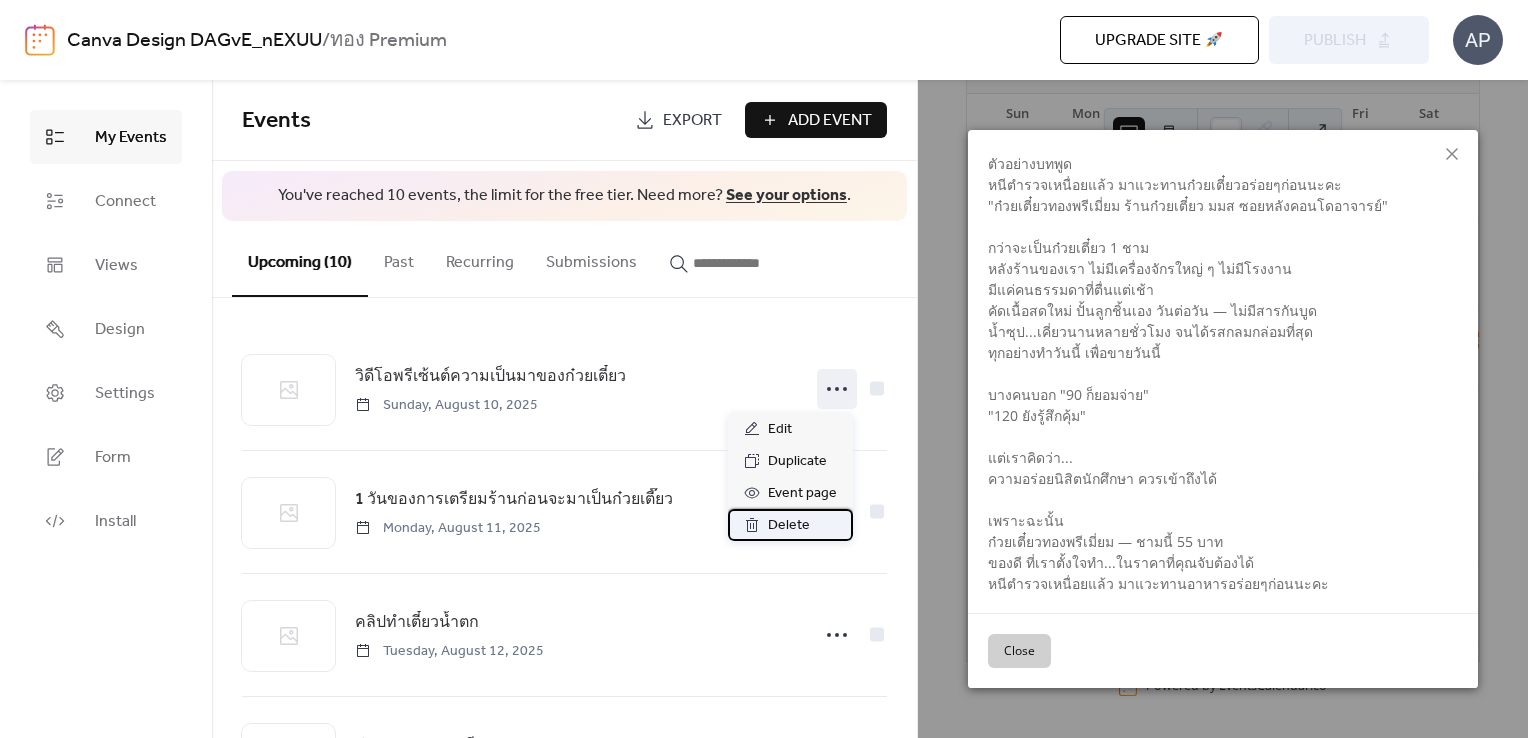 click on "Delete" at bounding box center (789, 526) 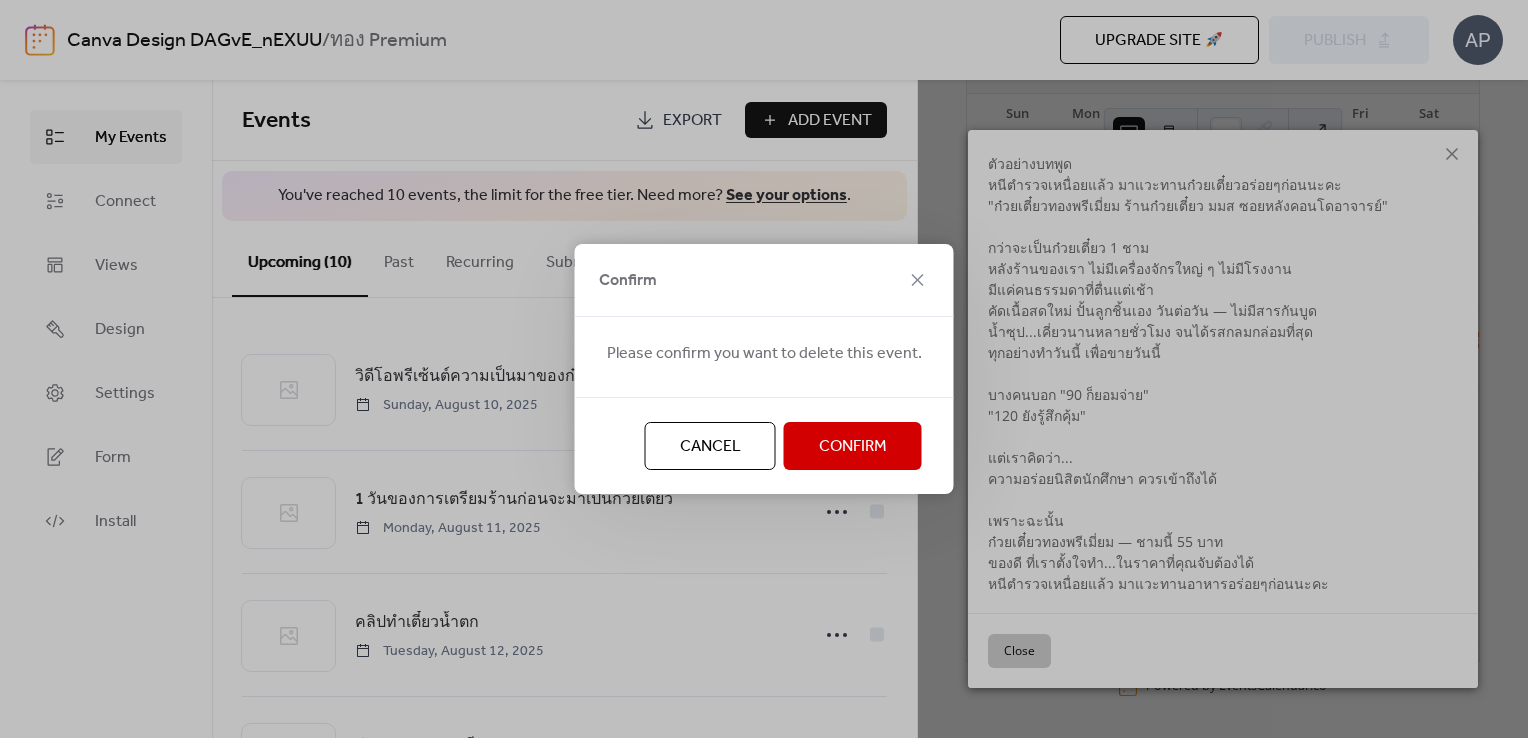 click on "Confirm" at bounding box center [853, 447] 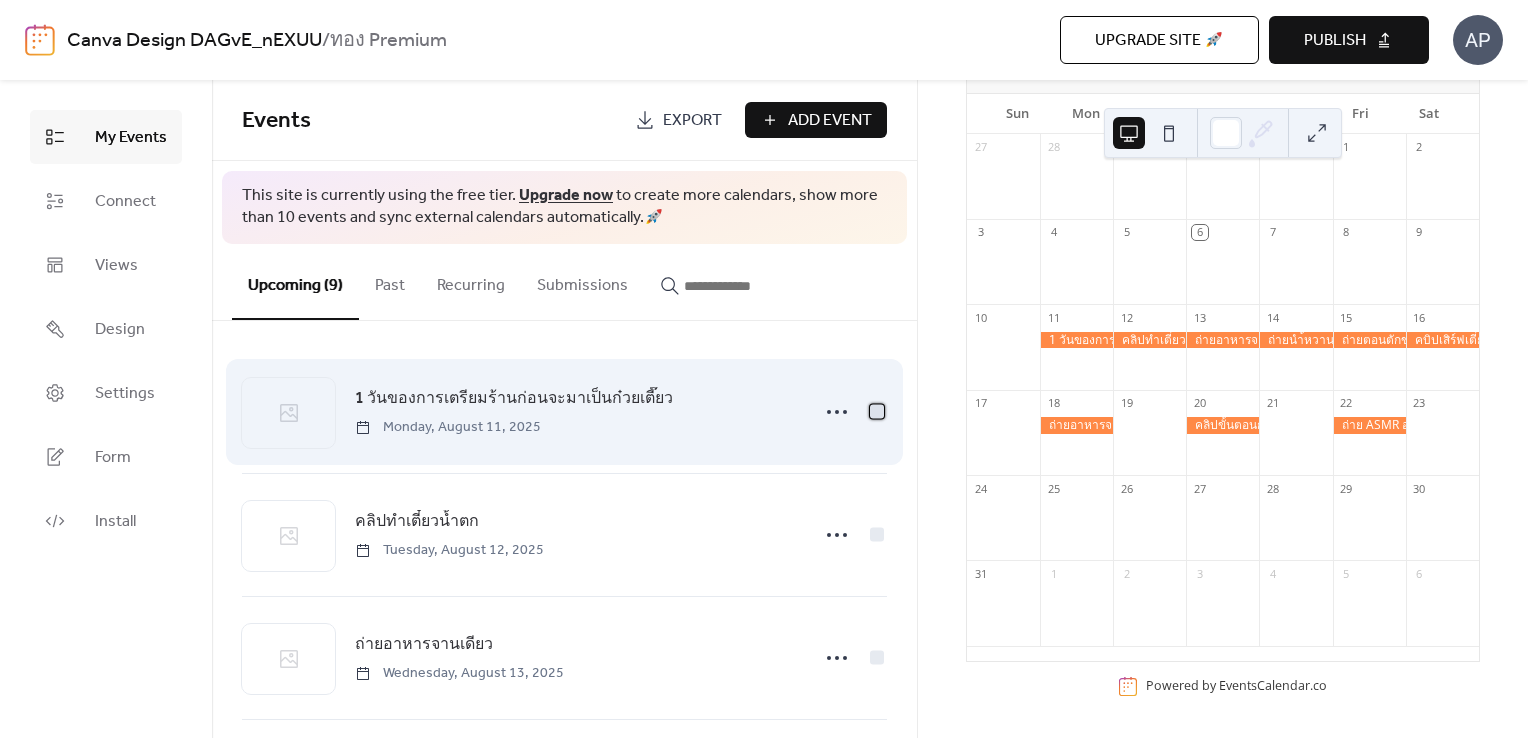 click at bounding box center [877, 411] 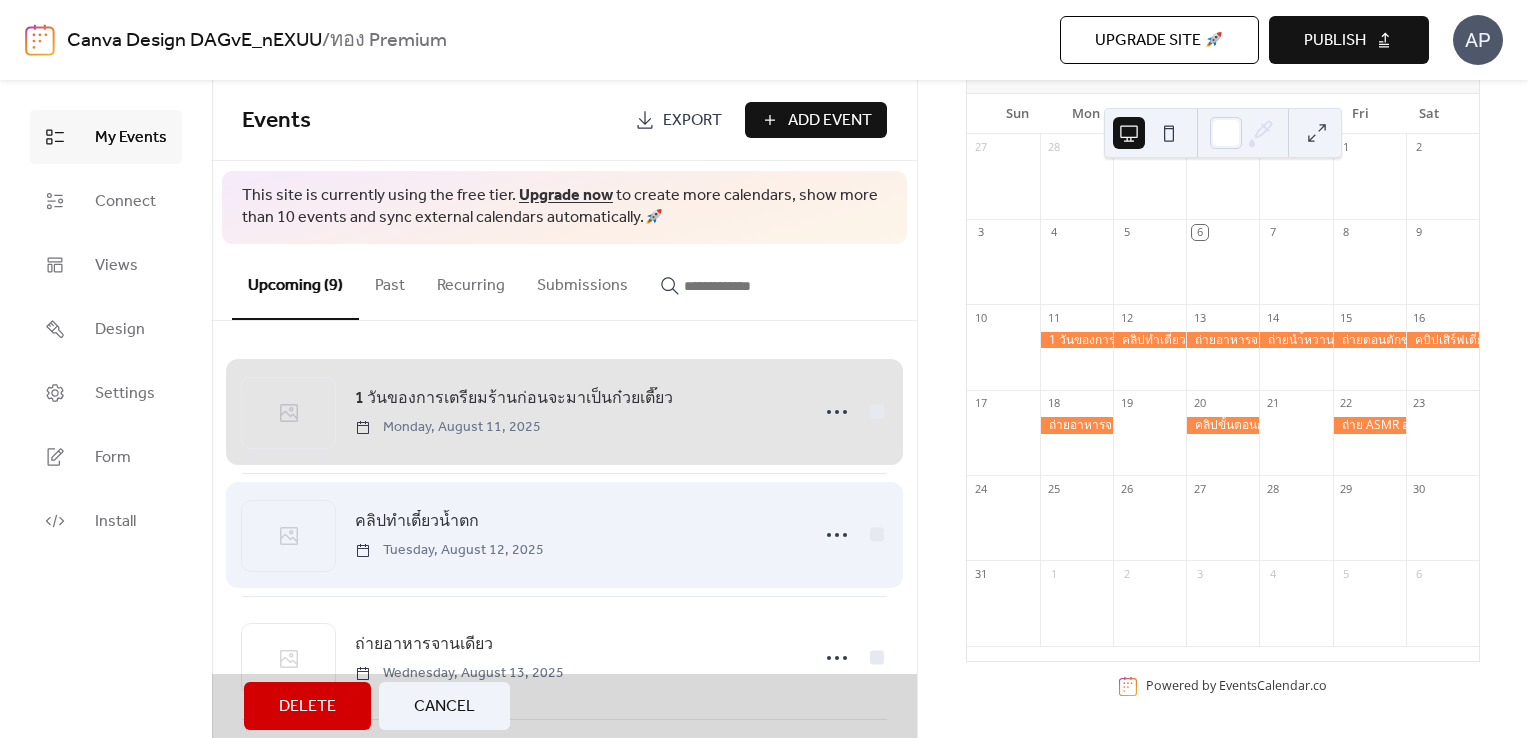 click on "คลิปทำเตี๋ยวน้ำตก Tuesday, August 12, 2025" at bounding box center (564, 534) 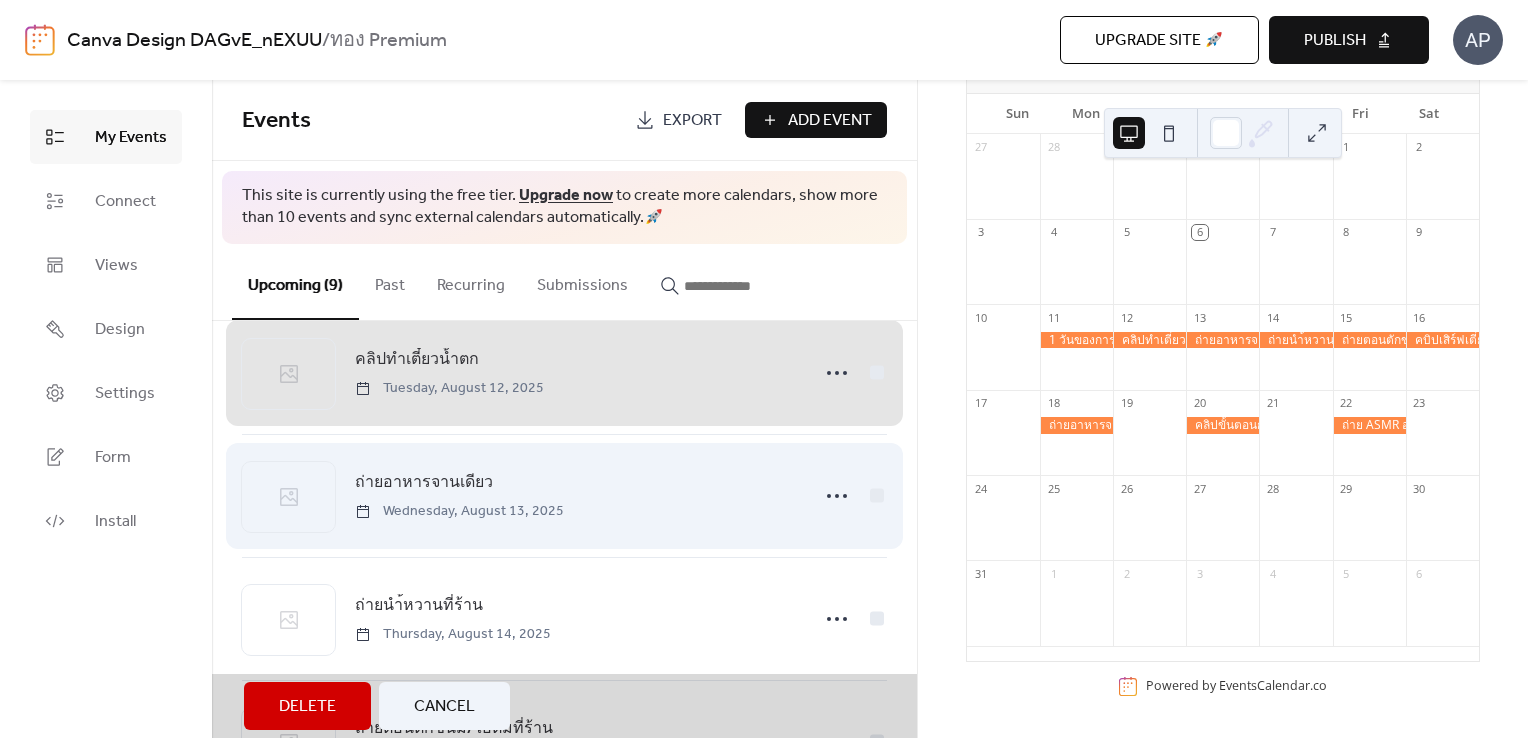 scroll, scrollTop: 166, scrollLeft: 0, axis: vertical 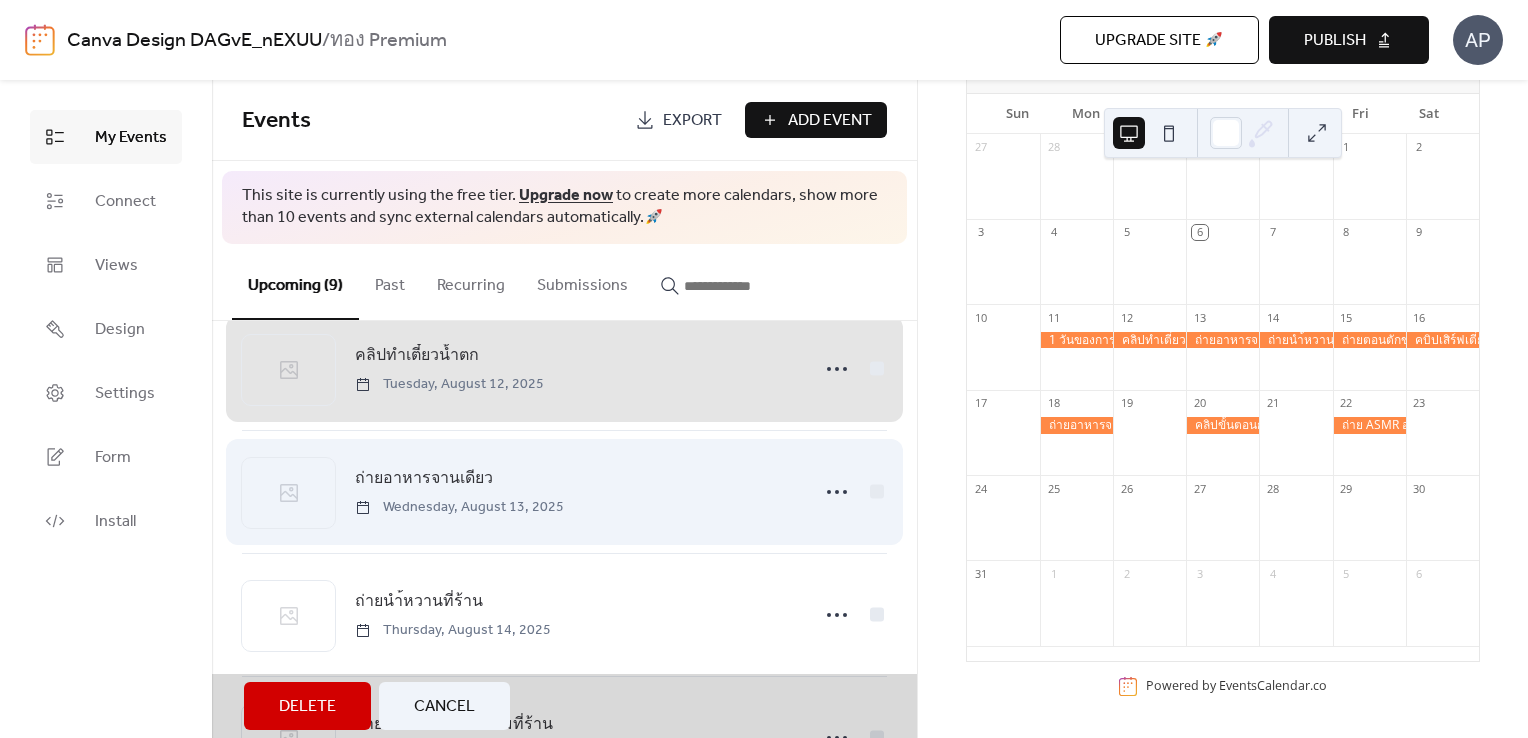 click on "ถ่ายอาหารจานเดียว Wednesday, August 13, 2025" at bounding box center [564, 491] 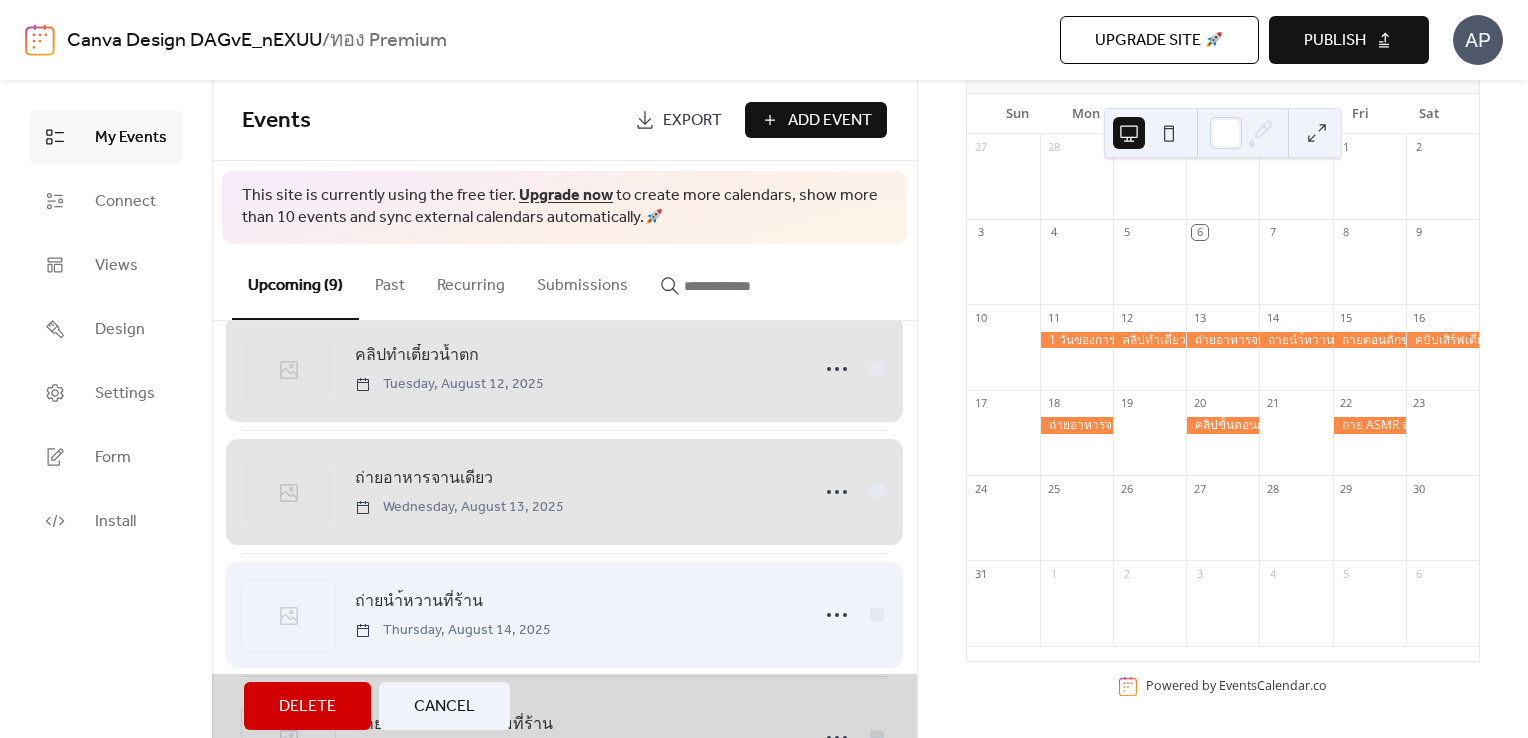 click on "ถ่ายนำ้หวานที่ร้าน Thursday, August 14, 2025" at bounding box center [564, 614] 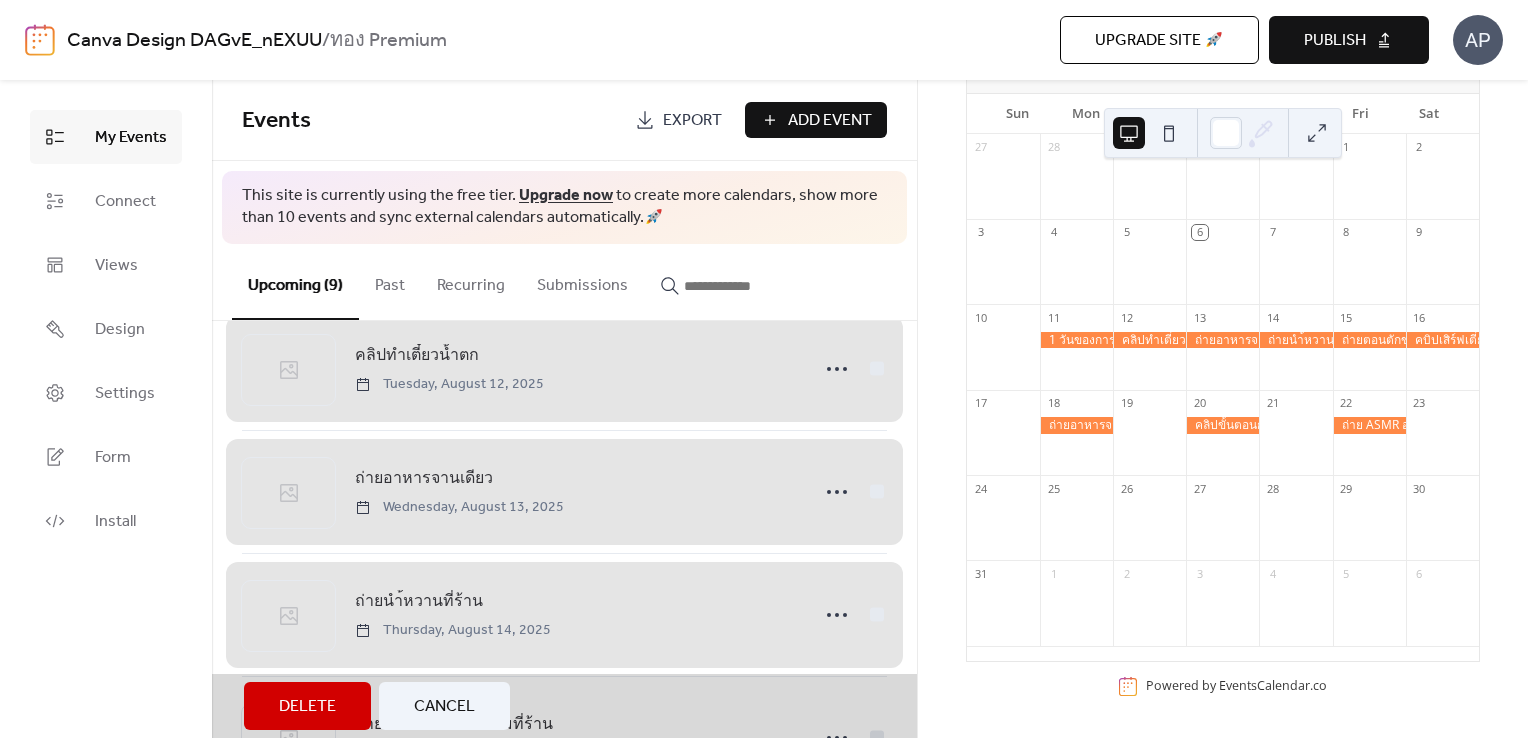 click on "ถ่ายนำ้หวานที่ร้าน Thursday, August 14, 2025" at bounding box center (564, 614) 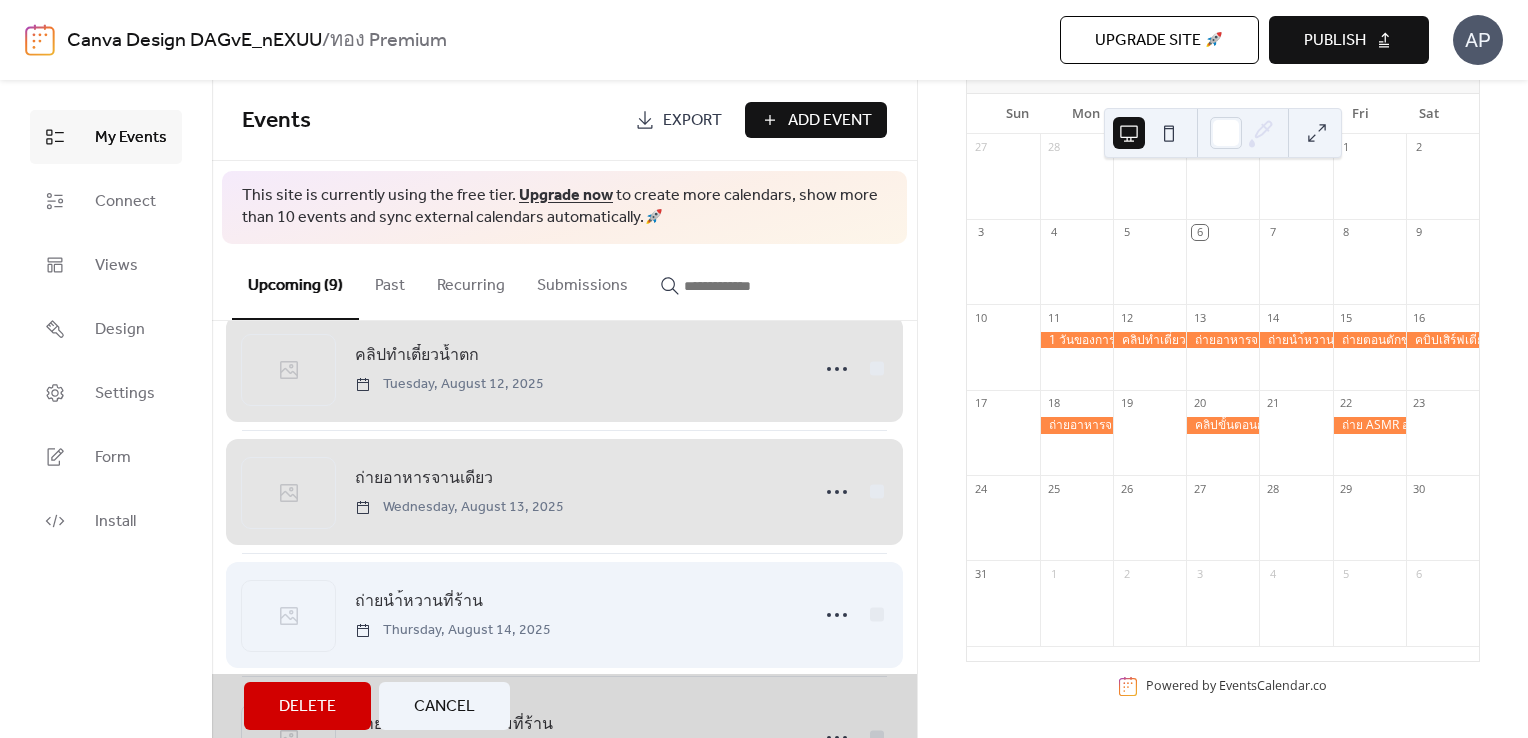 click on "ถ่ายนำ้หวานที่ร้าน Thursday, August 14, 2025" at bounding box center (564, 614) 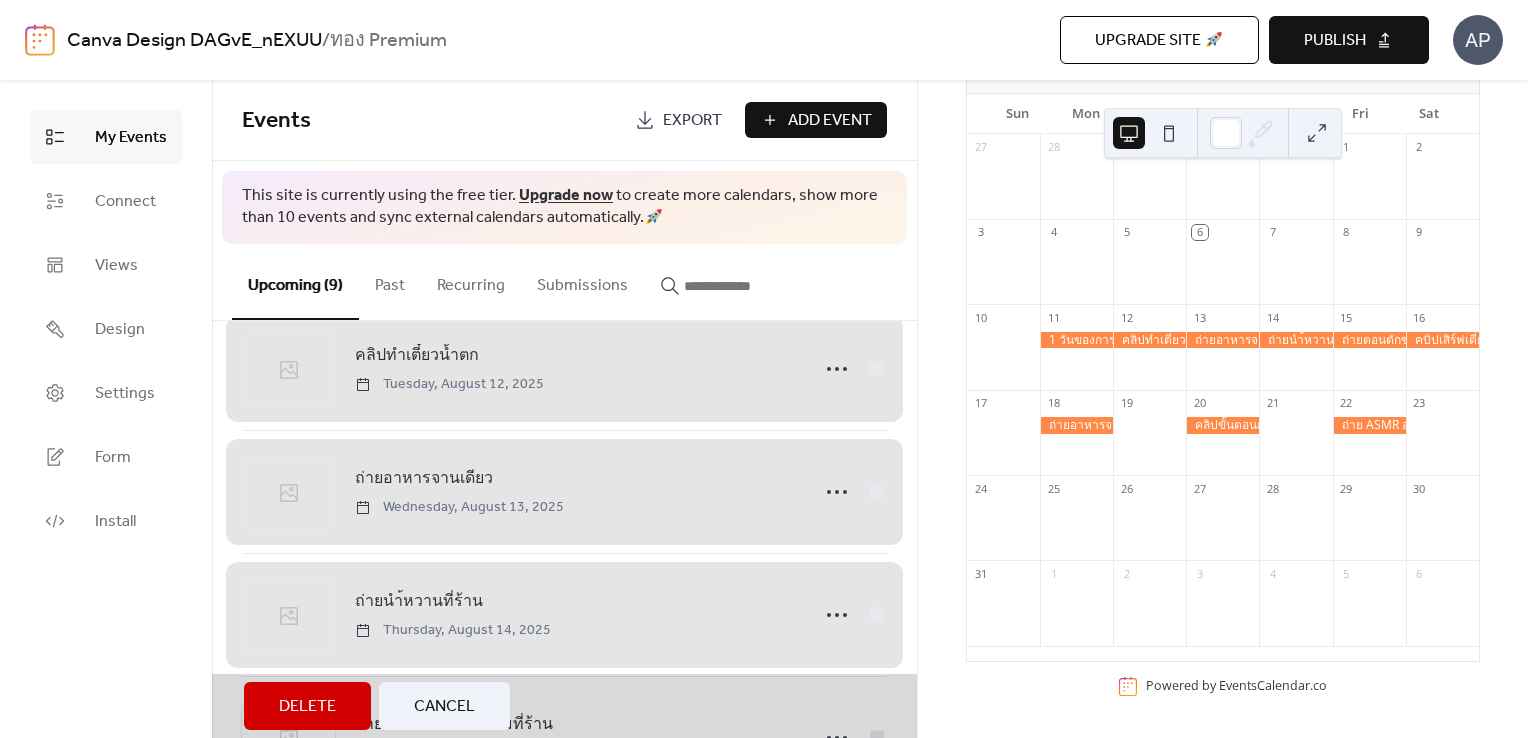 click on "ถ่ายนำ้หวานที่ร้าน Thursday, August 14, 2025" at bounding box center (564, 614) 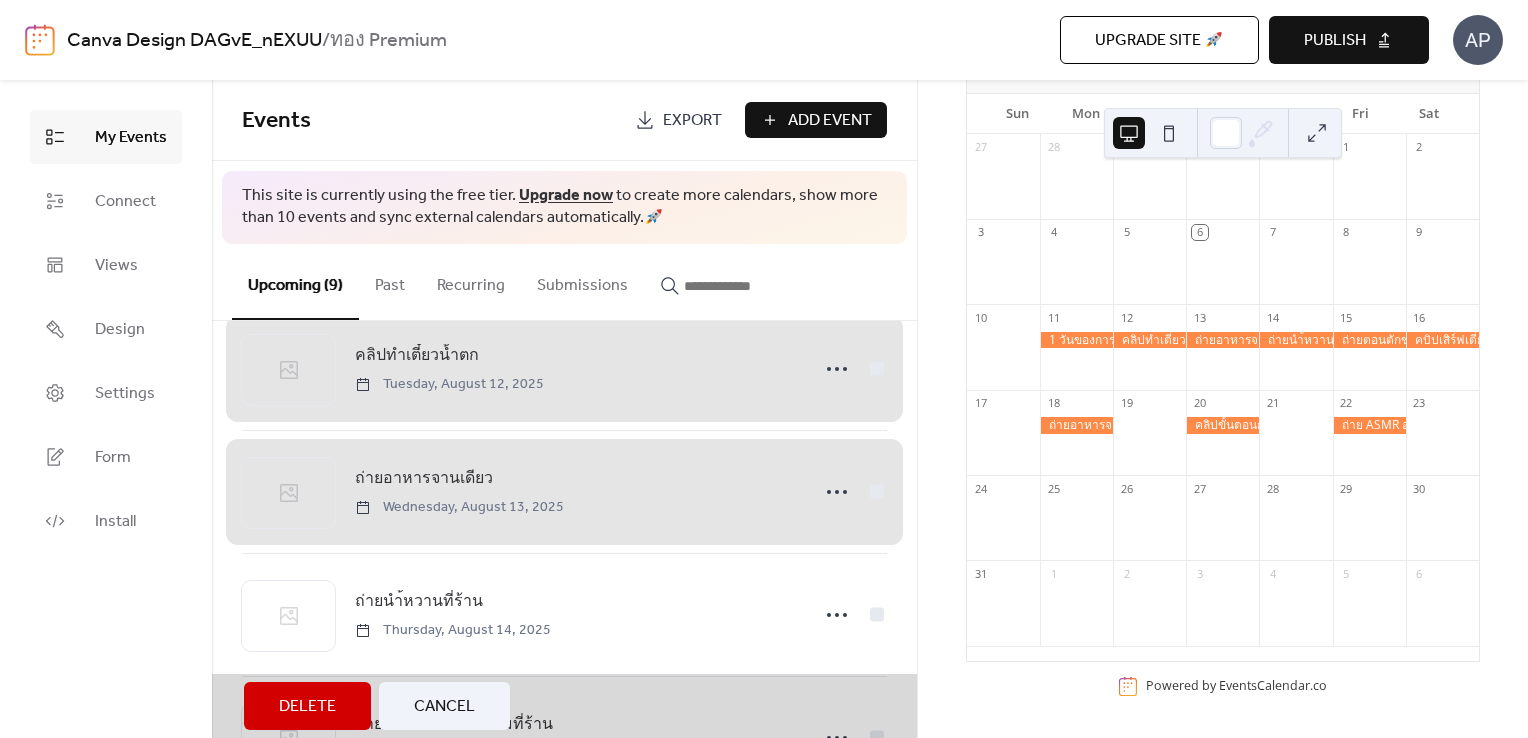 click on "Delete" at bounding box center [307, 707] 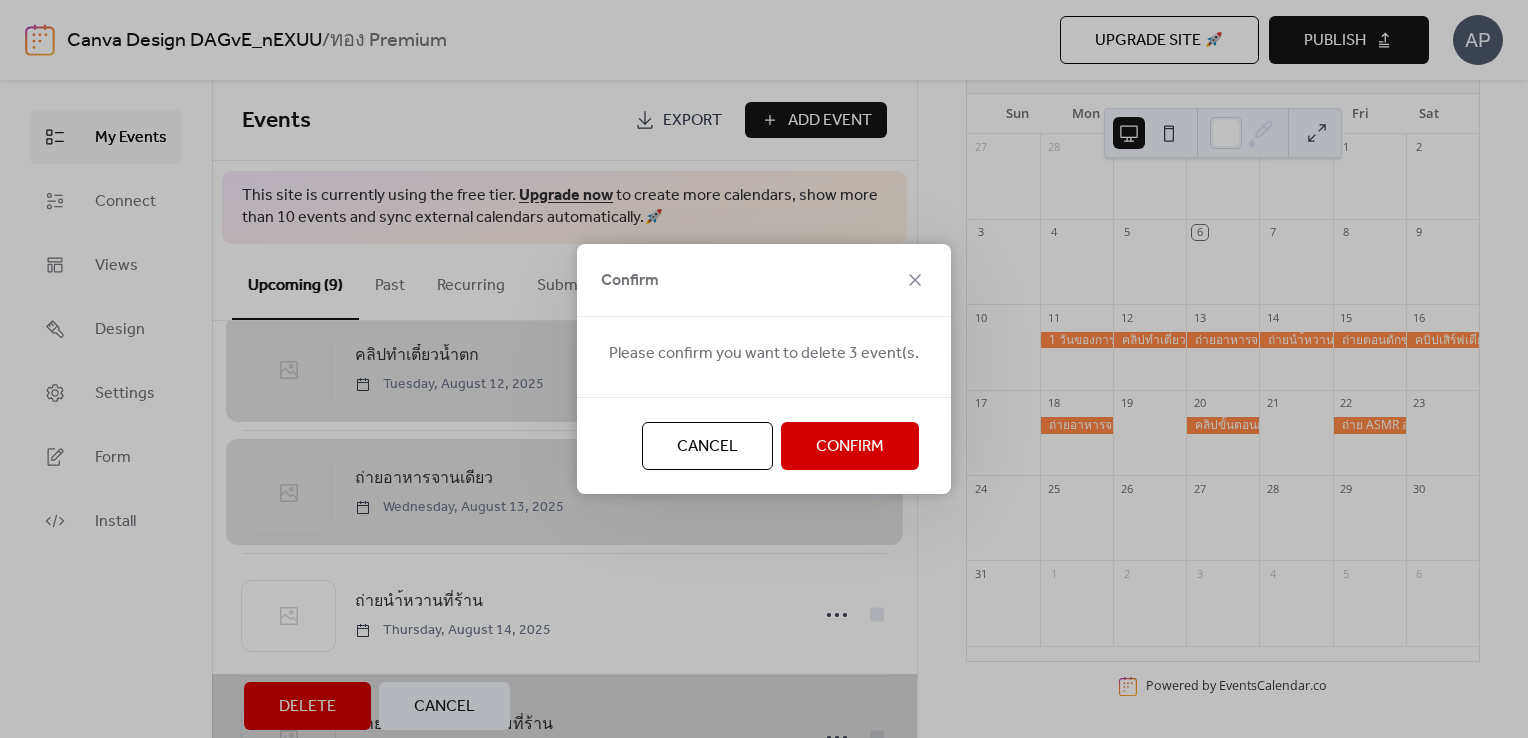 click on "Confirm" at bounding box center [850, 446] 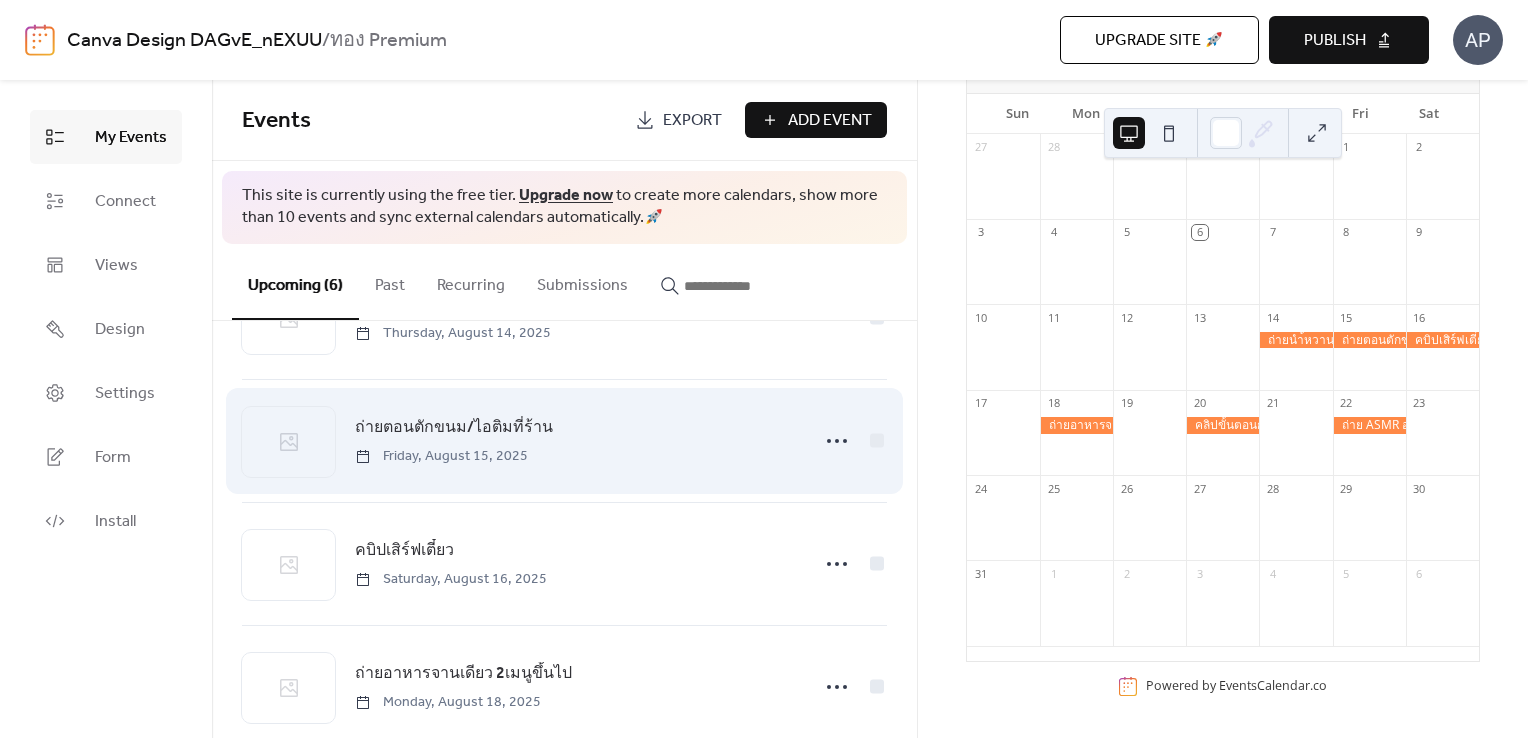 scroll, scrollTop: 0, scrollLeft: 0, axis: both 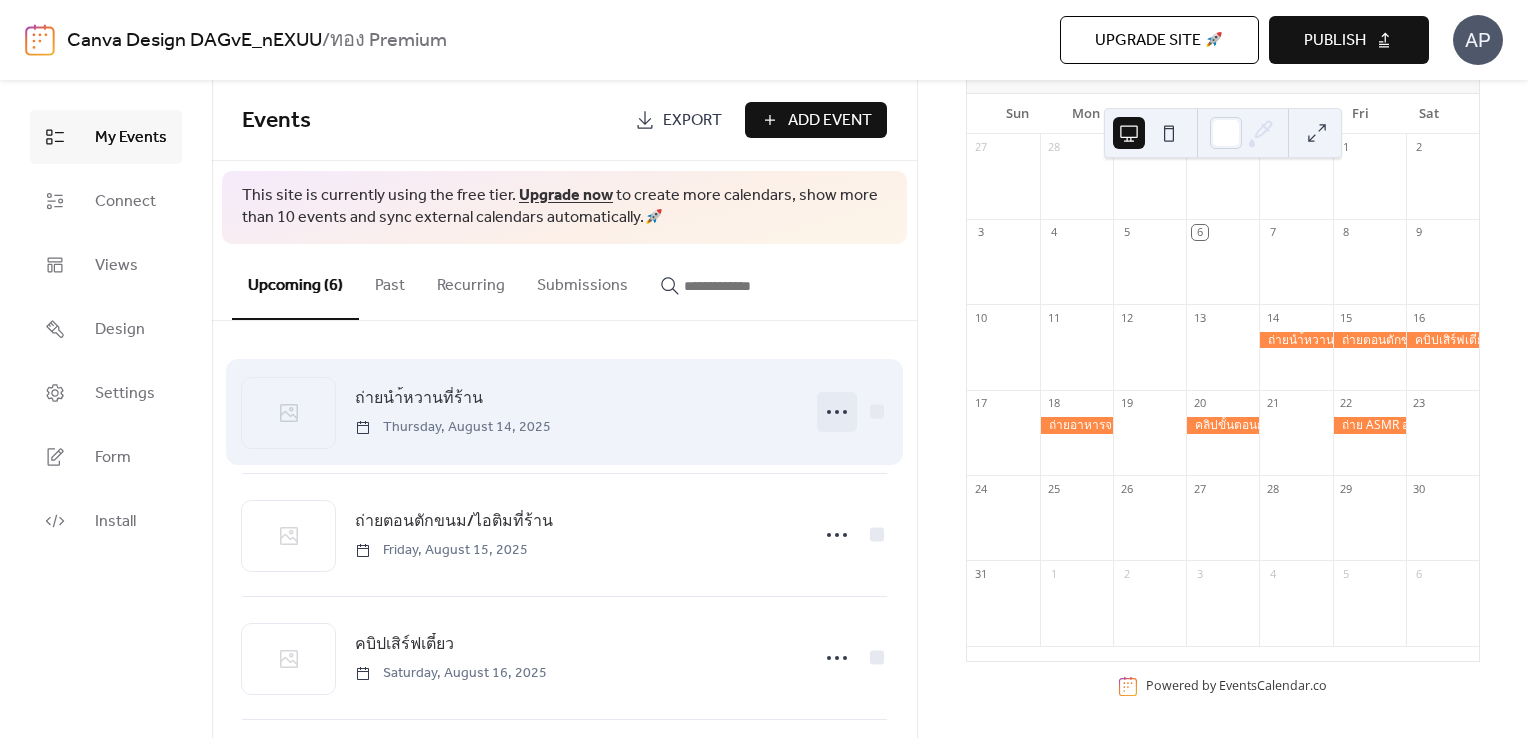 click 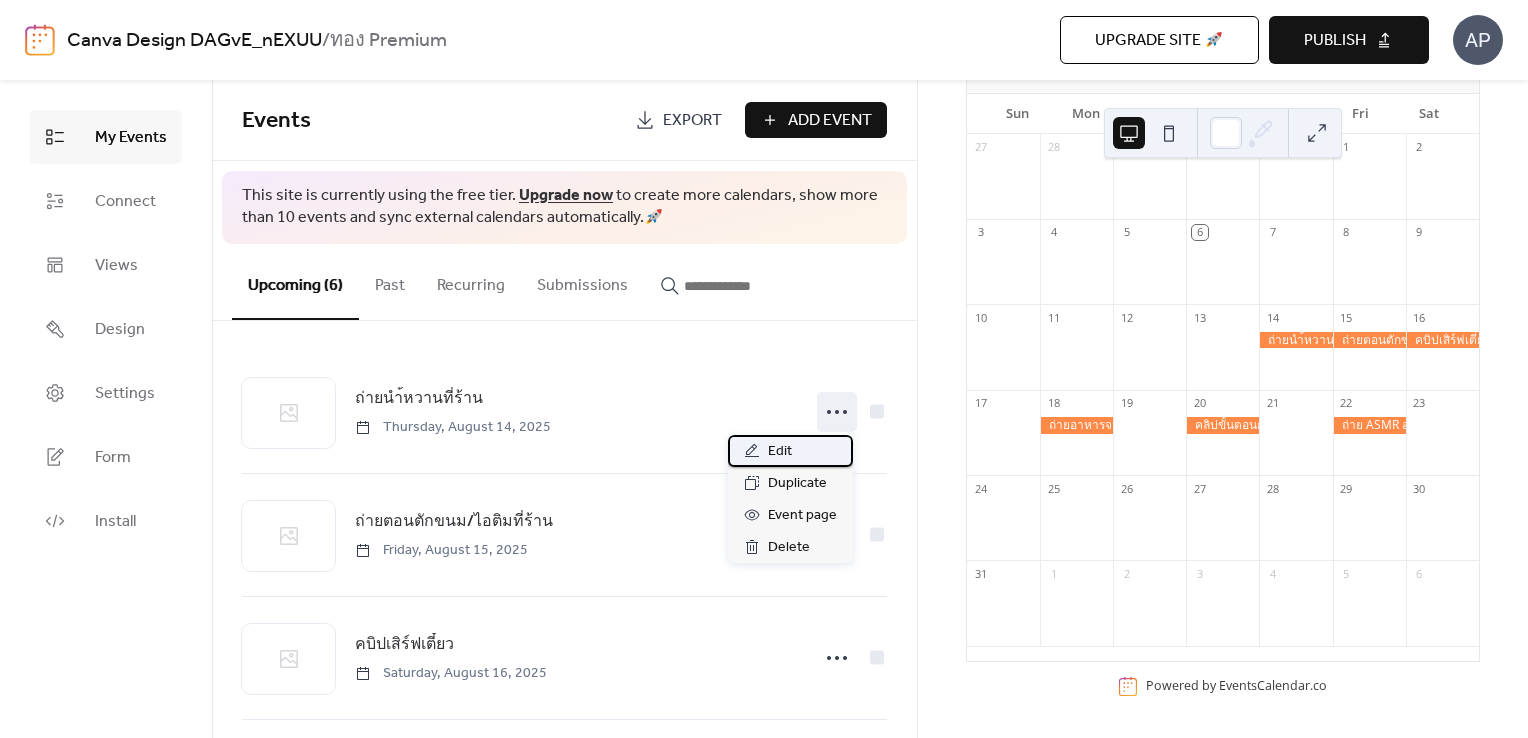 click on "Edit" at bounding box center (790, 451) 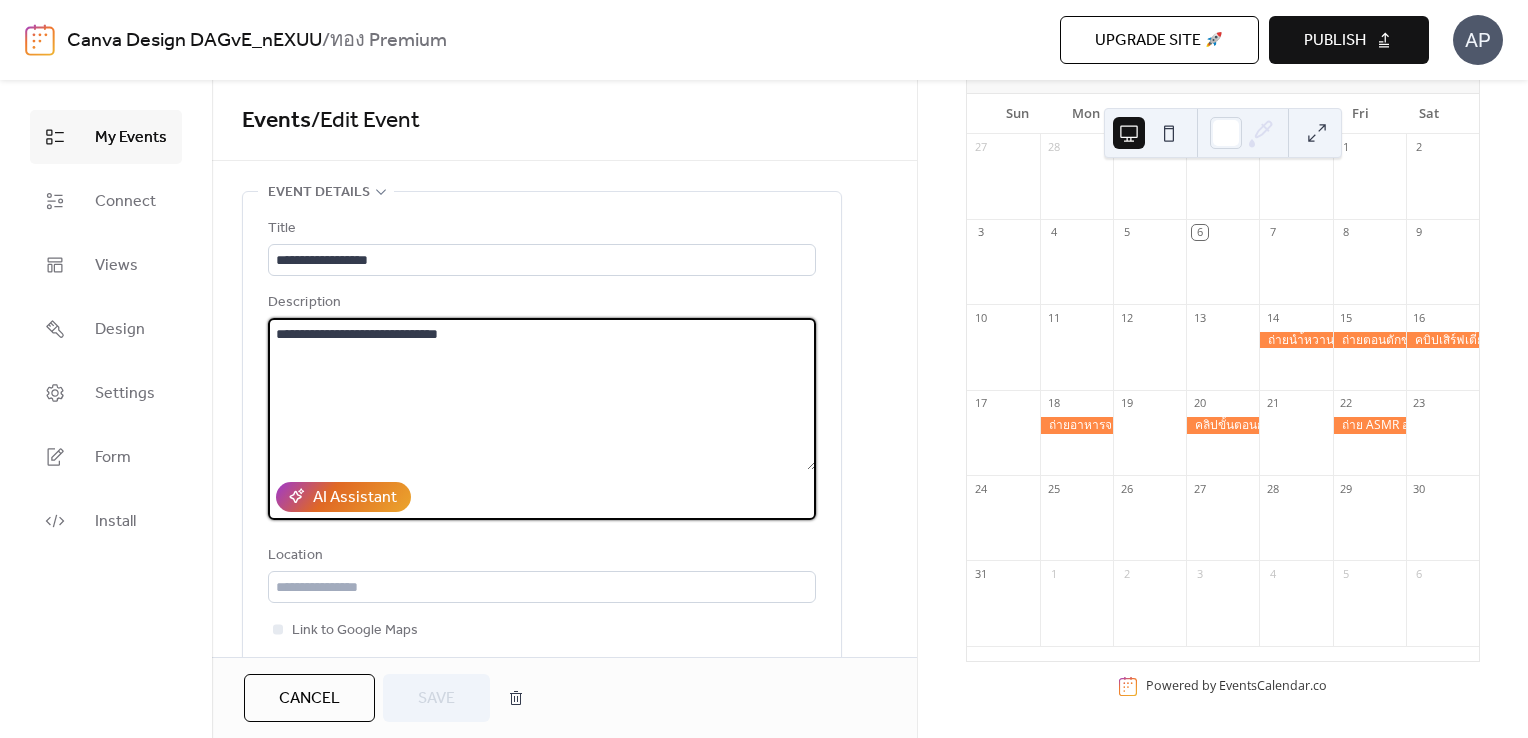 click on "**********" at bounding box center [542, 394] 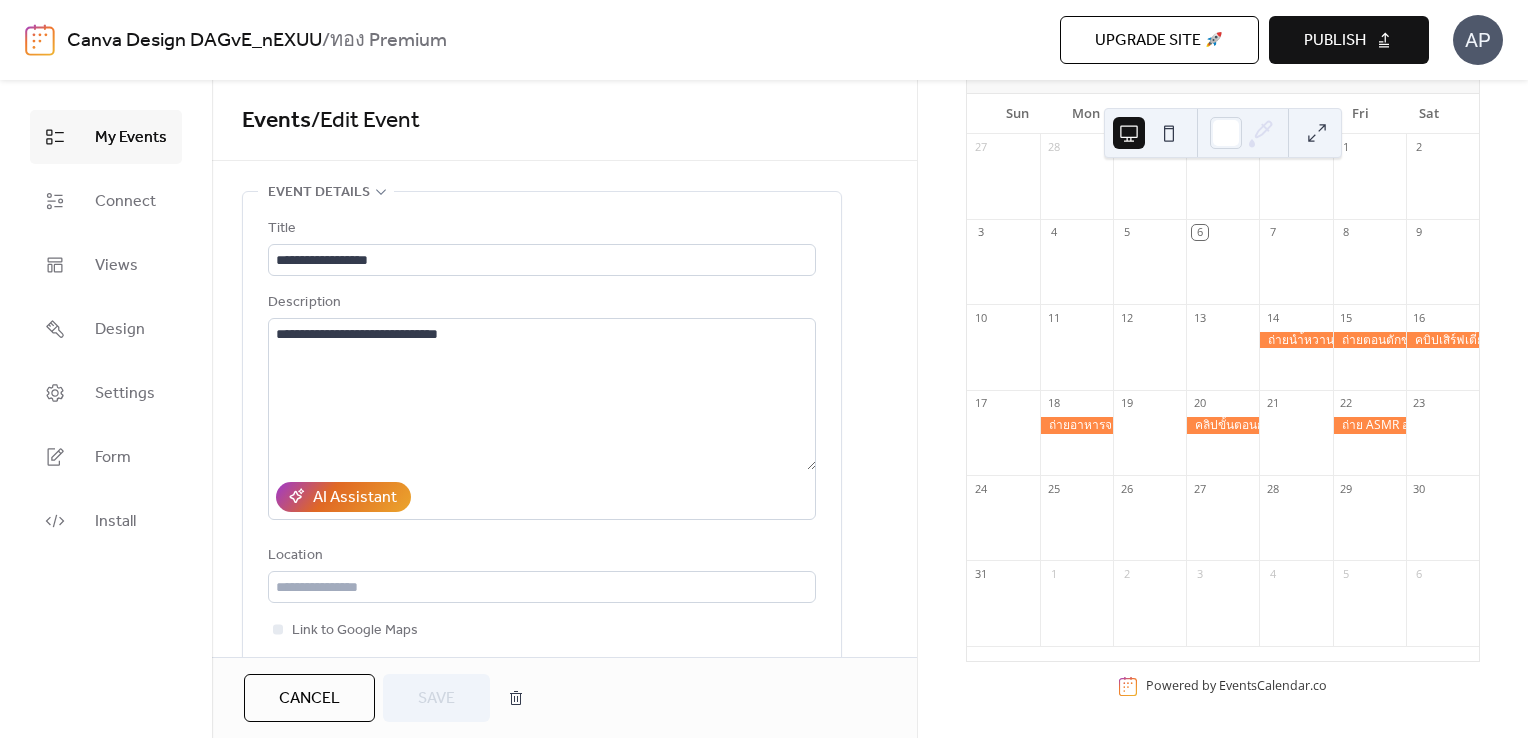 click on "Events" at bounding box center (276, 121) 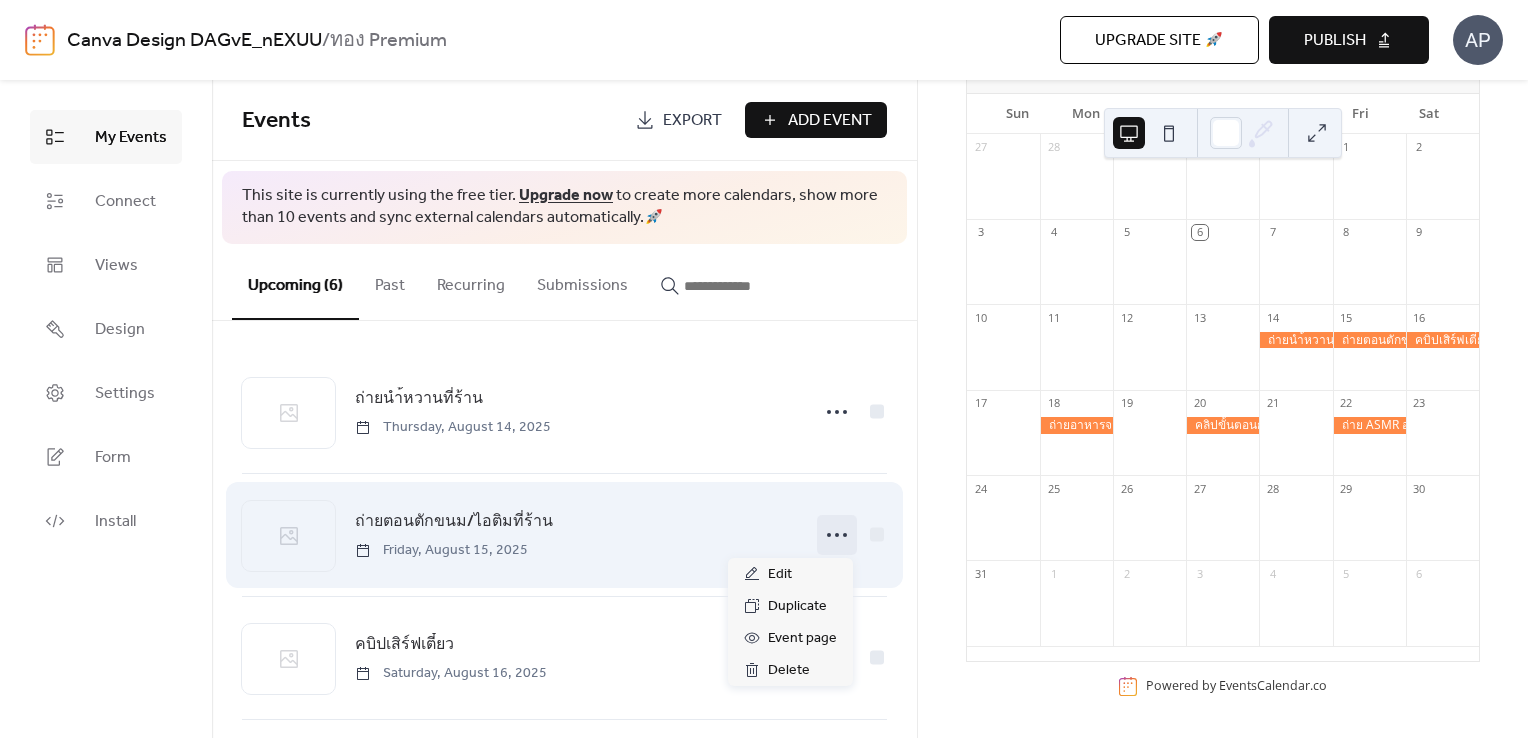 click 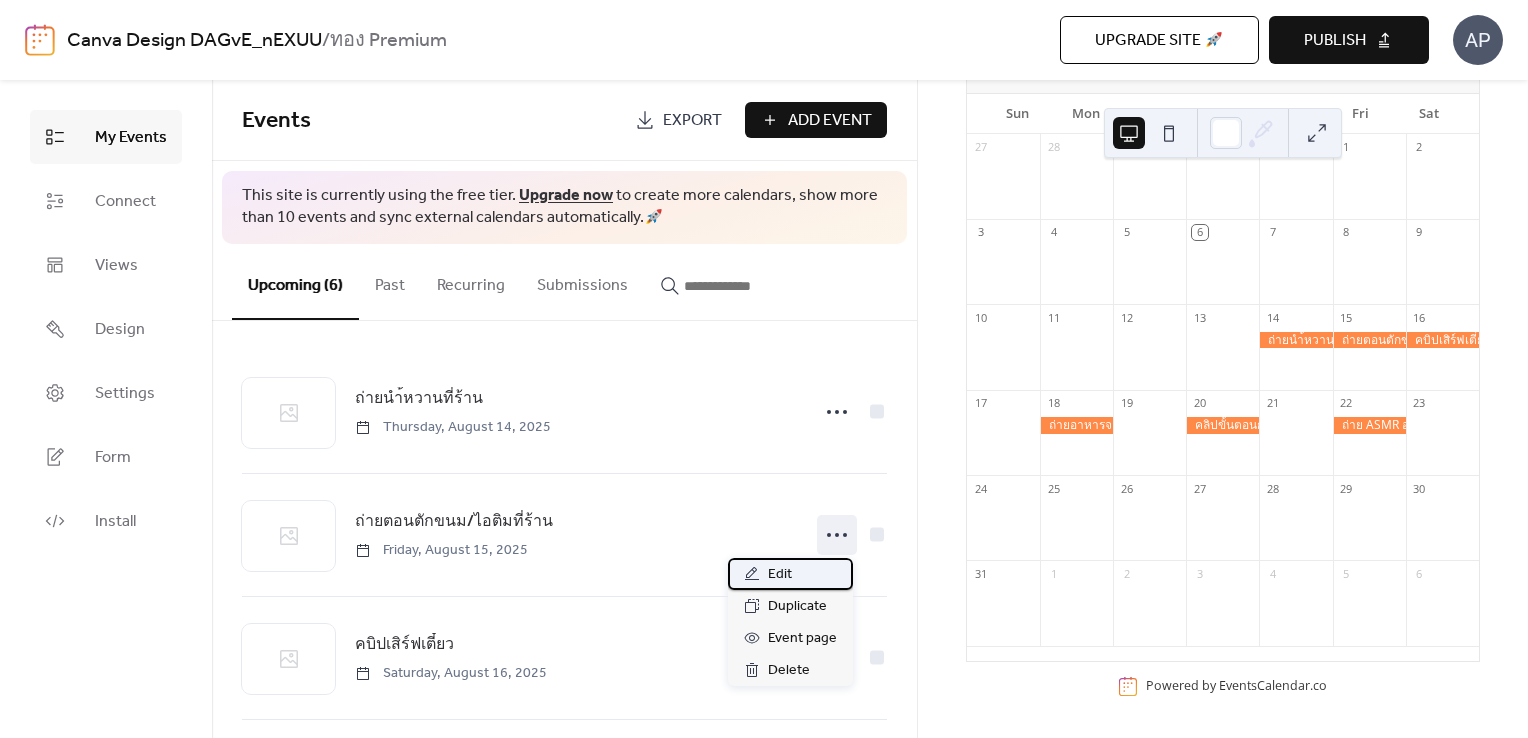 click on "Edit" at bounding box center [790, 574] 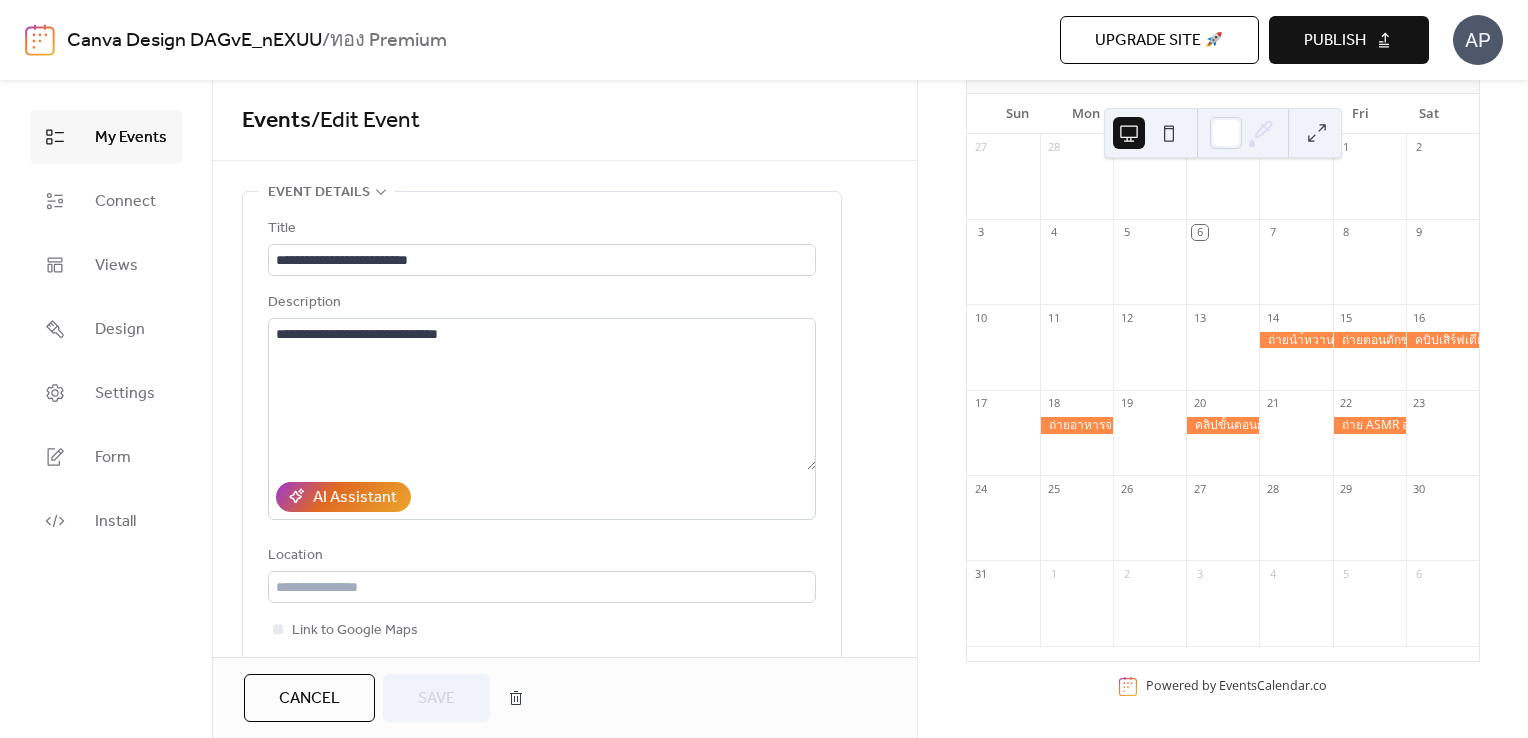click on "Title" at bounding box center [540, 229] 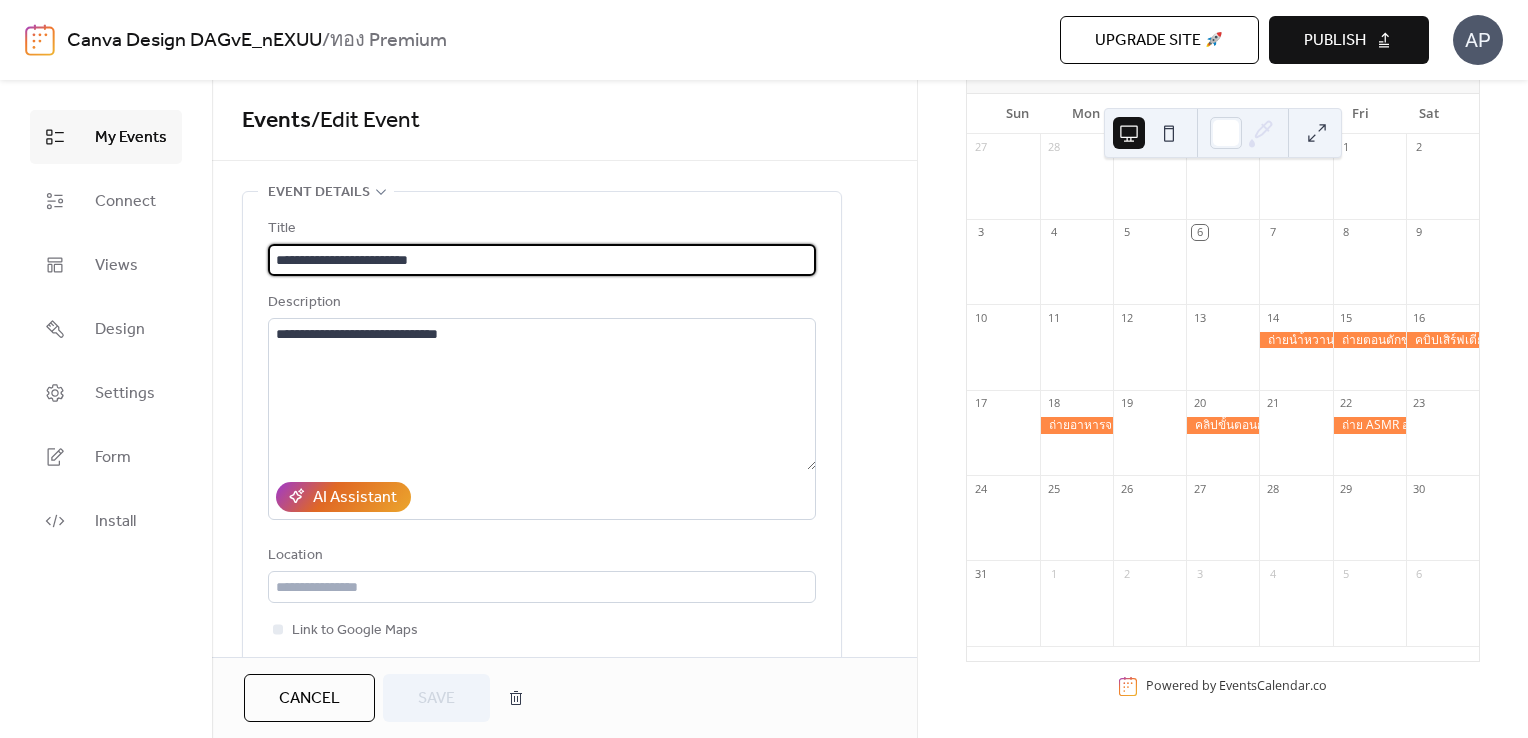 click on "**********" at bounding box center (542, 260) 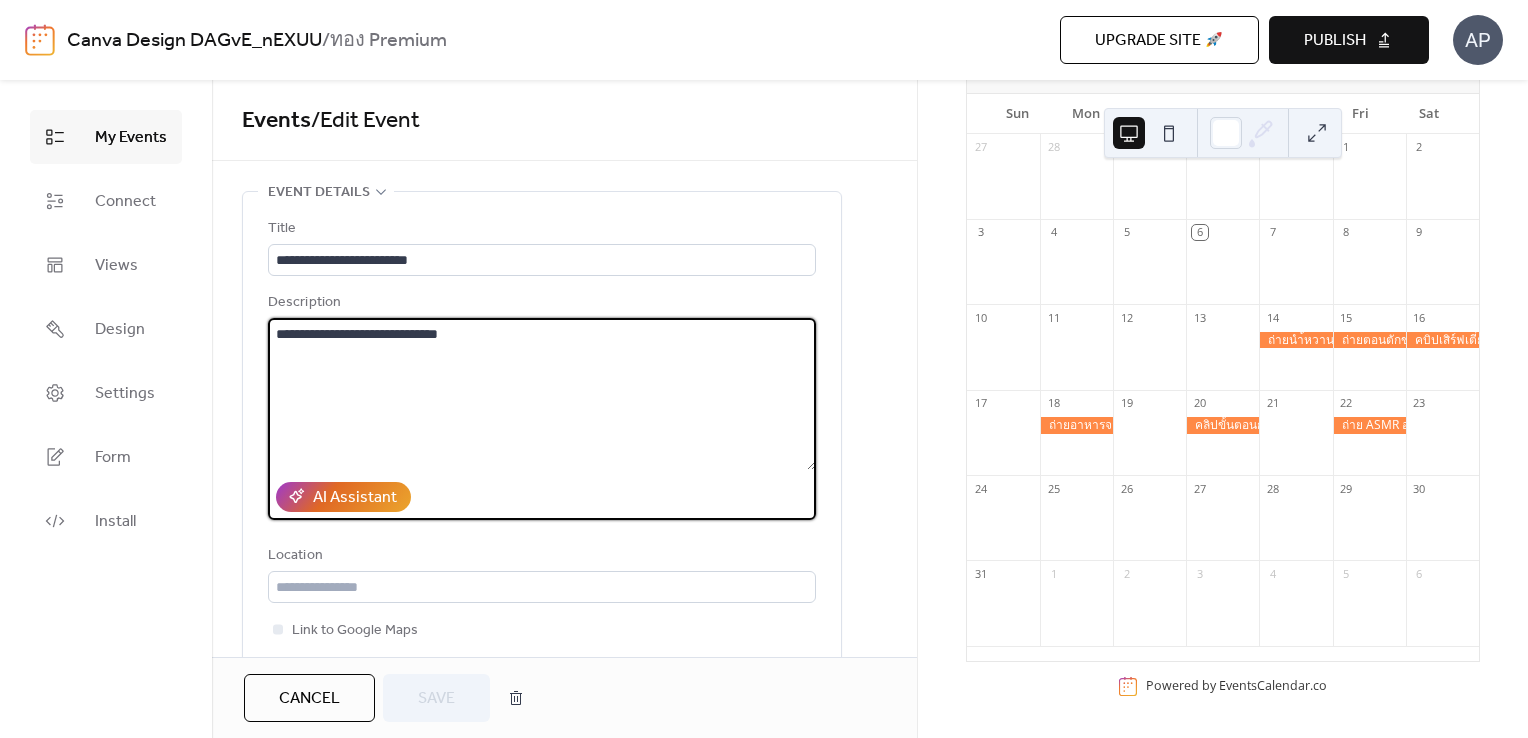 click on "**********" at bounding box center [542, 394] 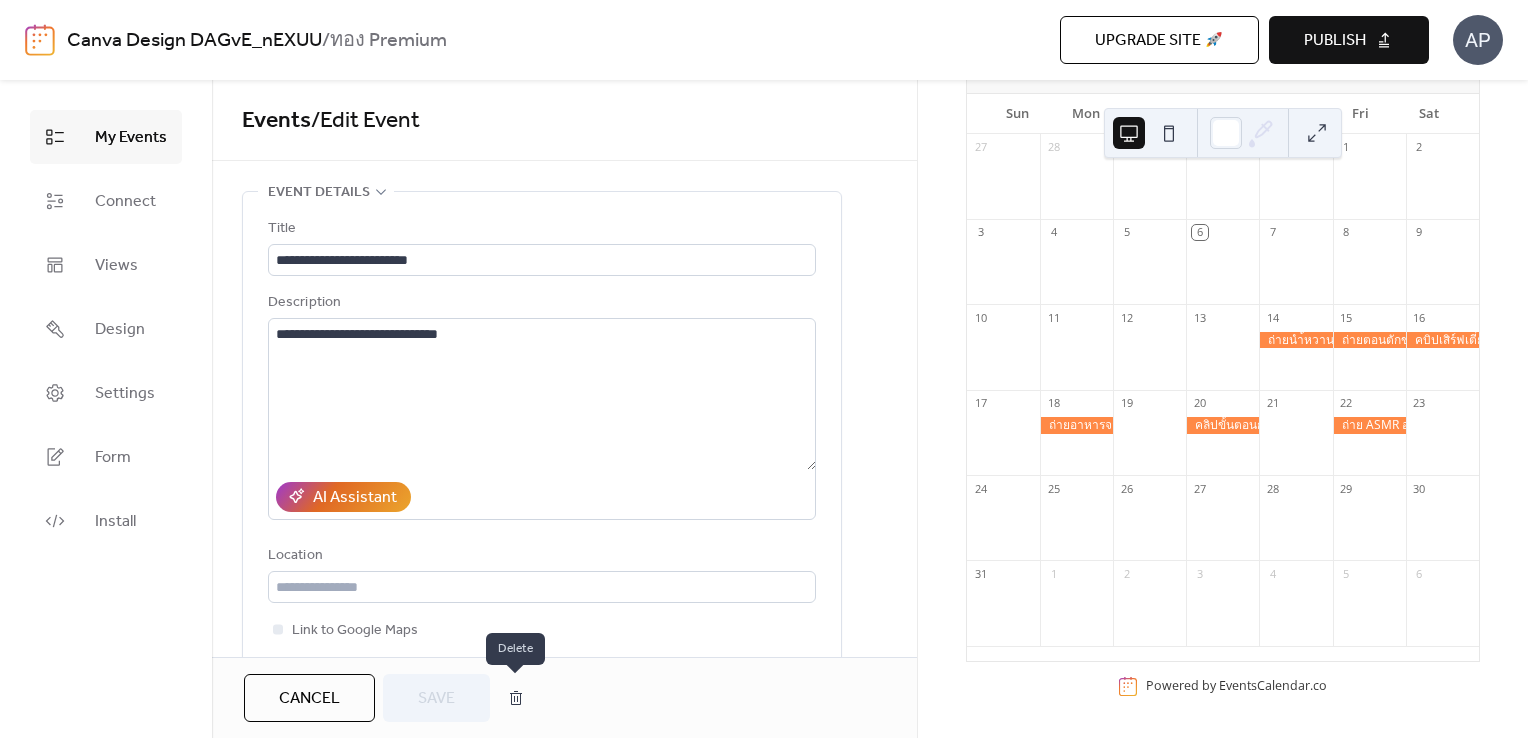 click at bounding box center (516, 698) 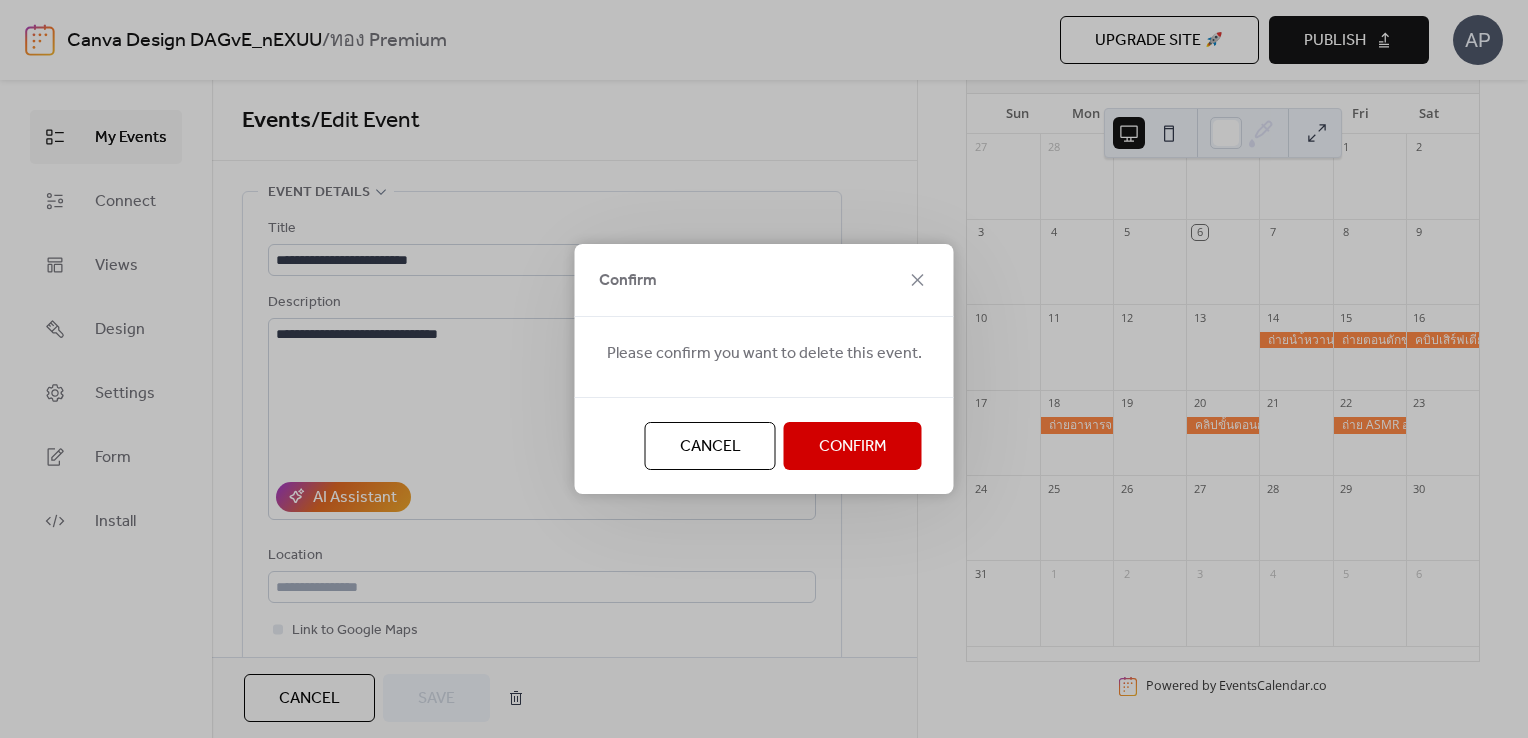 click on "Confirm" at bounding box center (853, 447) 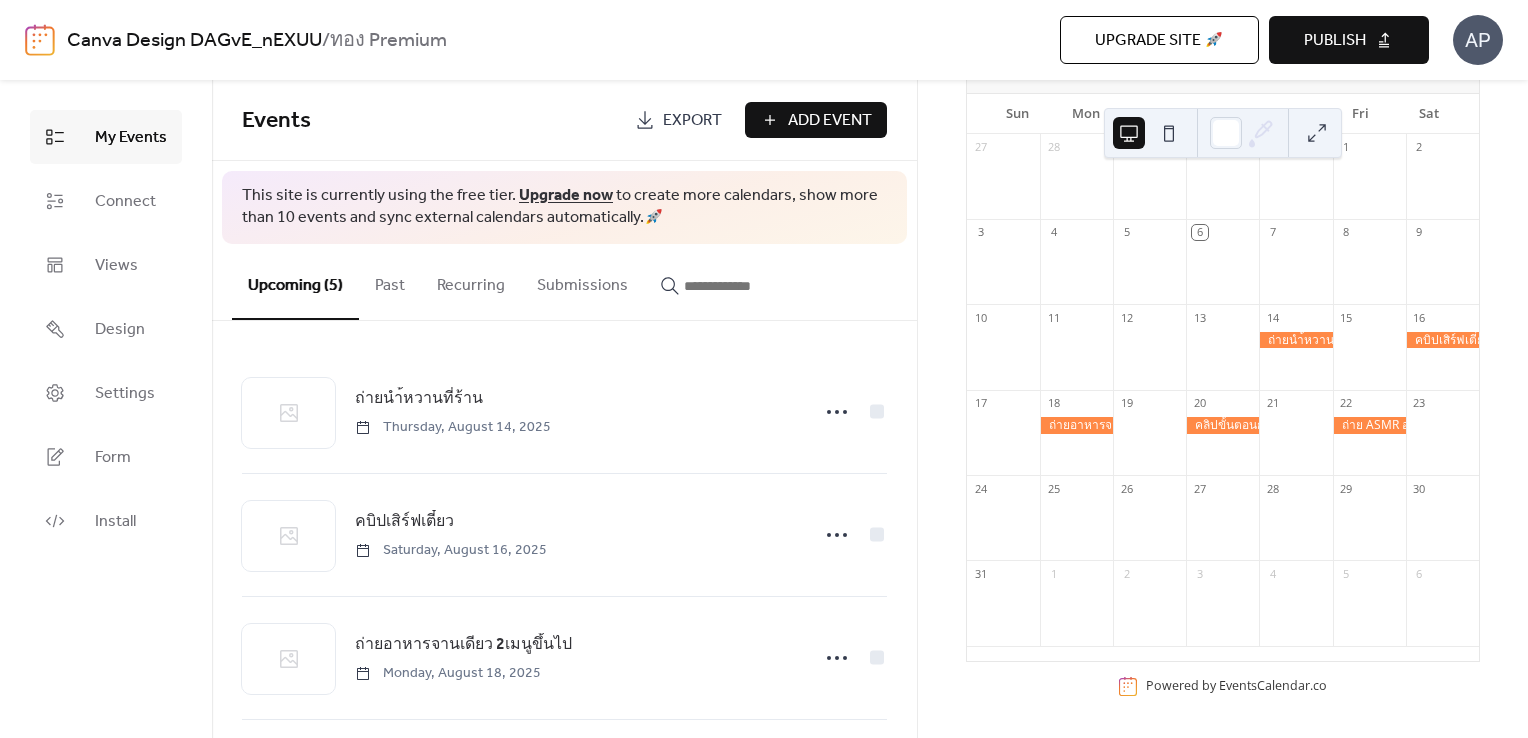 click at bounding box center [1295, 340] 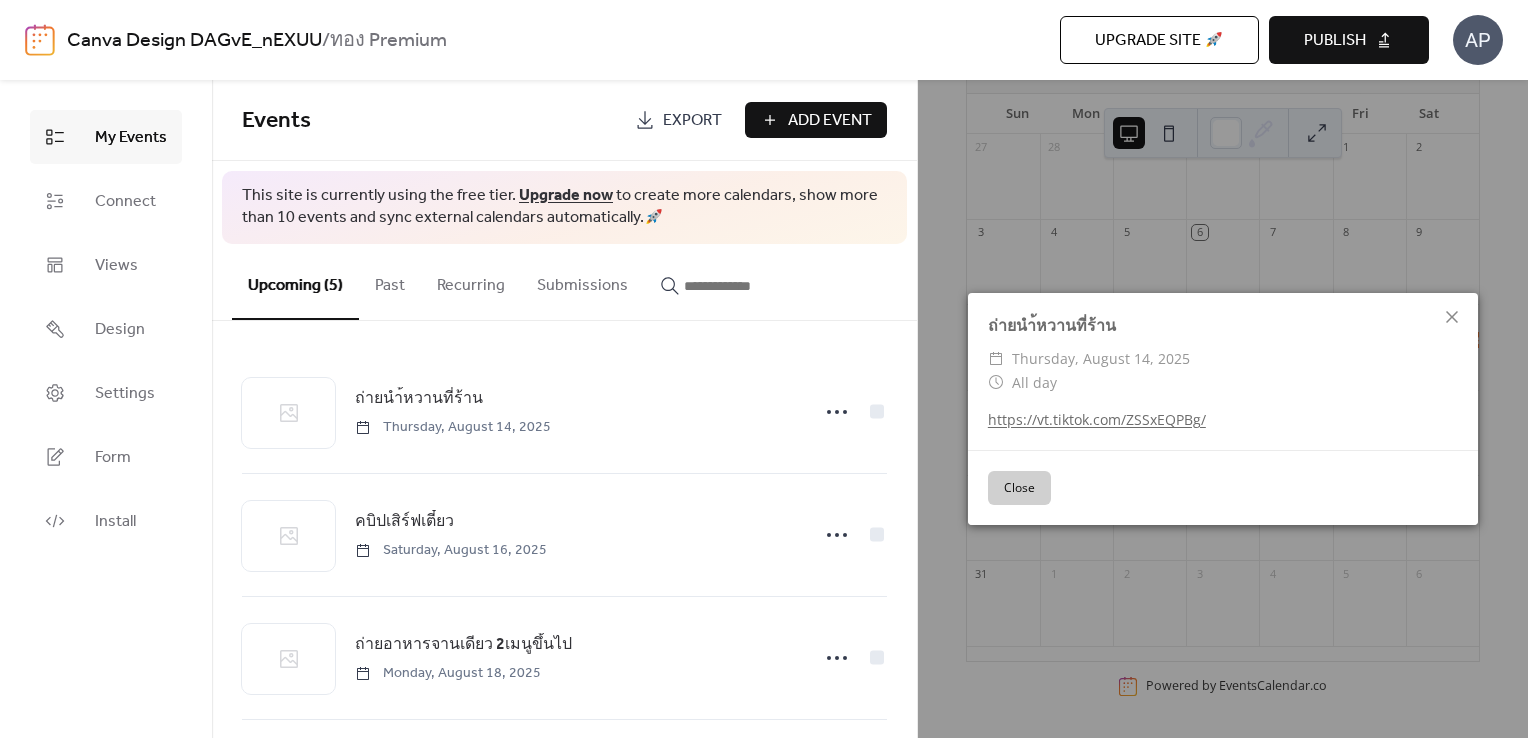 click on "Close" at bounding box center (1019, 488) 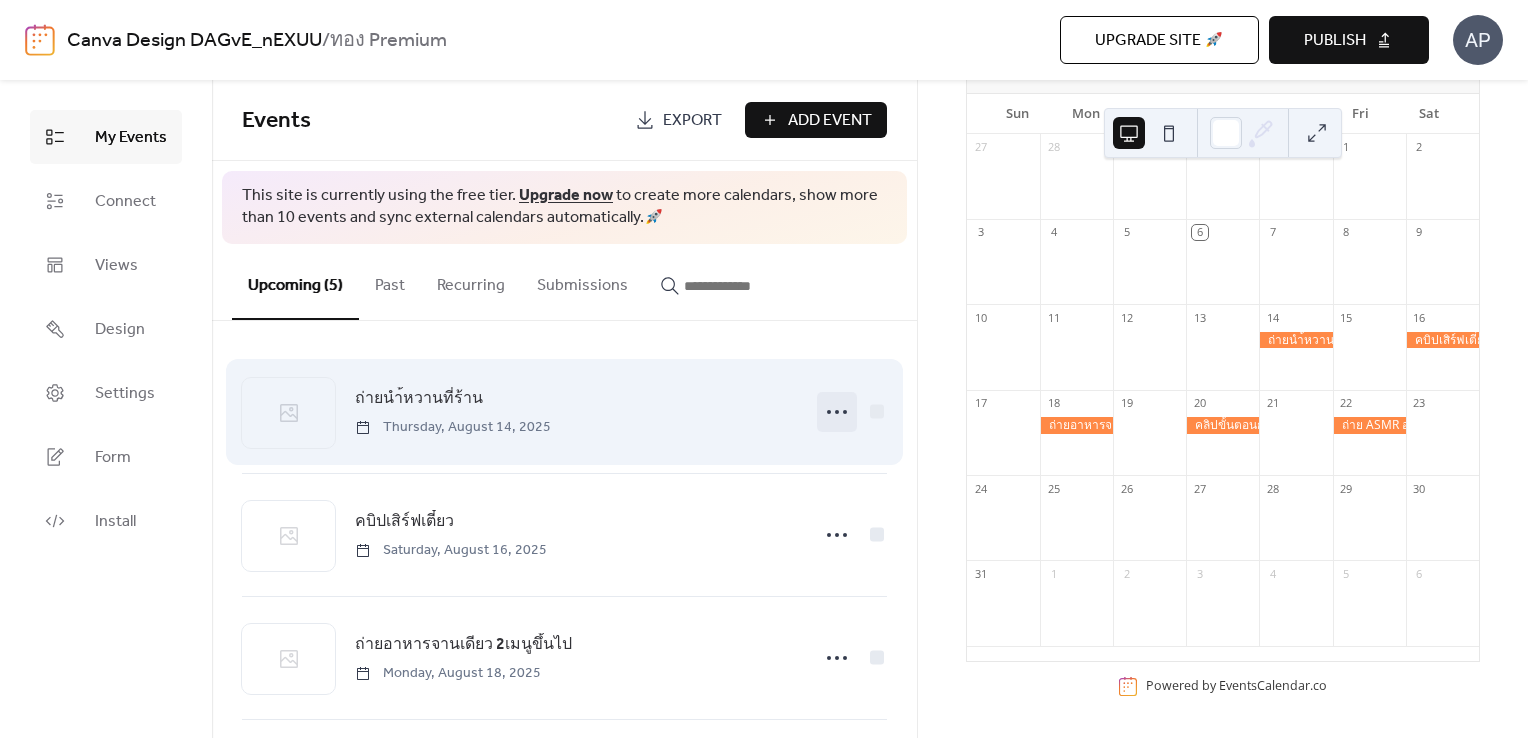 click 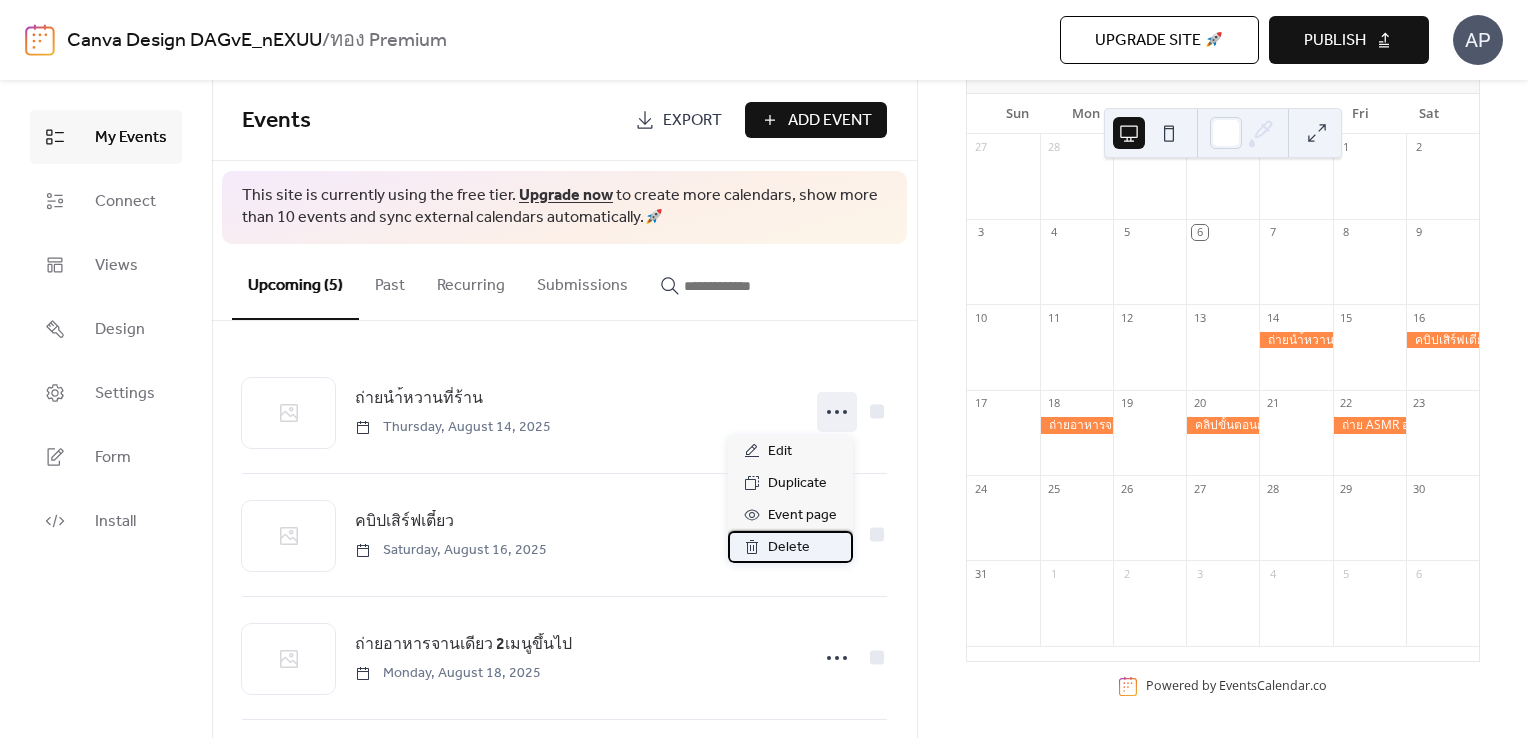 click on "Delete" at bounding box center (789, 548) 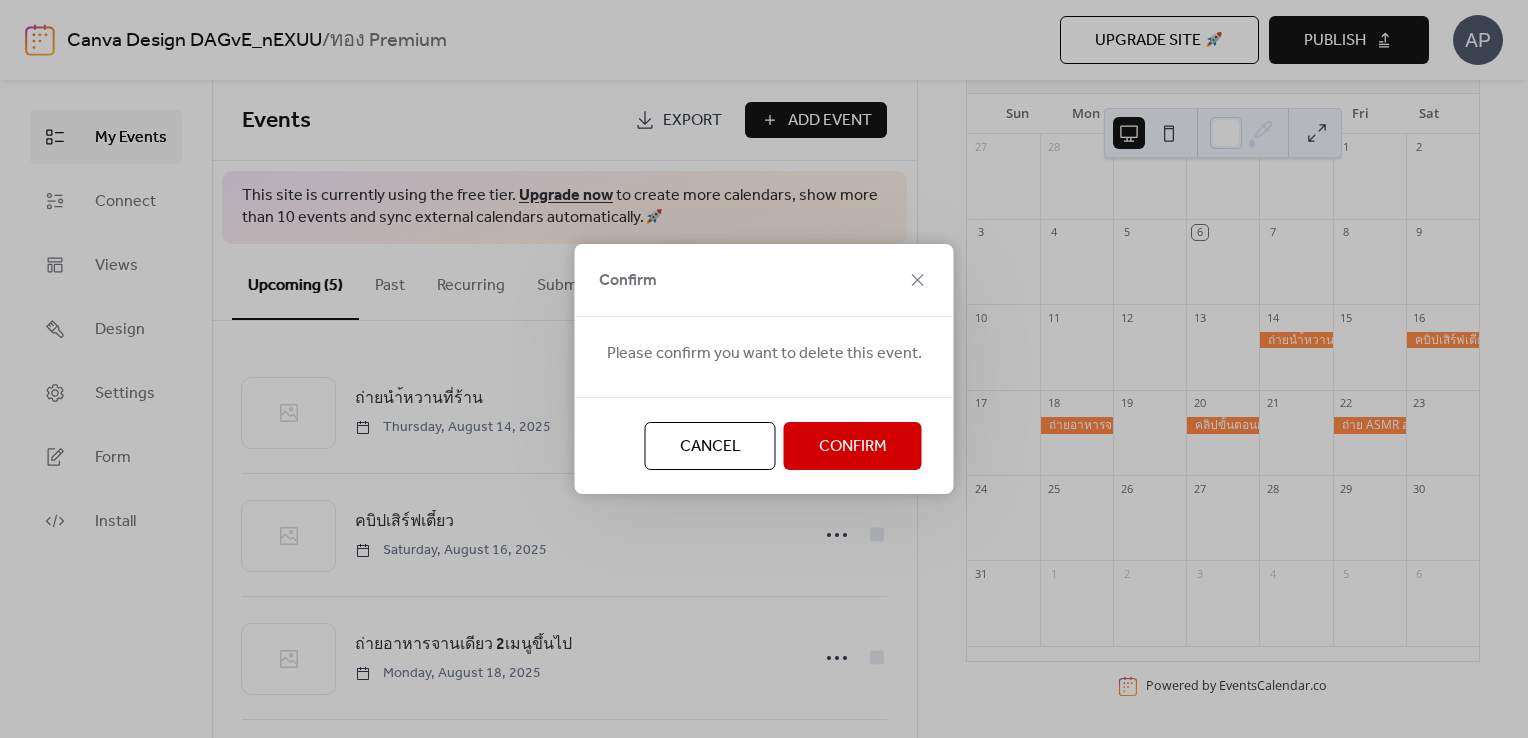 click on "Confirm" at bounding box center [853, 447] 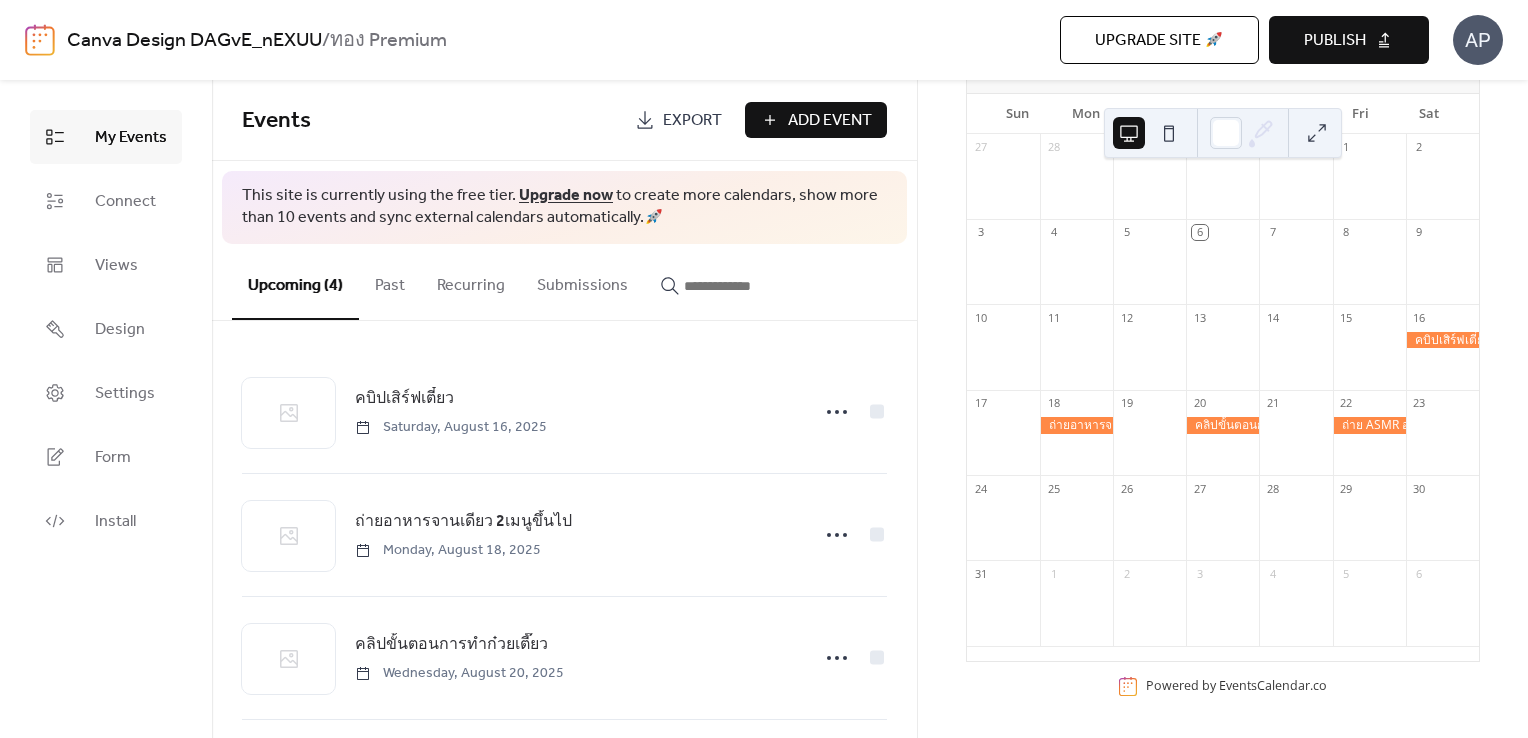 click at bounding box center [1442, 340] 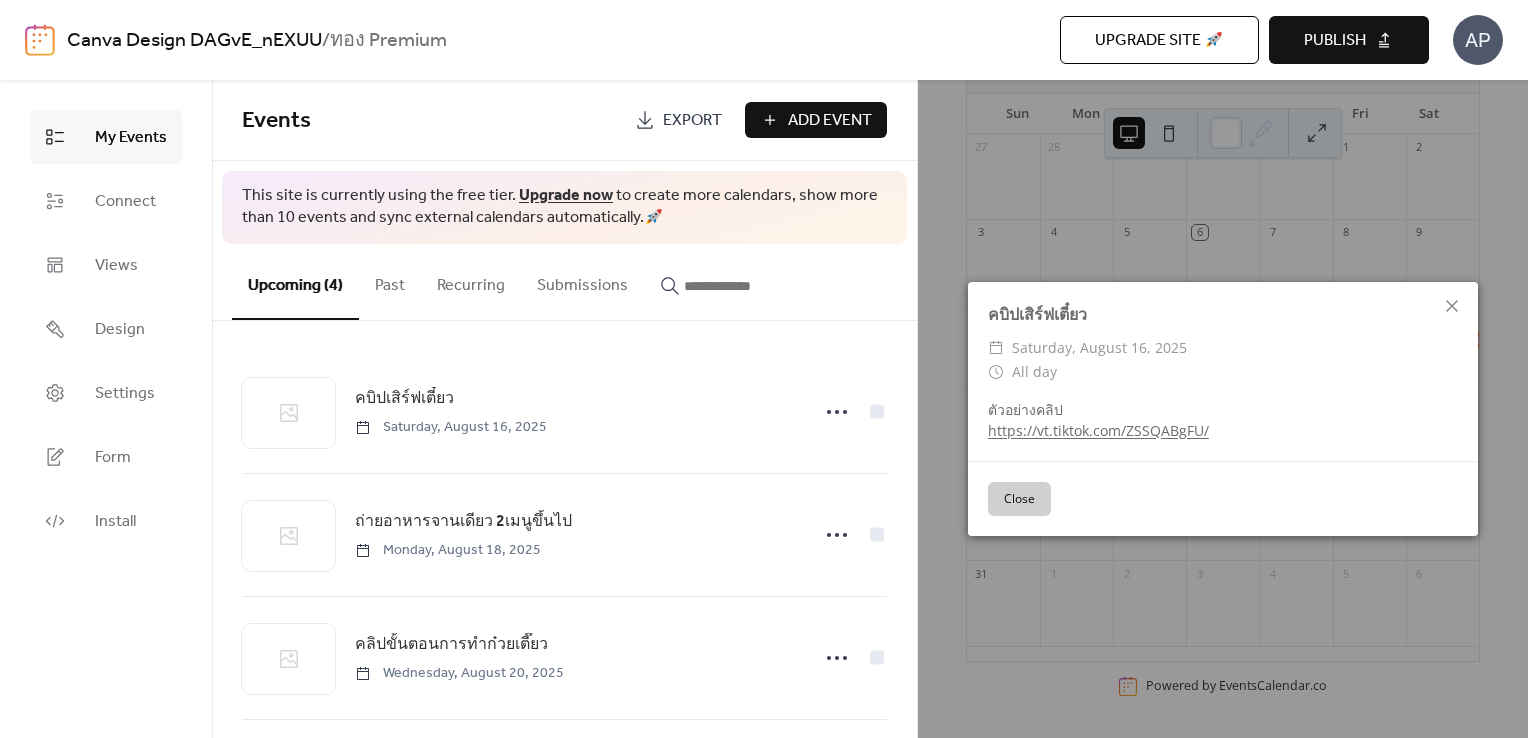 click on "คบิปเสิร์ฟเตี๋ยว" at bounding box center (1223, 314) 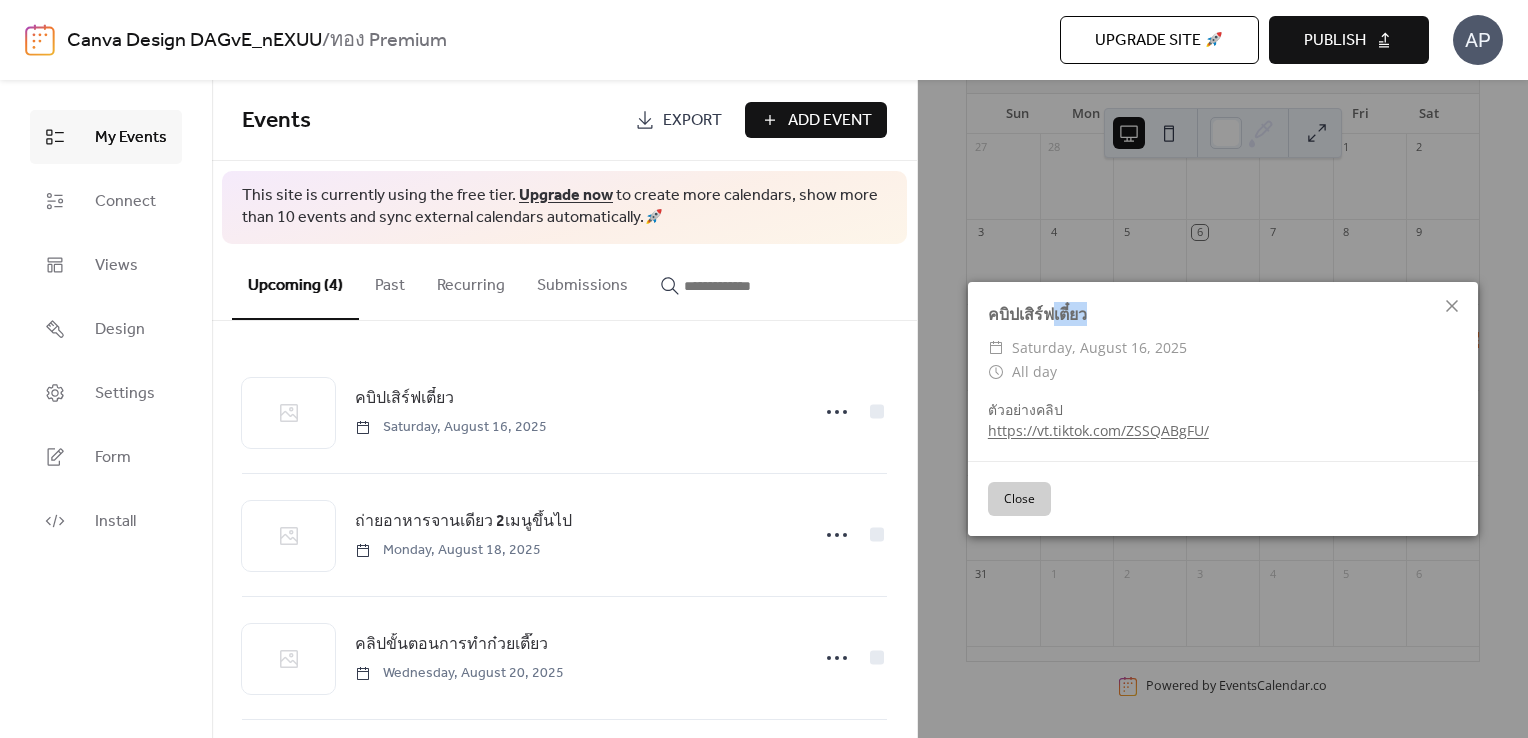 click on "คบิปเสิร์ฟเตี๋ยว" at bounding box center [1223, 314] 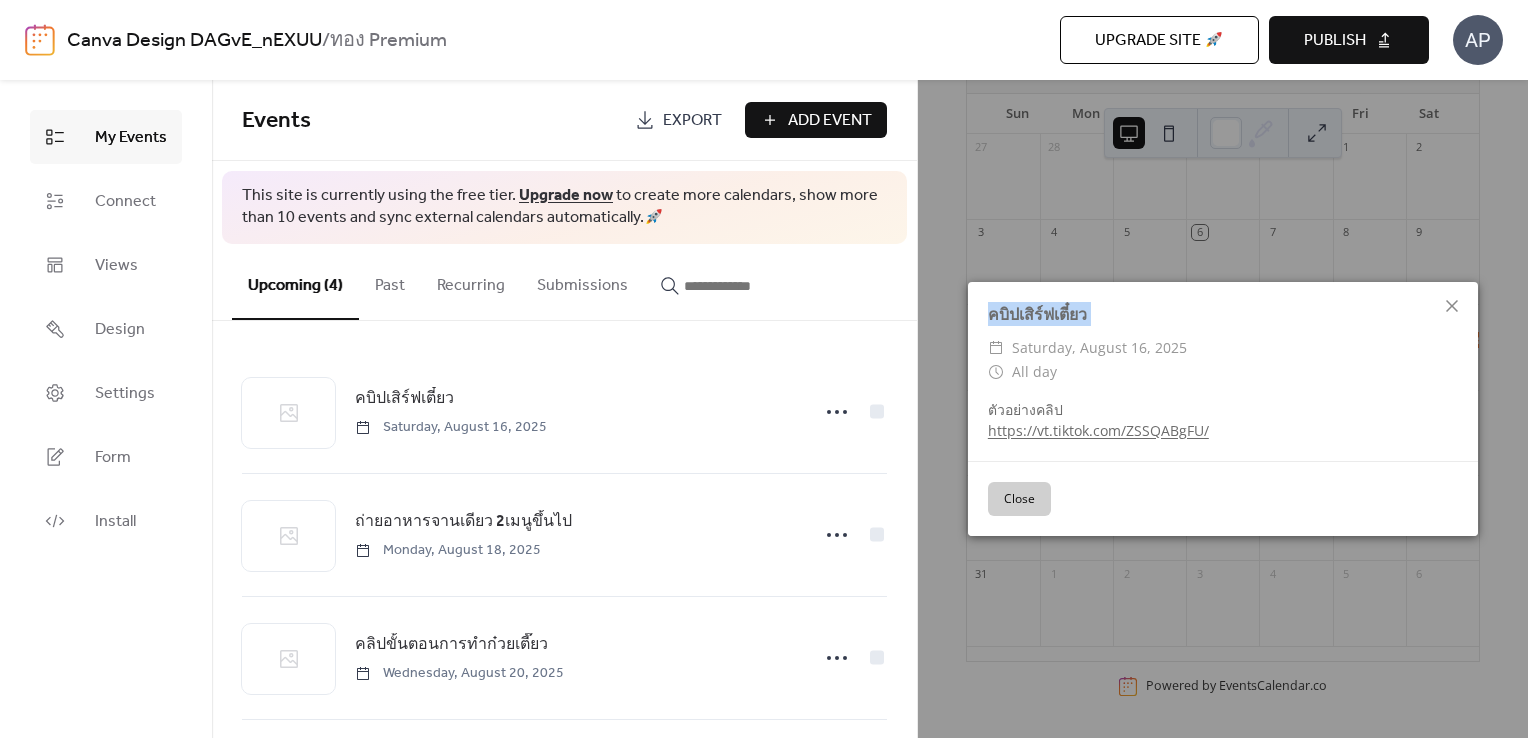 click on "คบิปเสิร์ฟเตี๋ยว" at bounding box center [1223, 314] 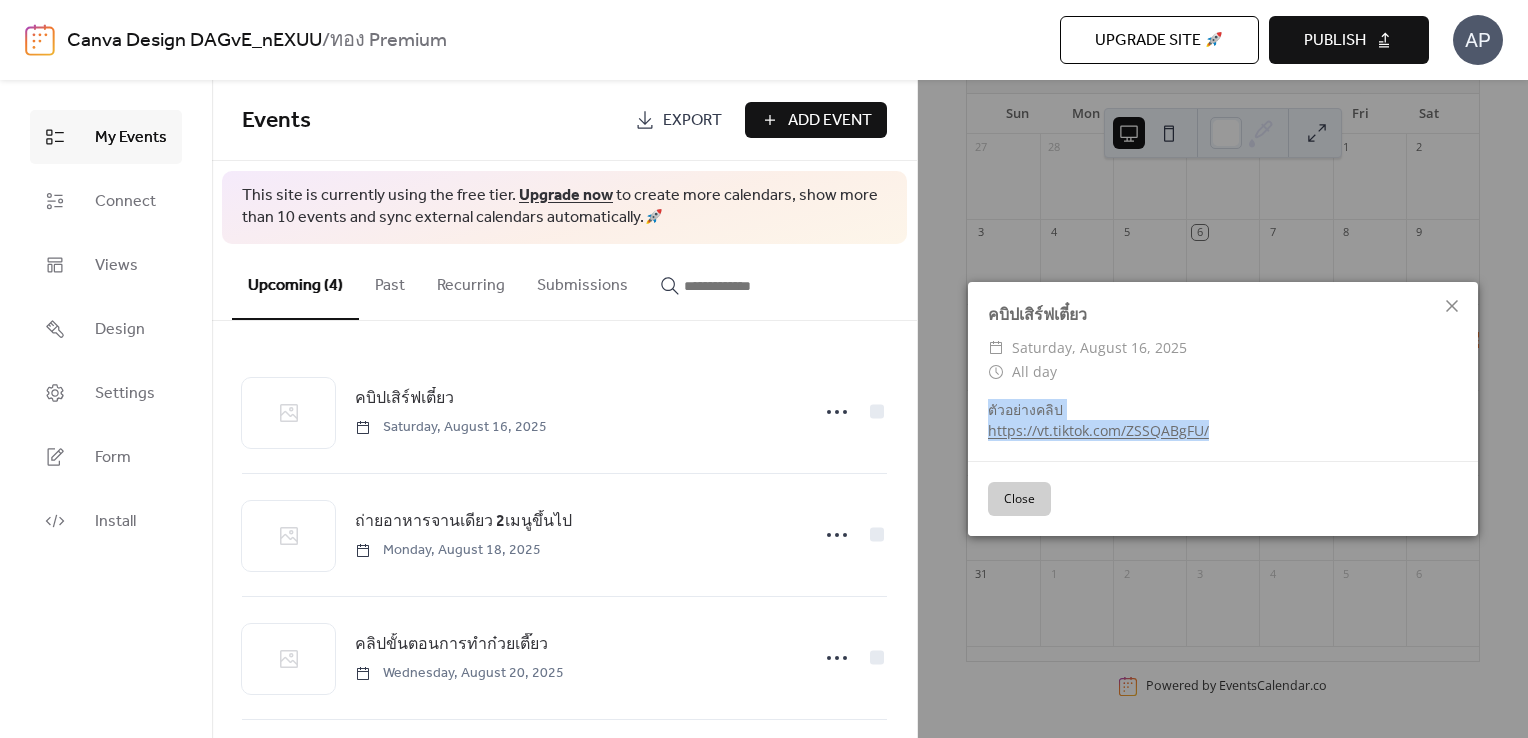 drag, startPoint x: 1244, startPoint y: 431, endPoint x: 976, endPoint y: 402, distance: 269.56445 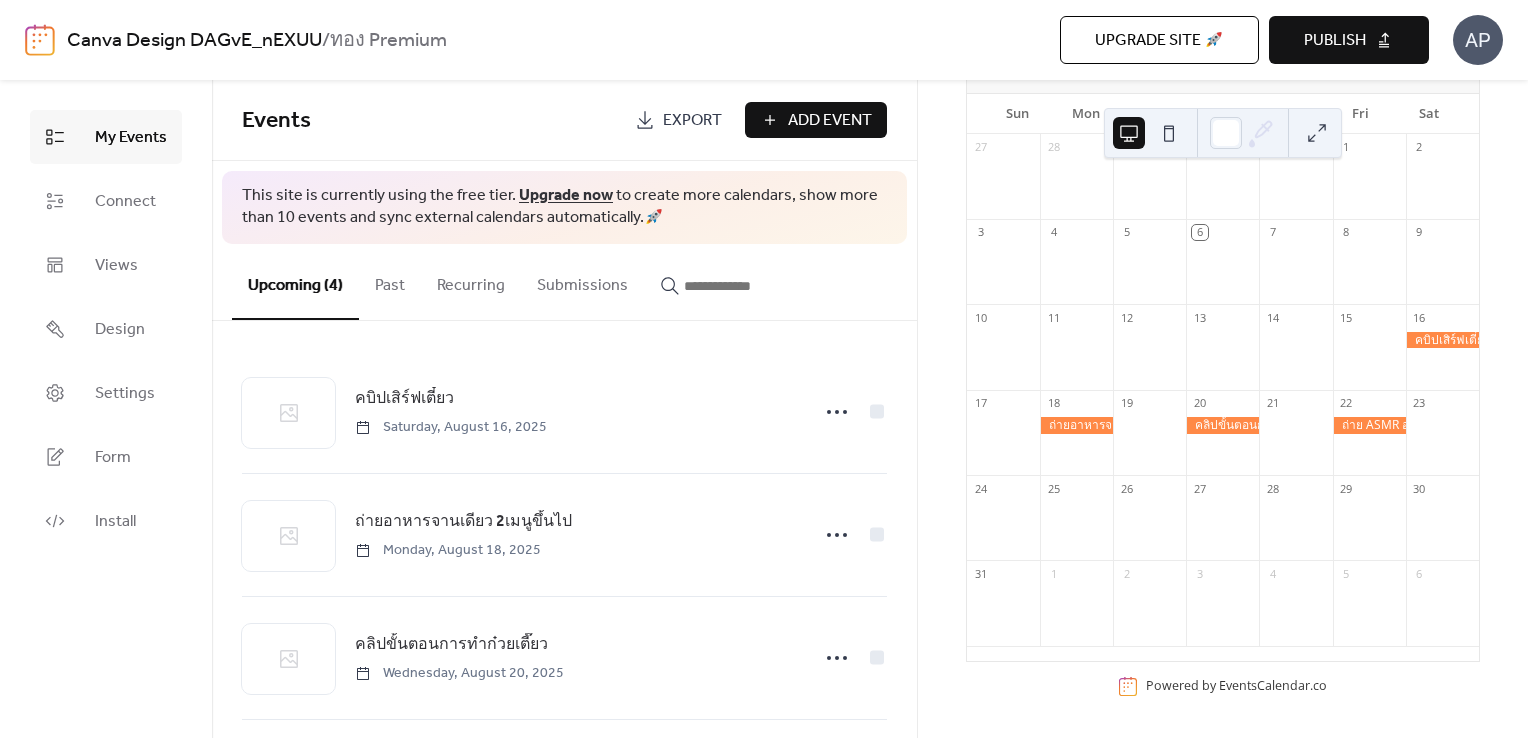 click at bounding box center [1442, 340] 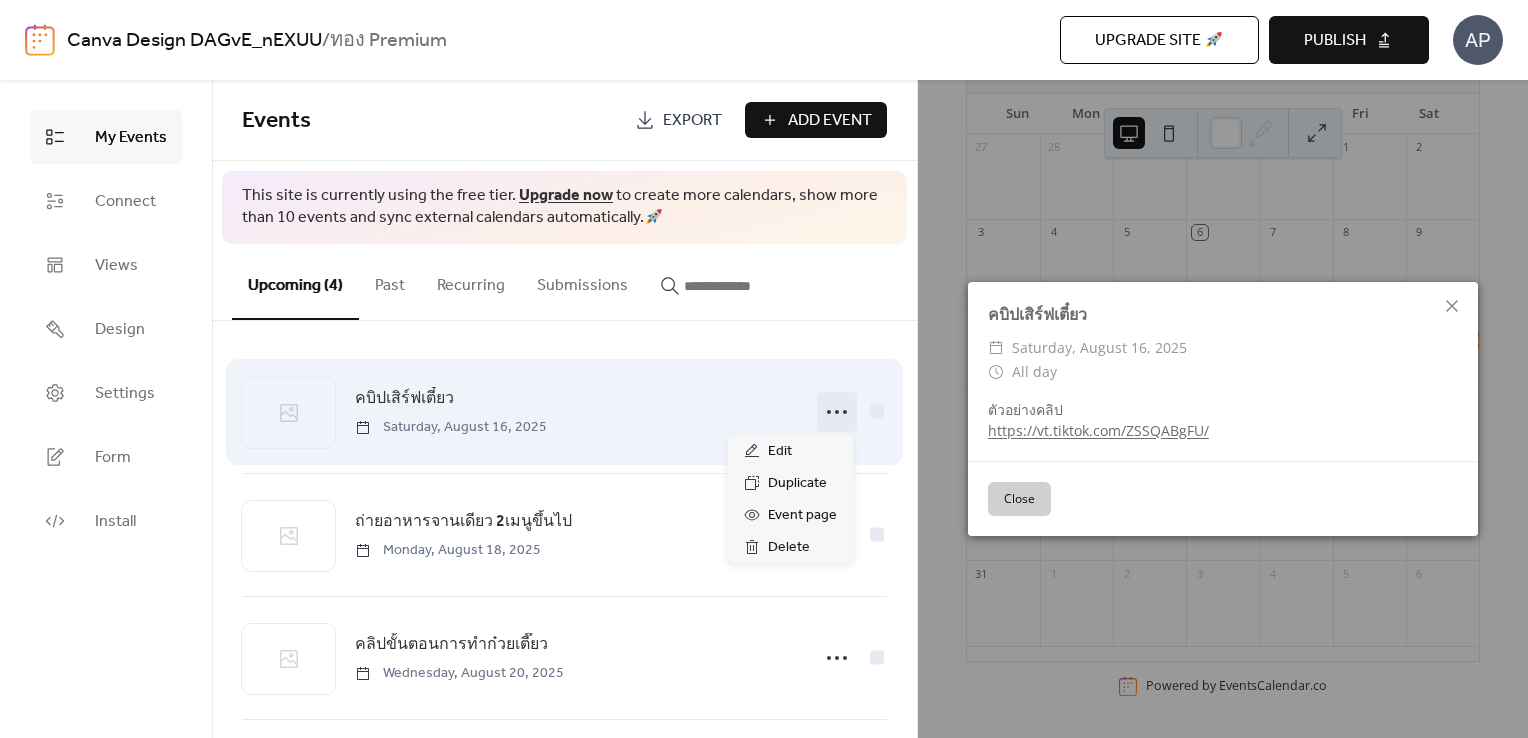 click 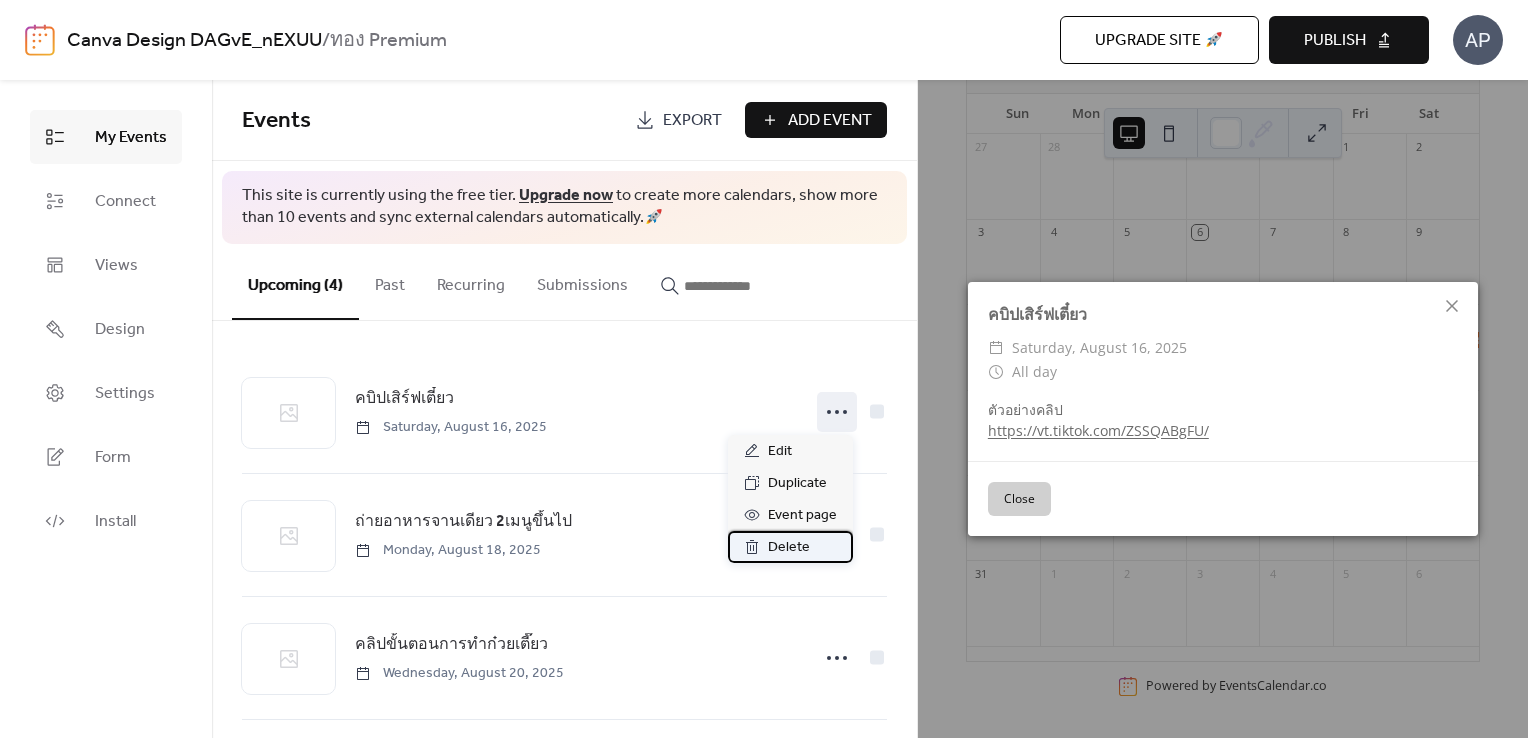 click on "Delete" at bounding box center [790, 547] 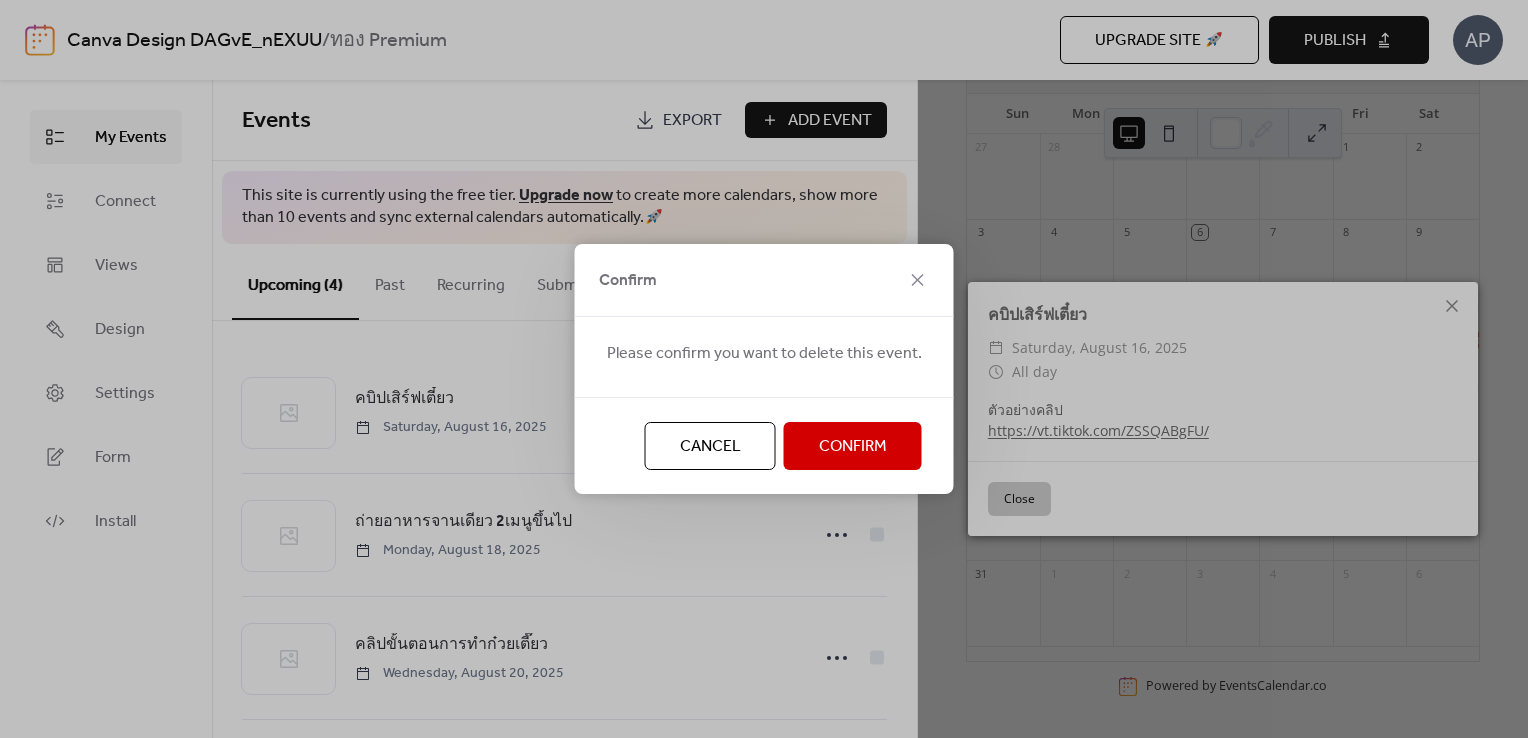 click on "Confirm" at bounding box center [853, 447] 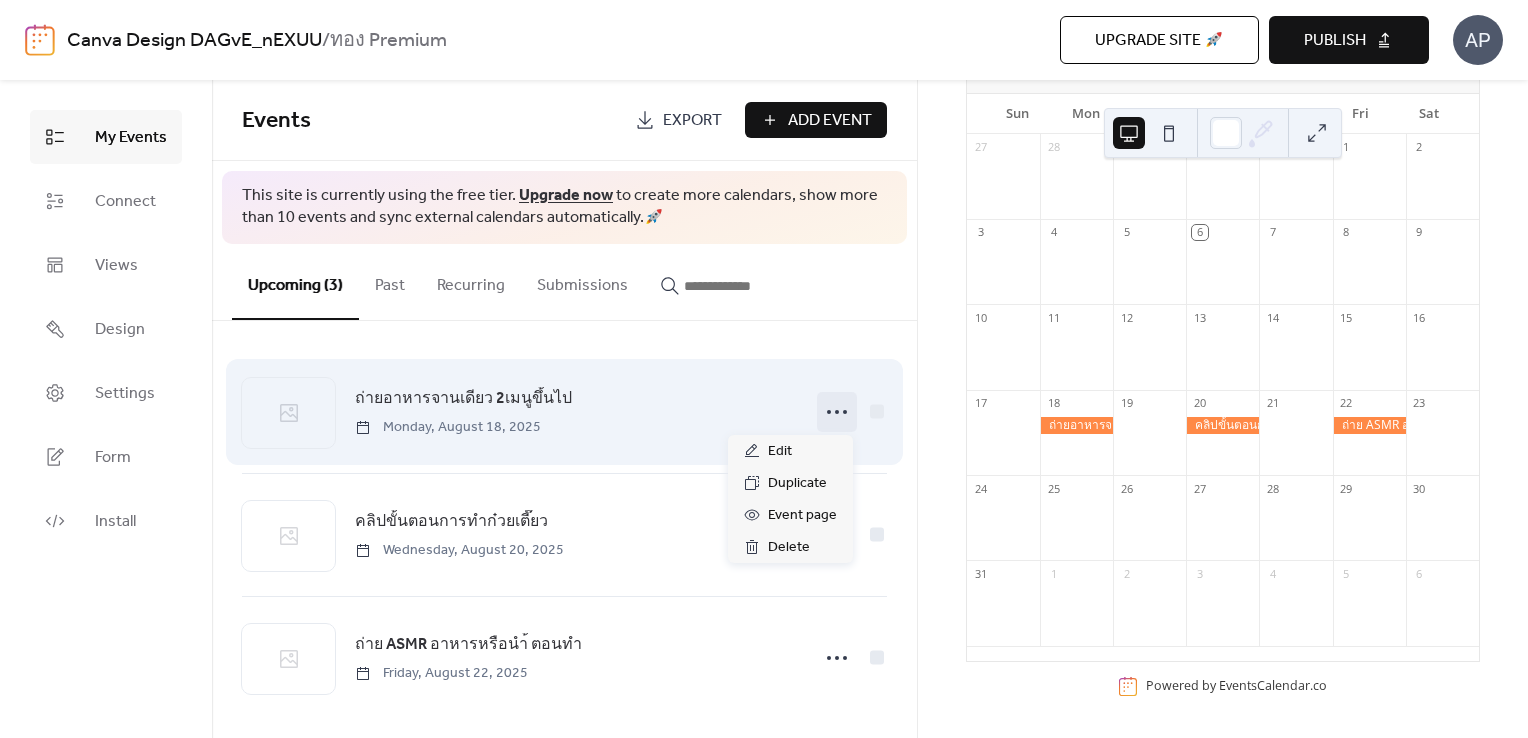 click 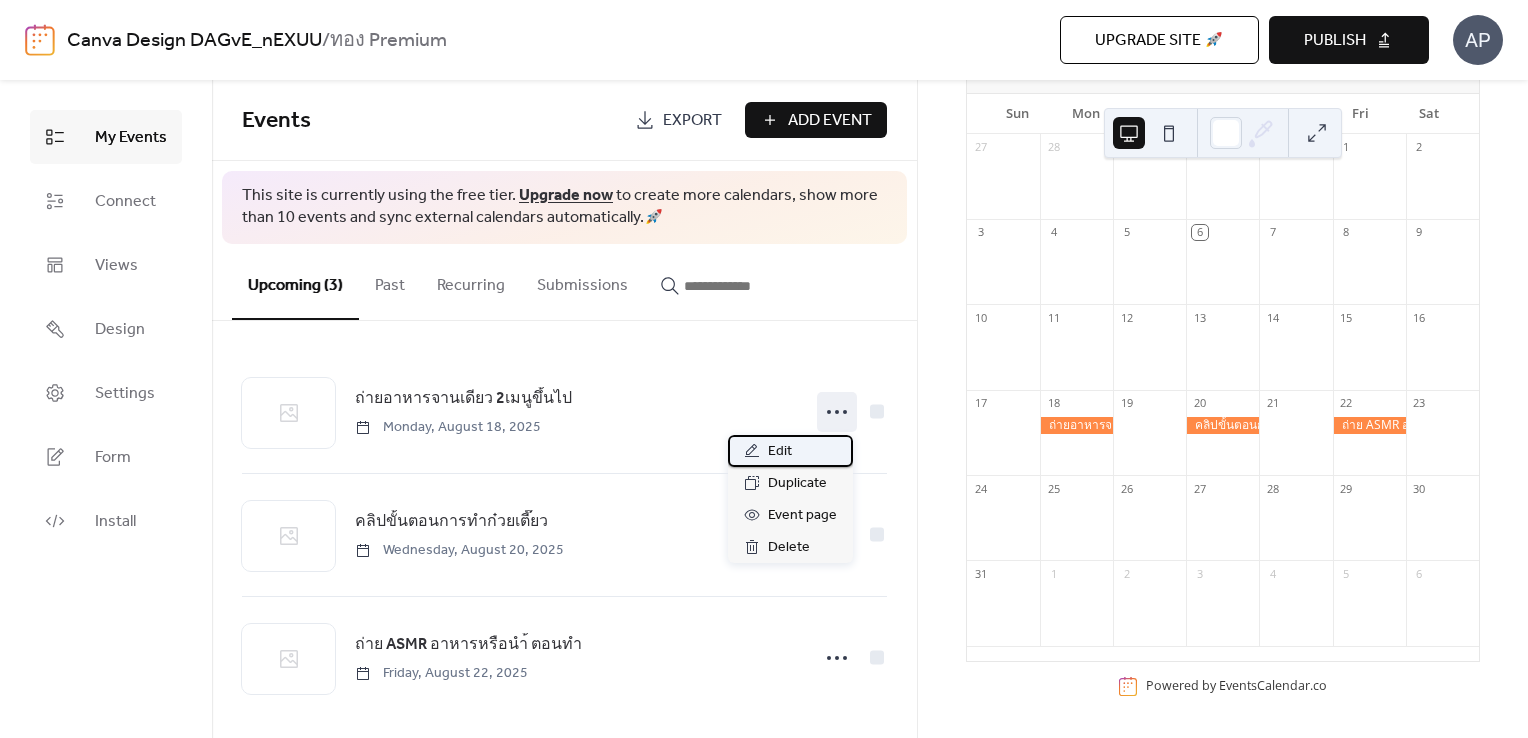 click on "Edit" at bounding box center [790, 451] 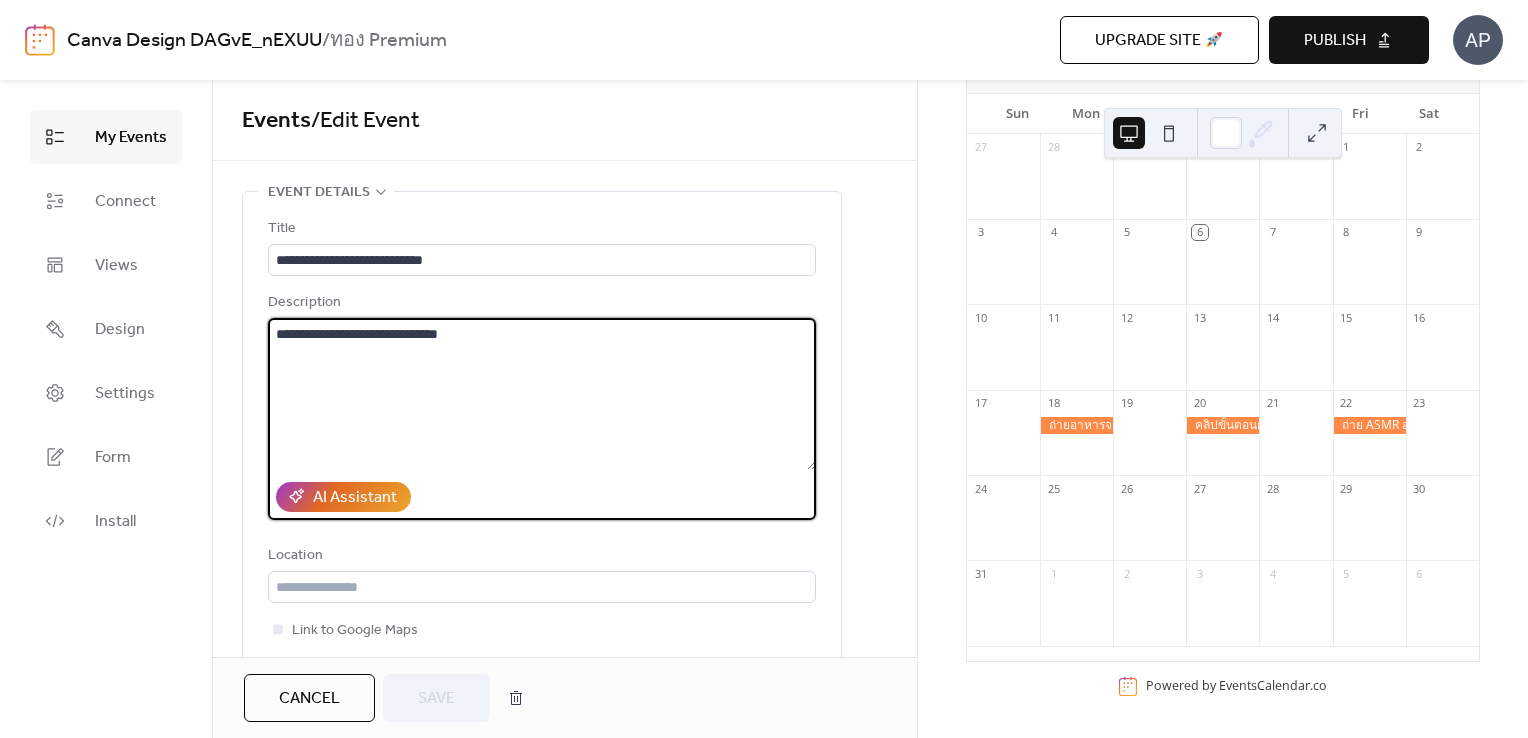 drag, startPoint x: 494, startPoint y: 342, endPoint x: 248, endPoint y: 348, distance: 246.07317 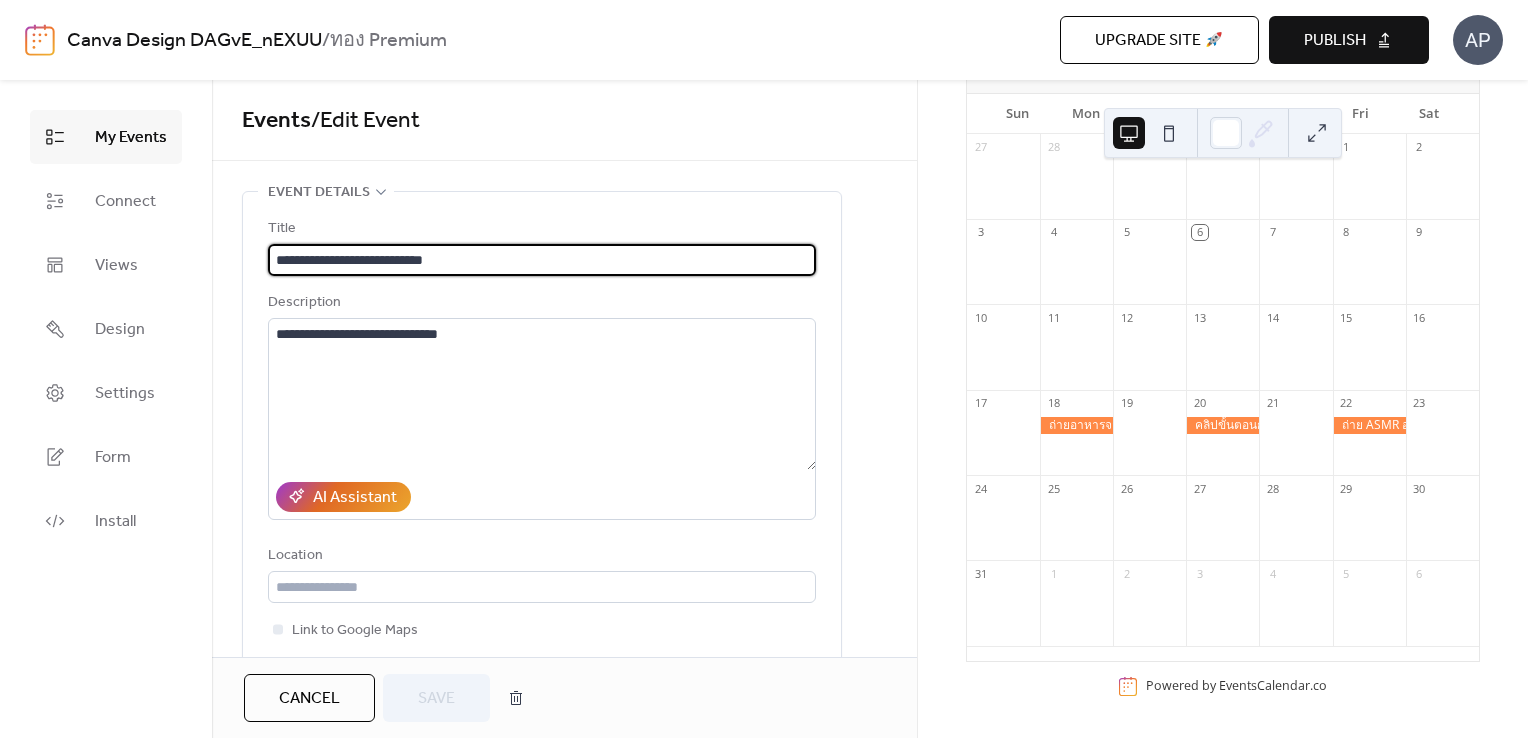 drag, startPoint x: 492, startPoint y: 262, endPoint x: 214, endPoint y: 252, distance: 278.1798 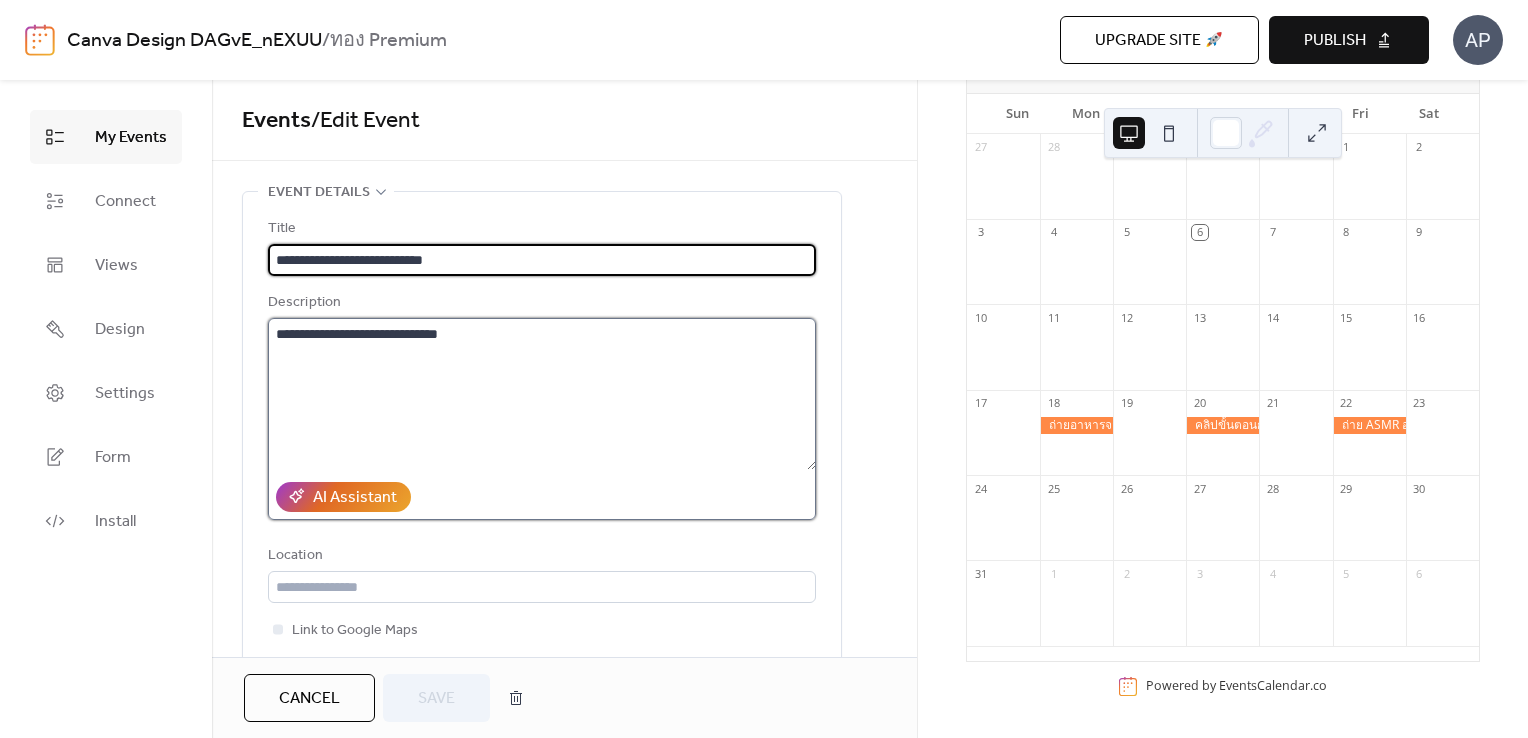click on "**********" at bounding box center (542, 394) 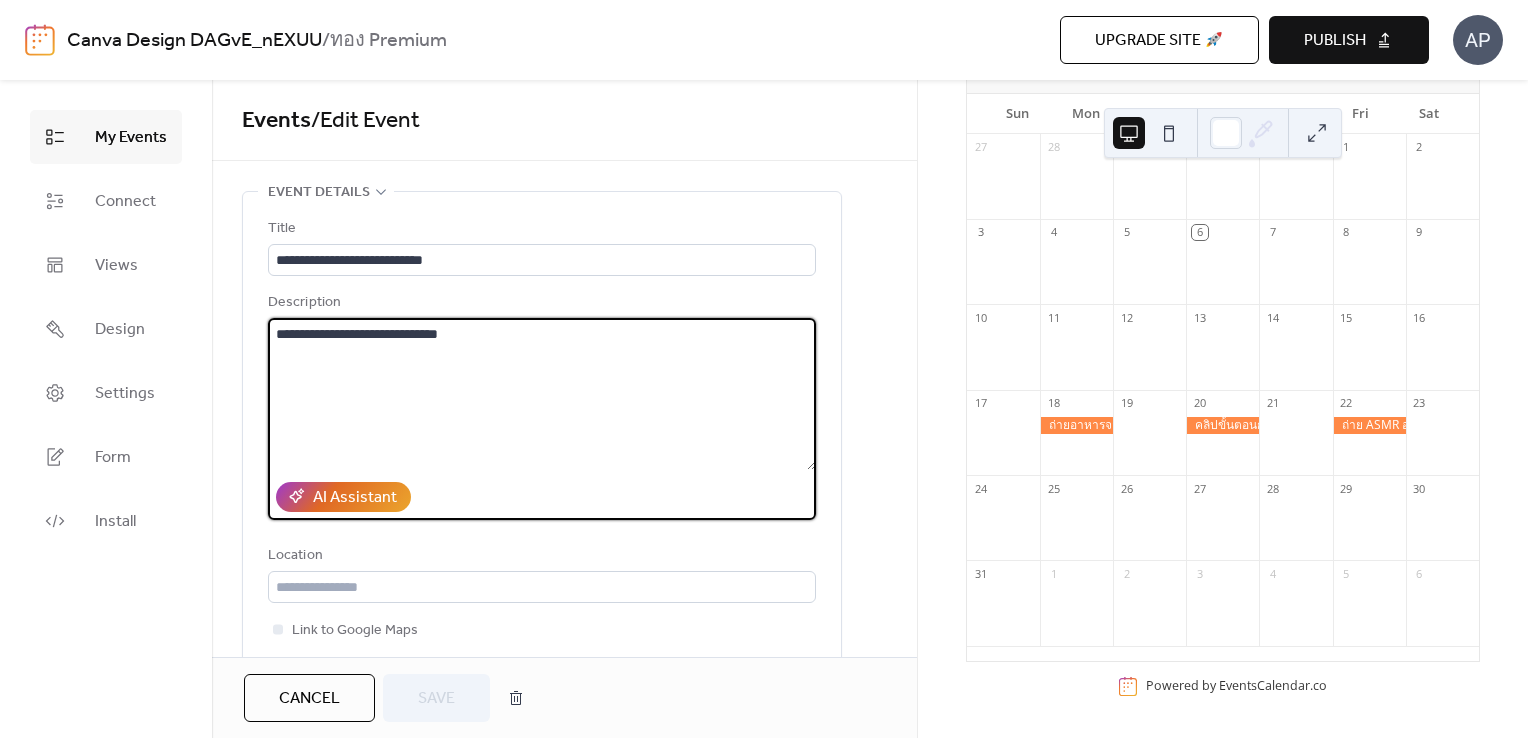 click on "**********" at bounding box center (542, 394) 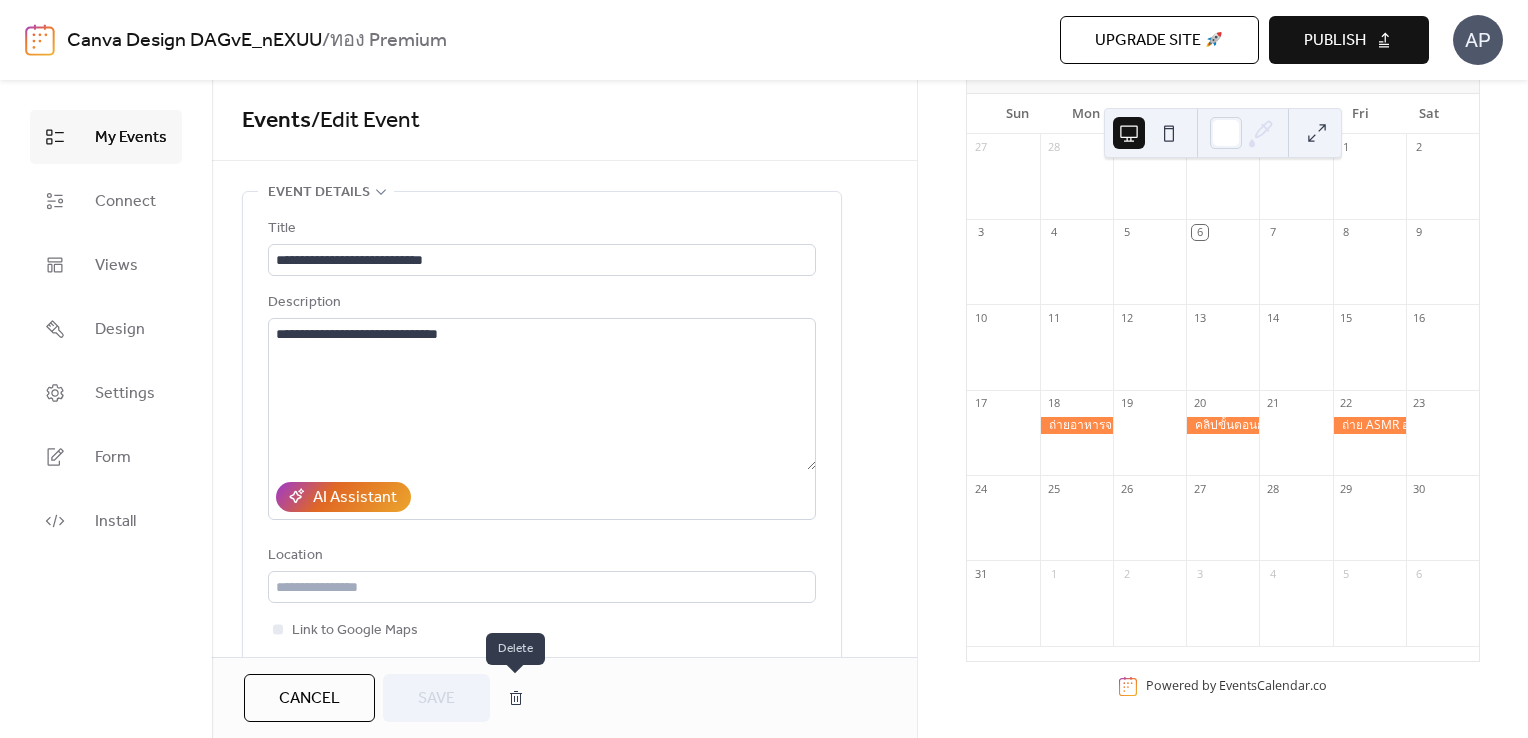 click at bounding box center [516, 698] 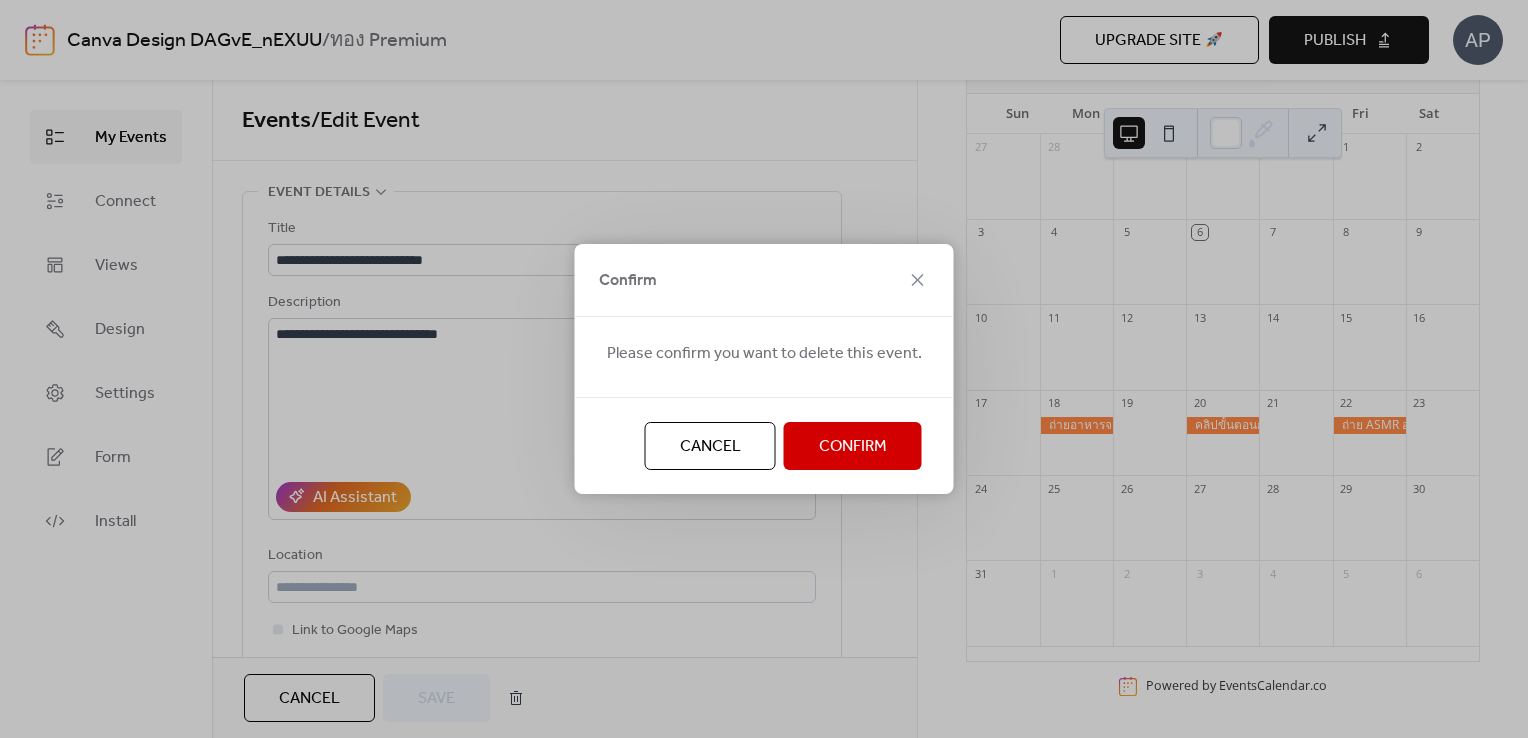 click on "Confirm" at bounding box center [853, 447] 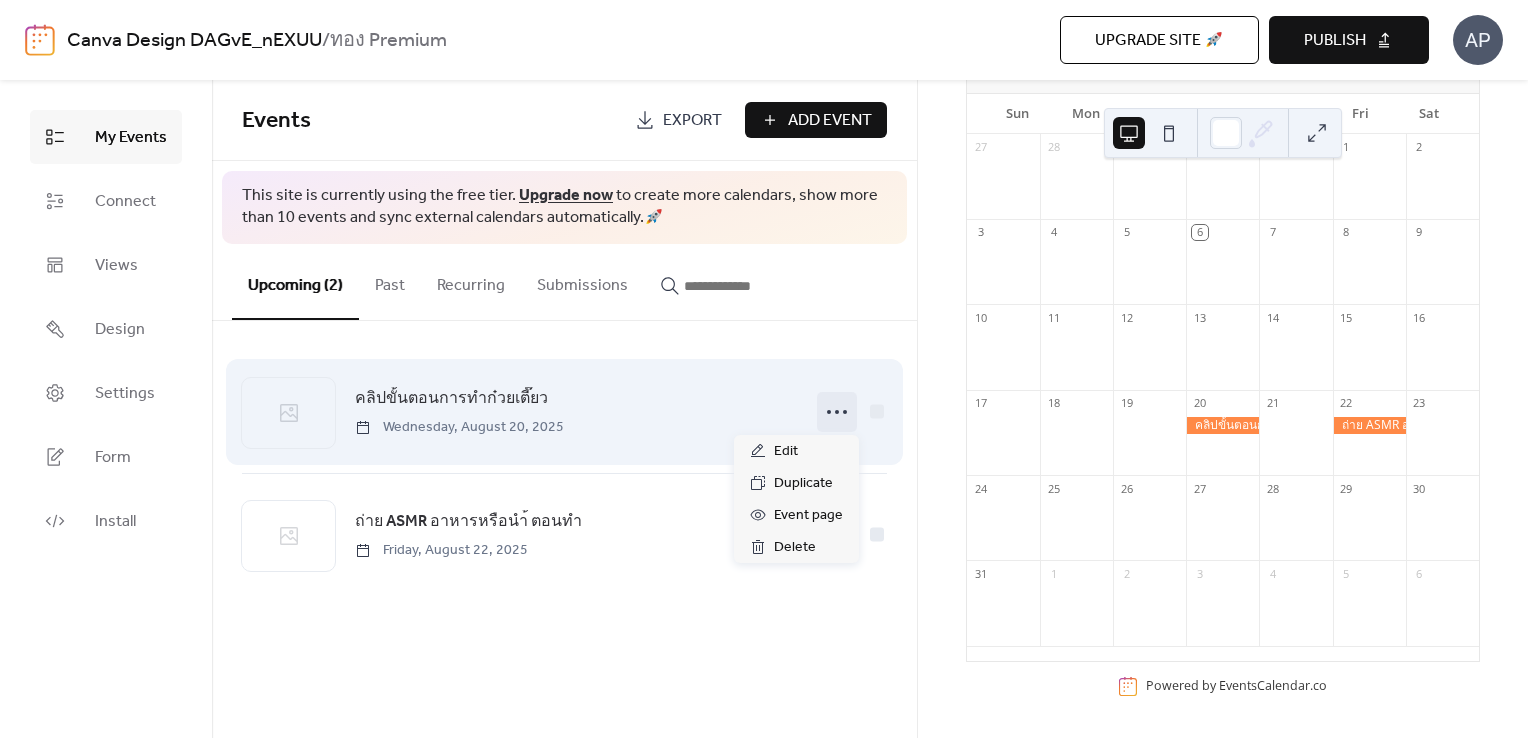 click 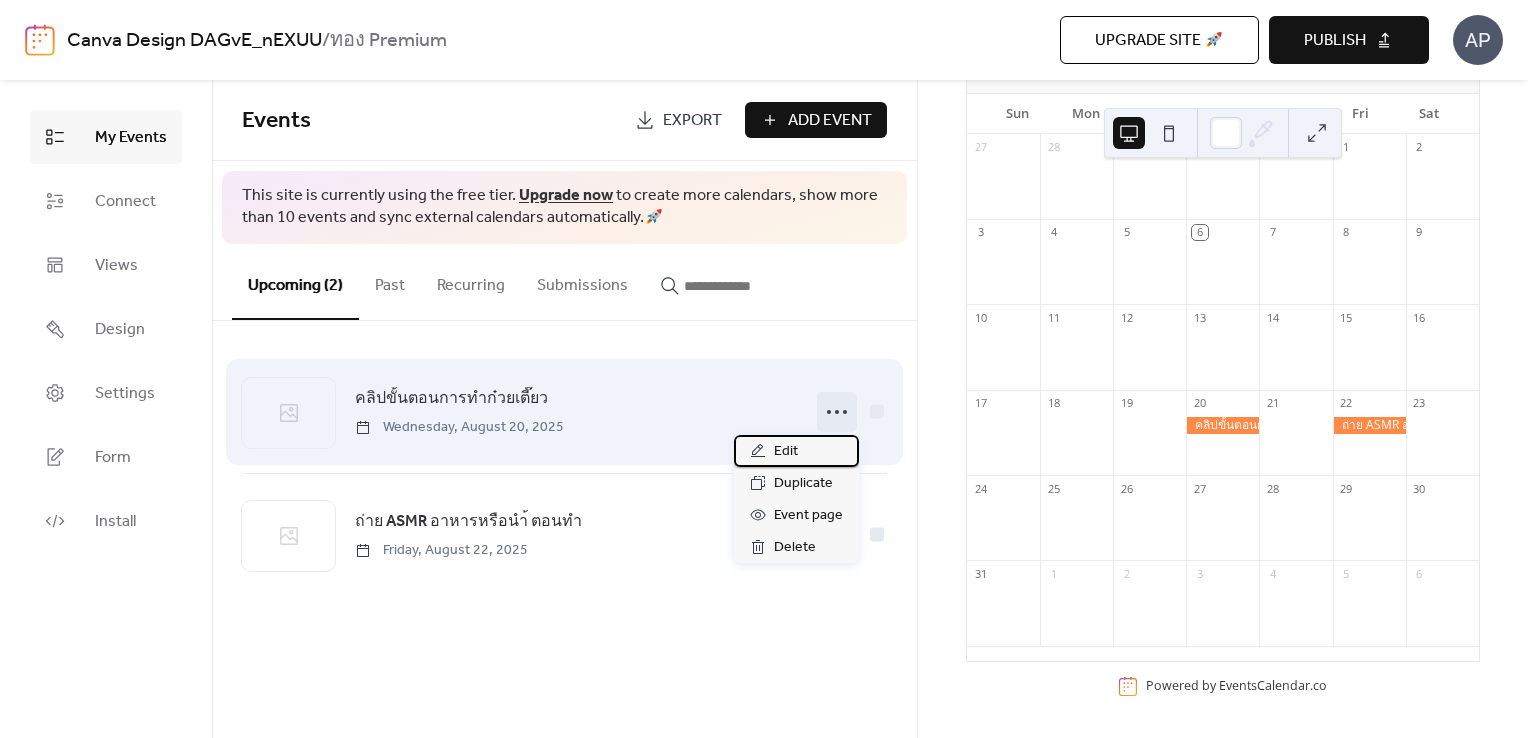 click on "Edit" at bounding box center [796, 451] 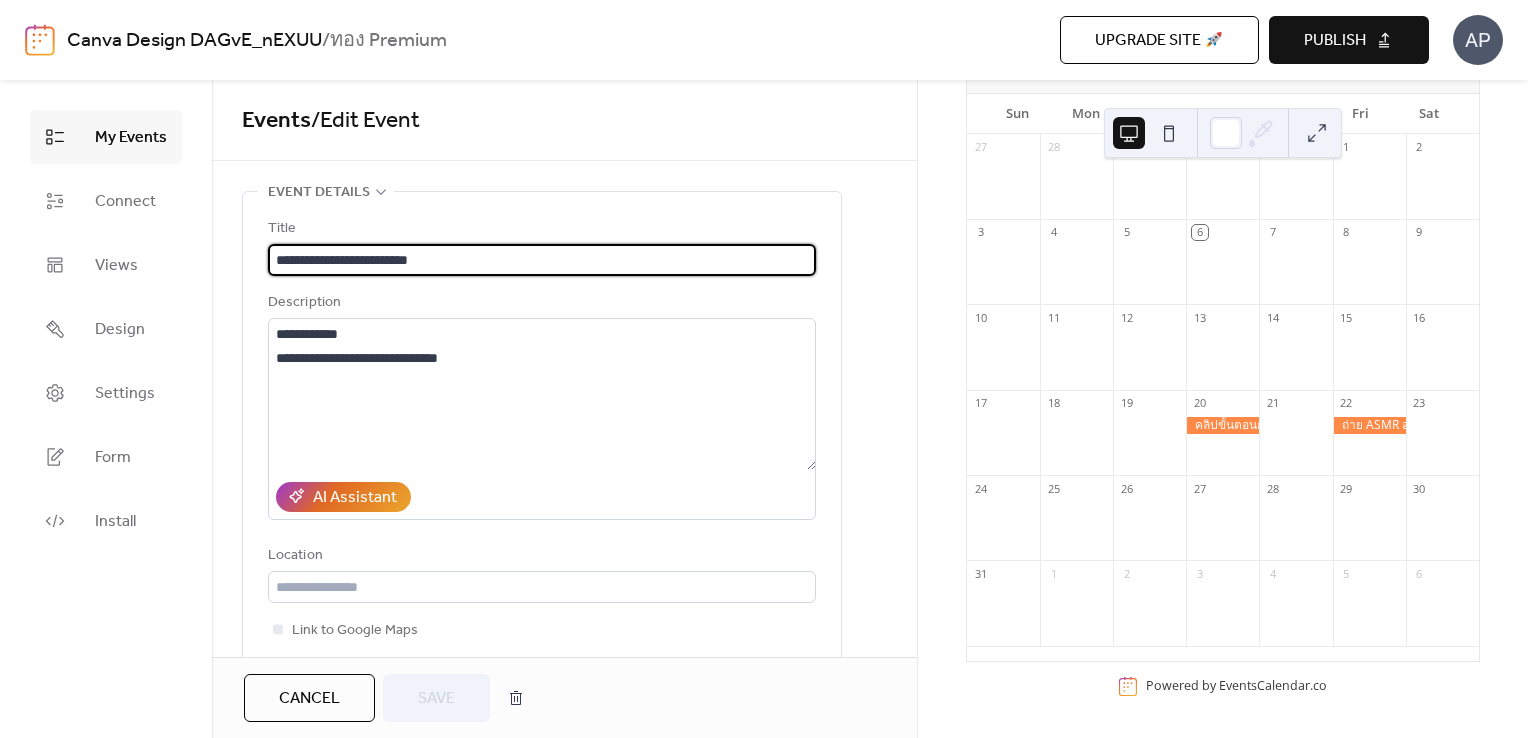 click on "**********" at bounding box center (542, 260) 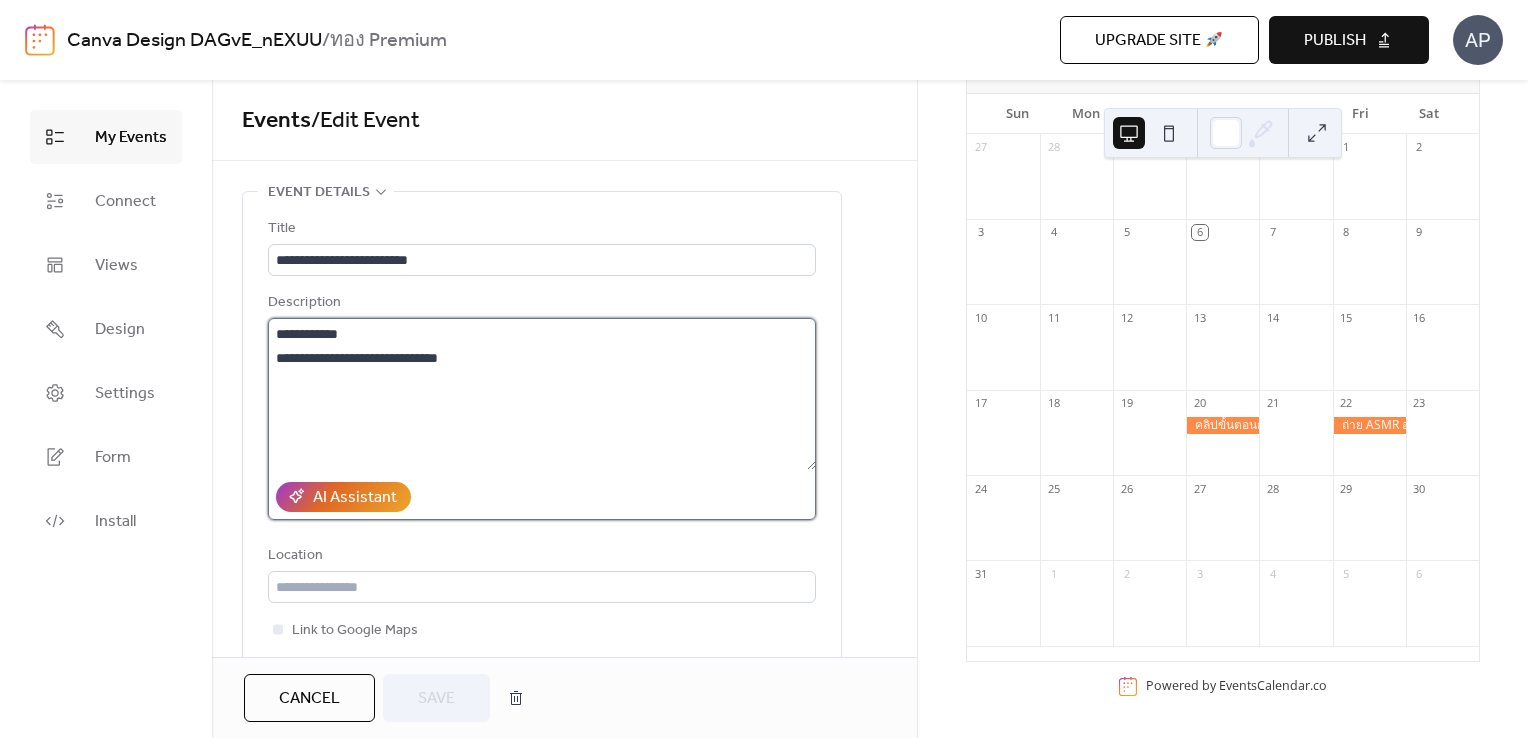 click on "**********" at bounding box center (542, 394) 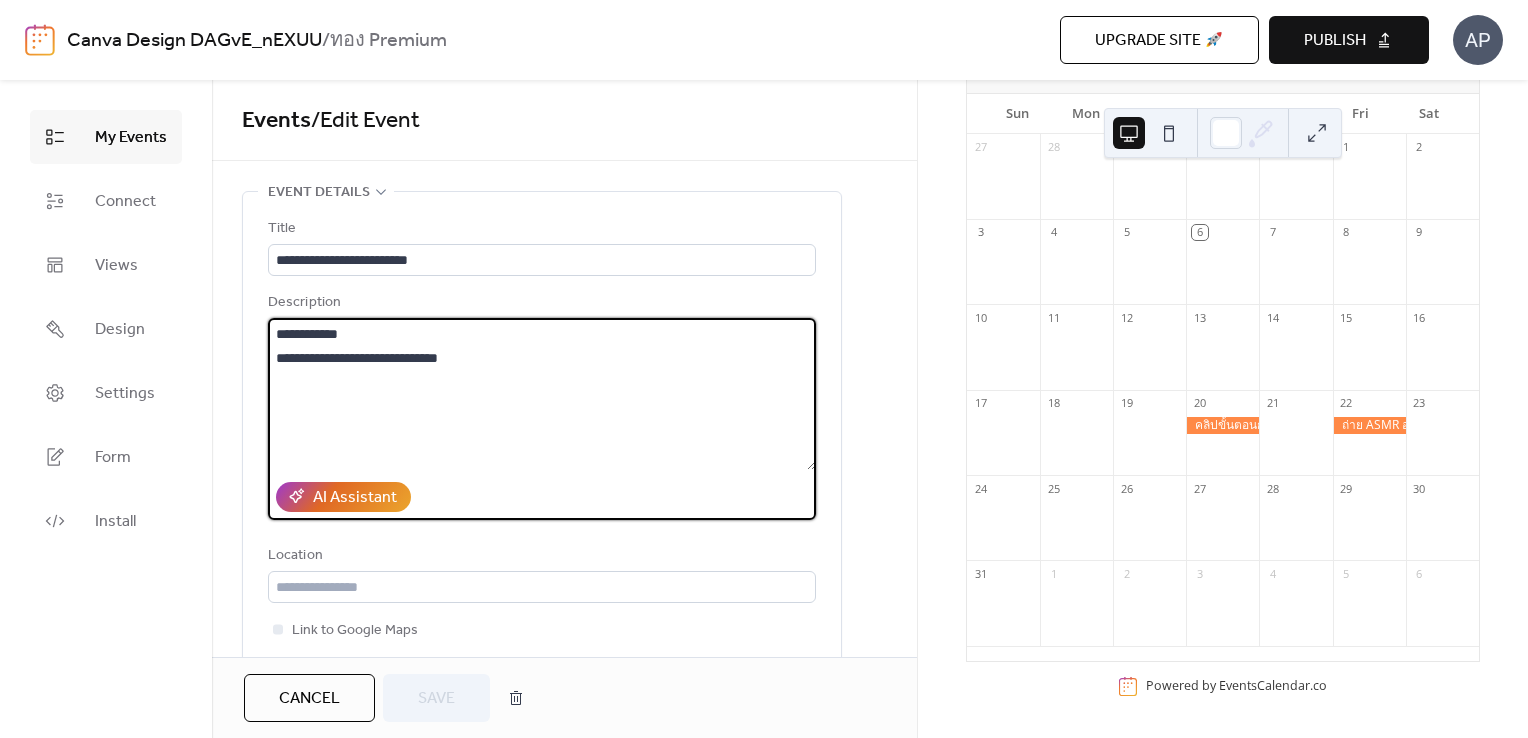 click on "**********" at bounding box center [542, 394] 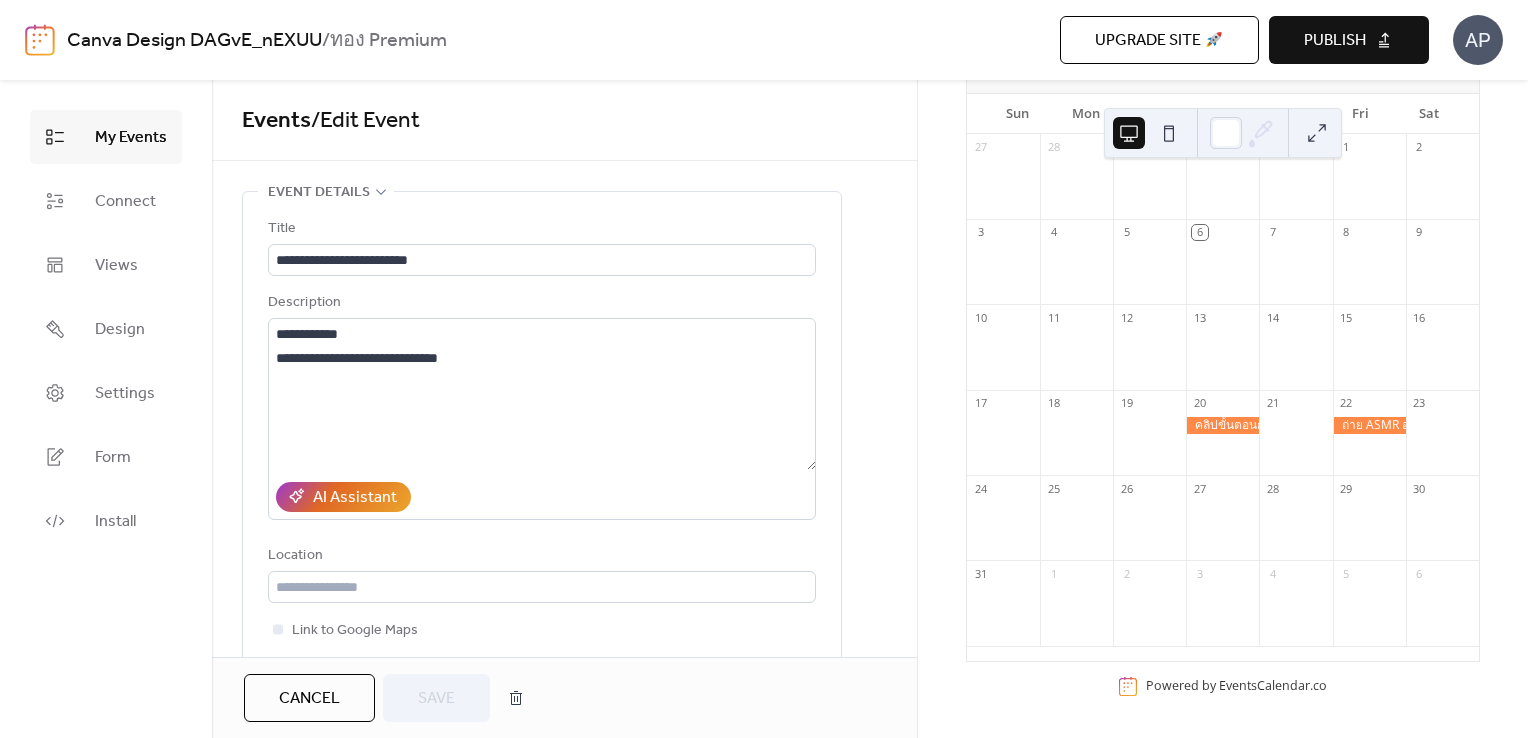 click at bounding box center [516, 698] 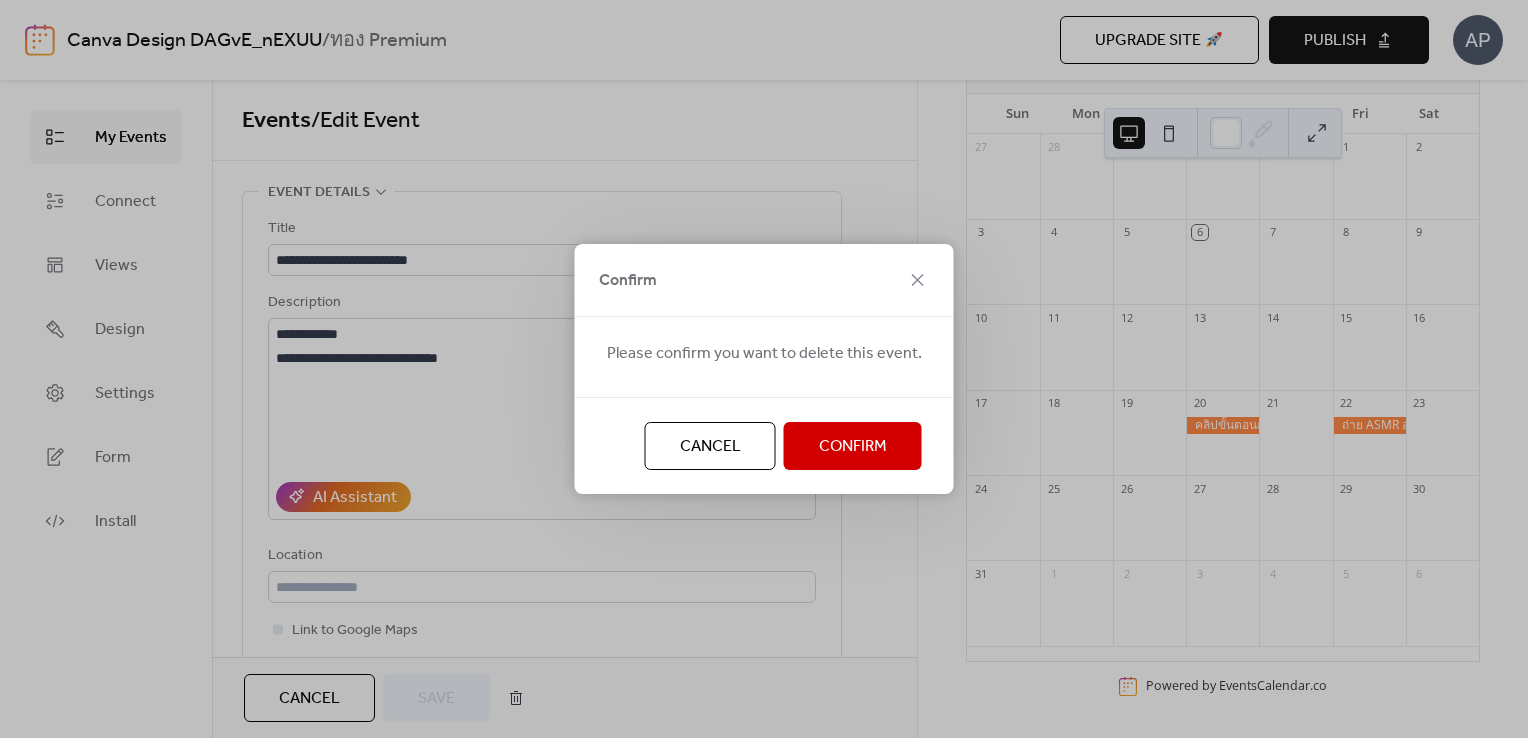 click on "Confirm" at bounding box center [853, 446] 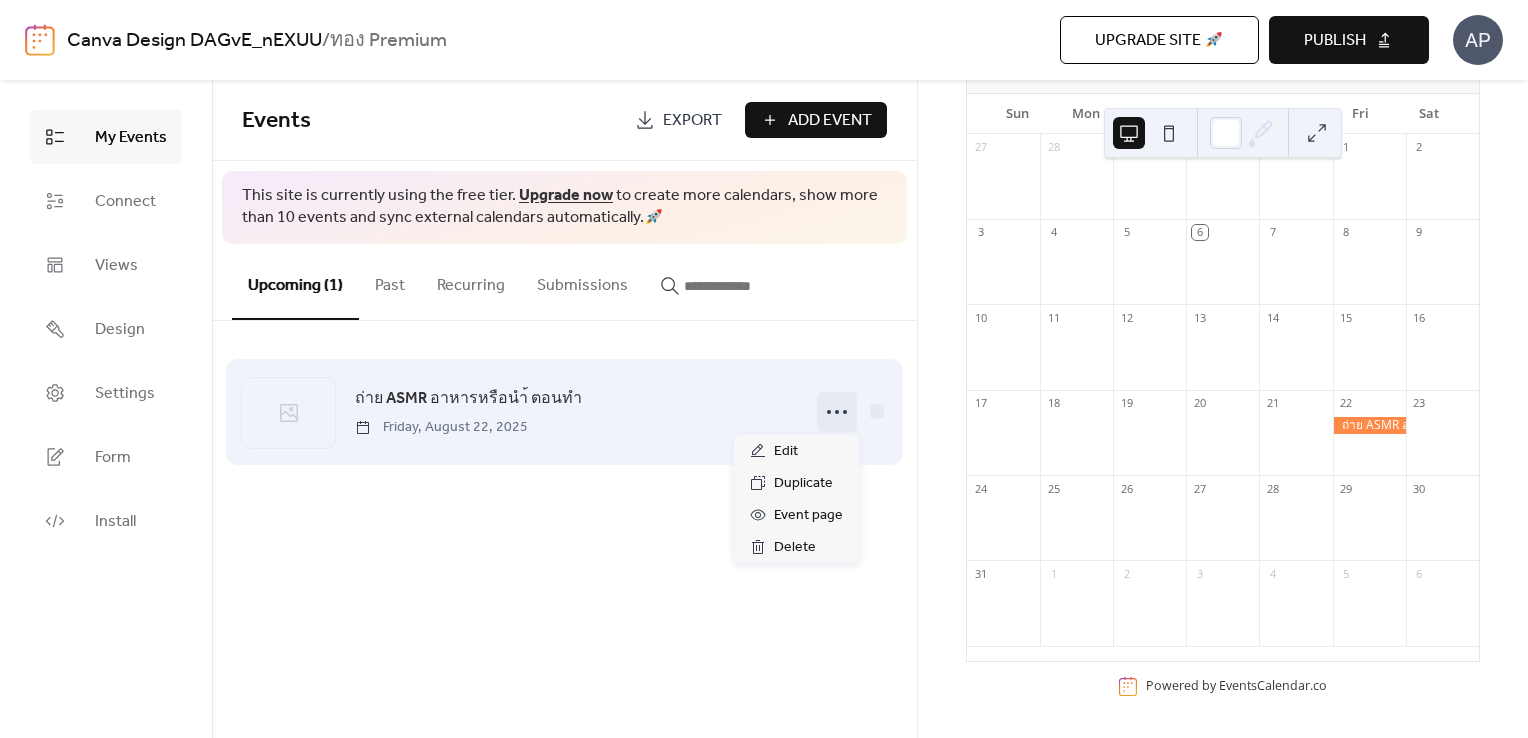 click 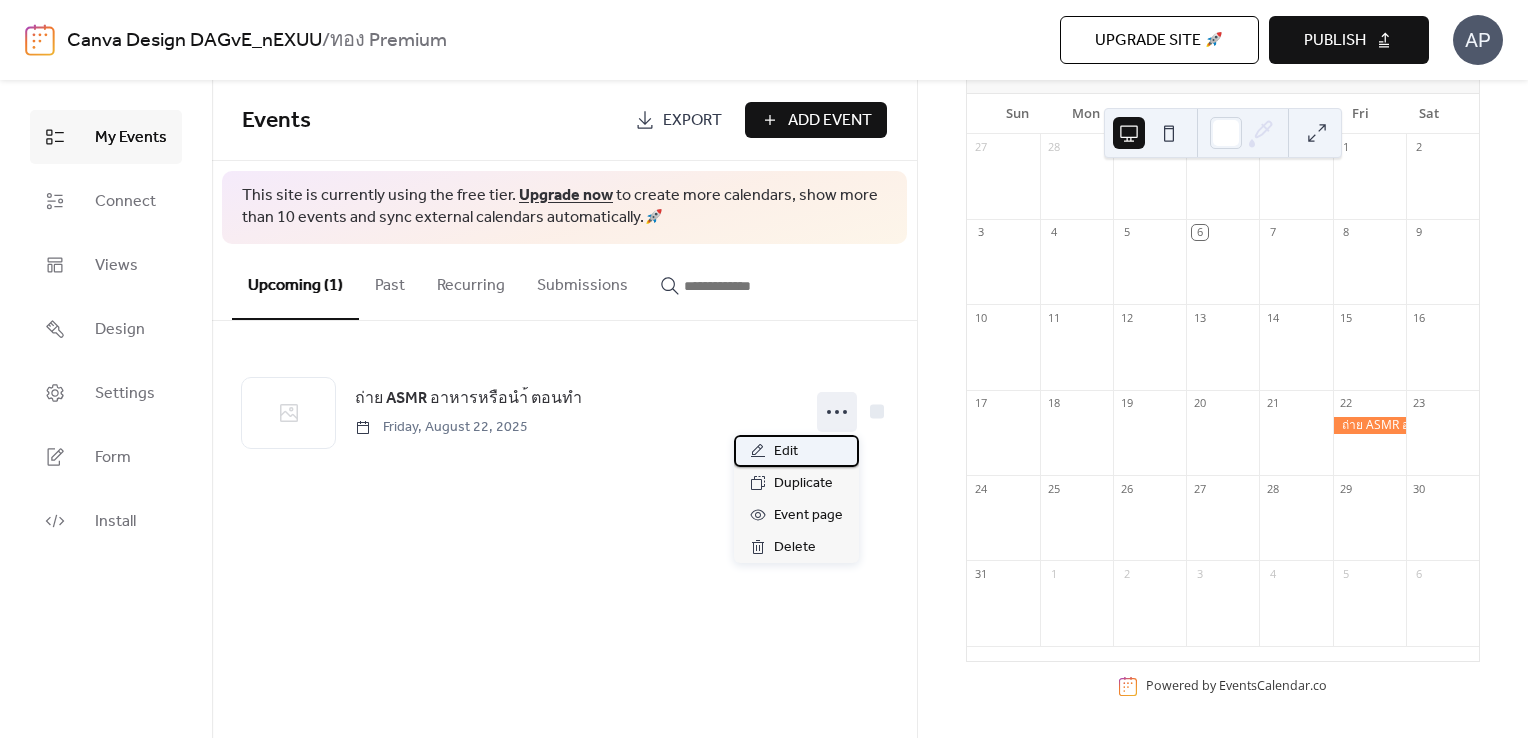 click on "Edit" at bounding box center (796, 451) 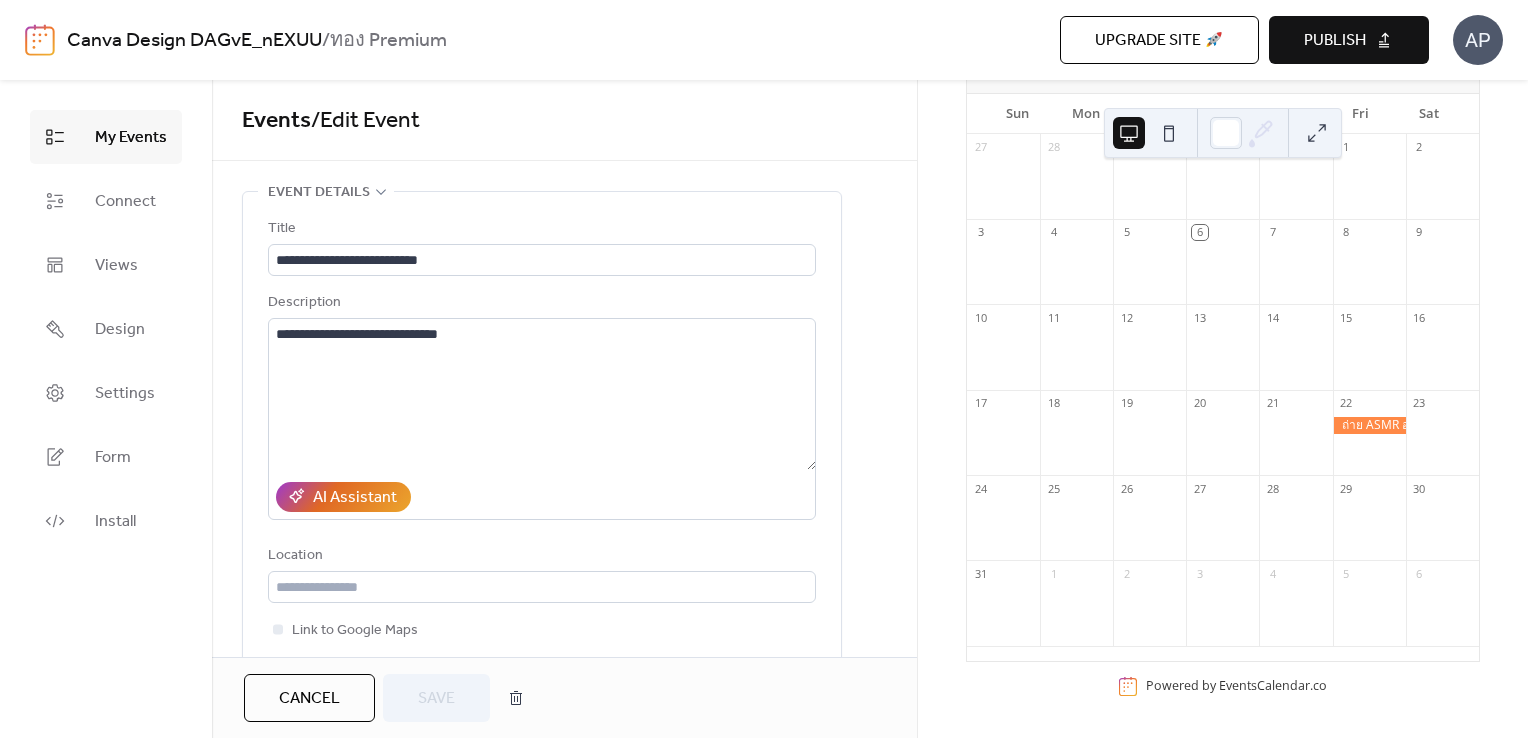 click on "**********" at bounding box center [542, 246] 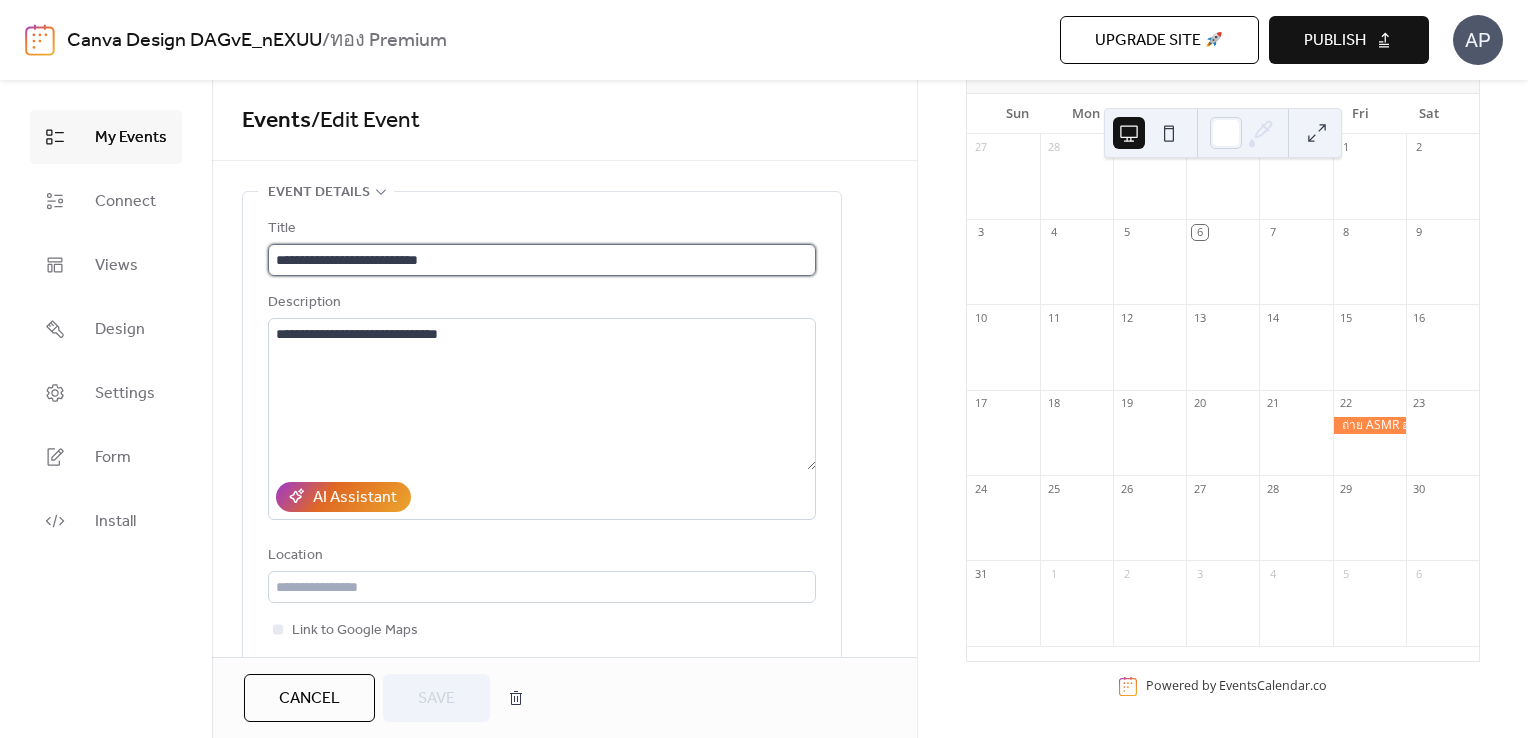 click on "**********" at bounding box center [542, 260] 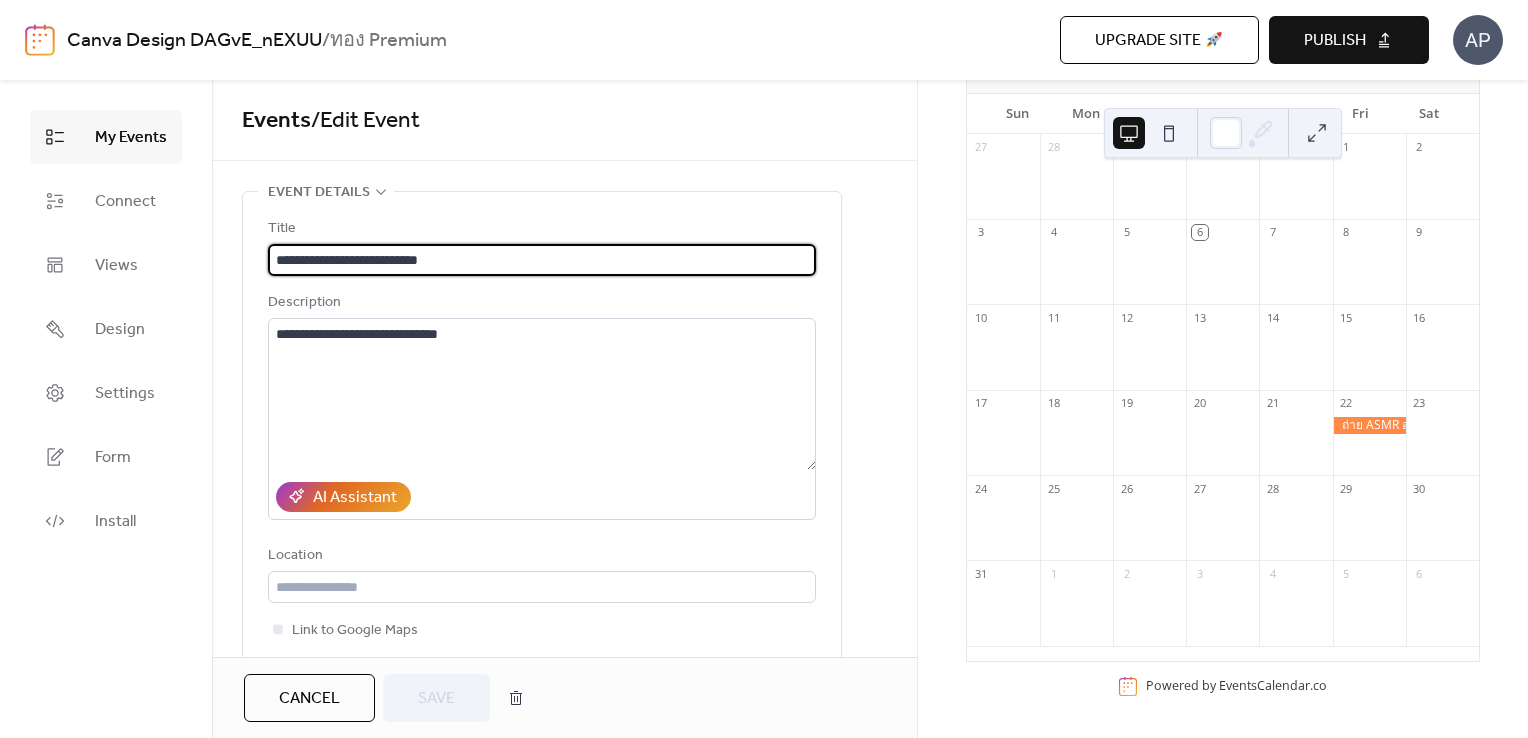 click on "**********" at bounding box center [542, 260] 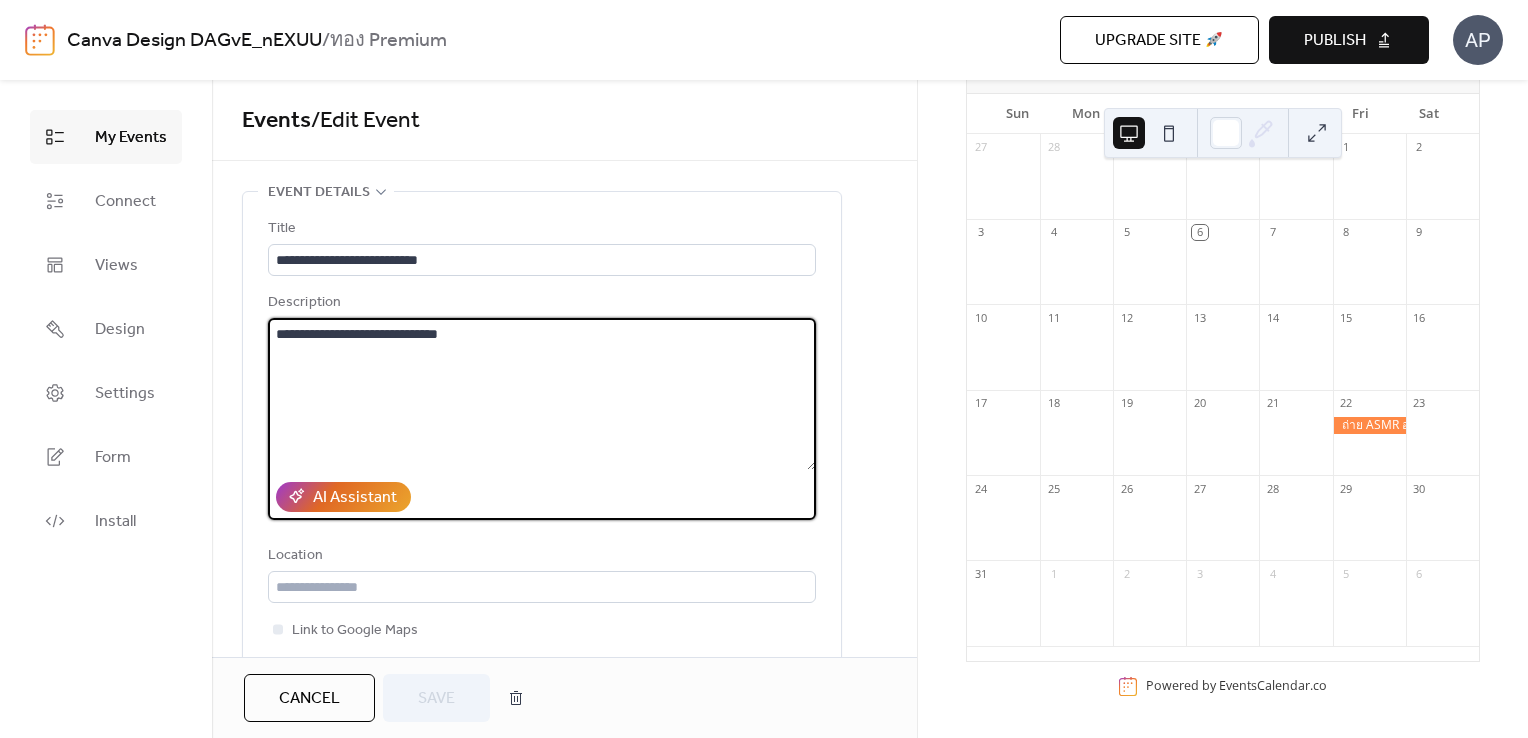 click on "**********" at bounding box center (542, 394) 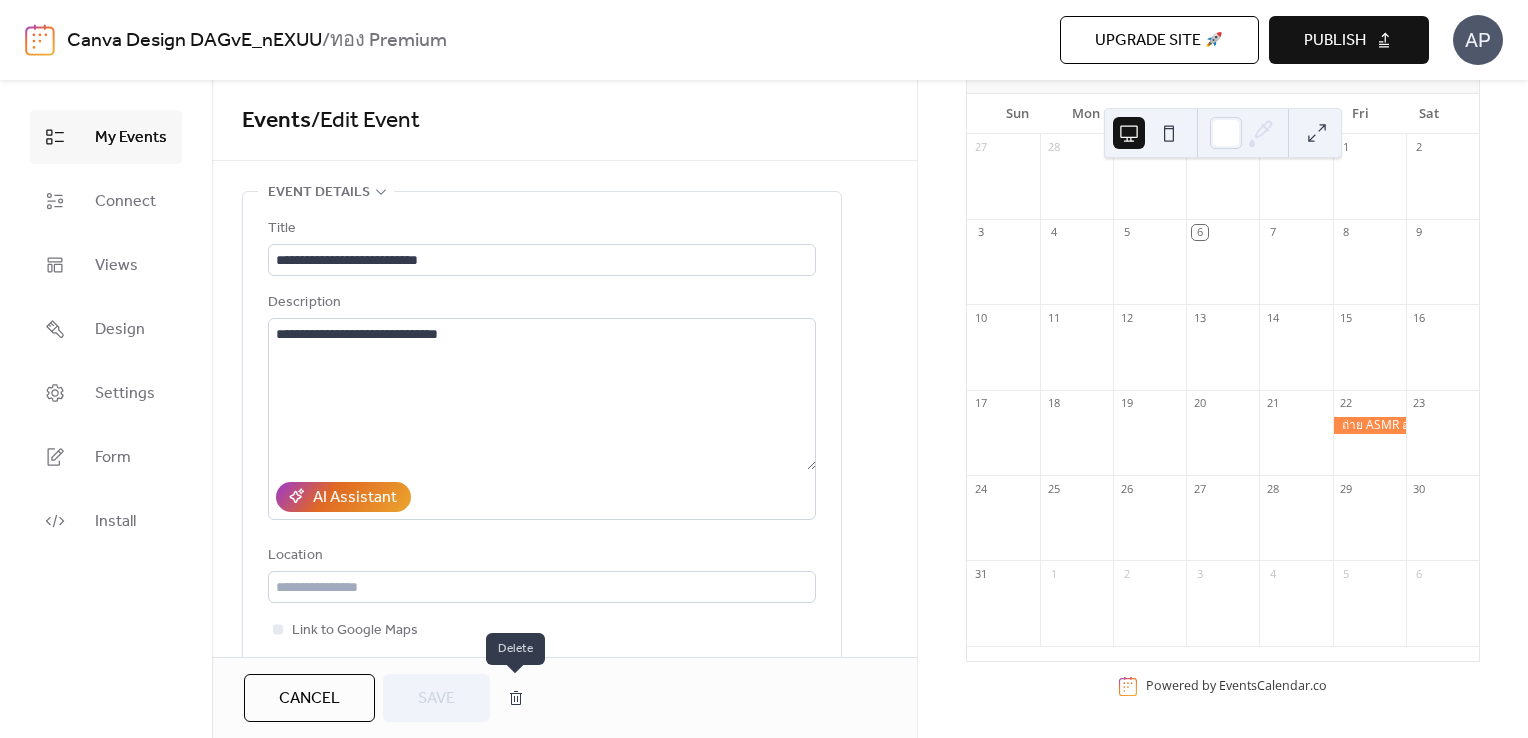 click at bounding box center (516, 698) 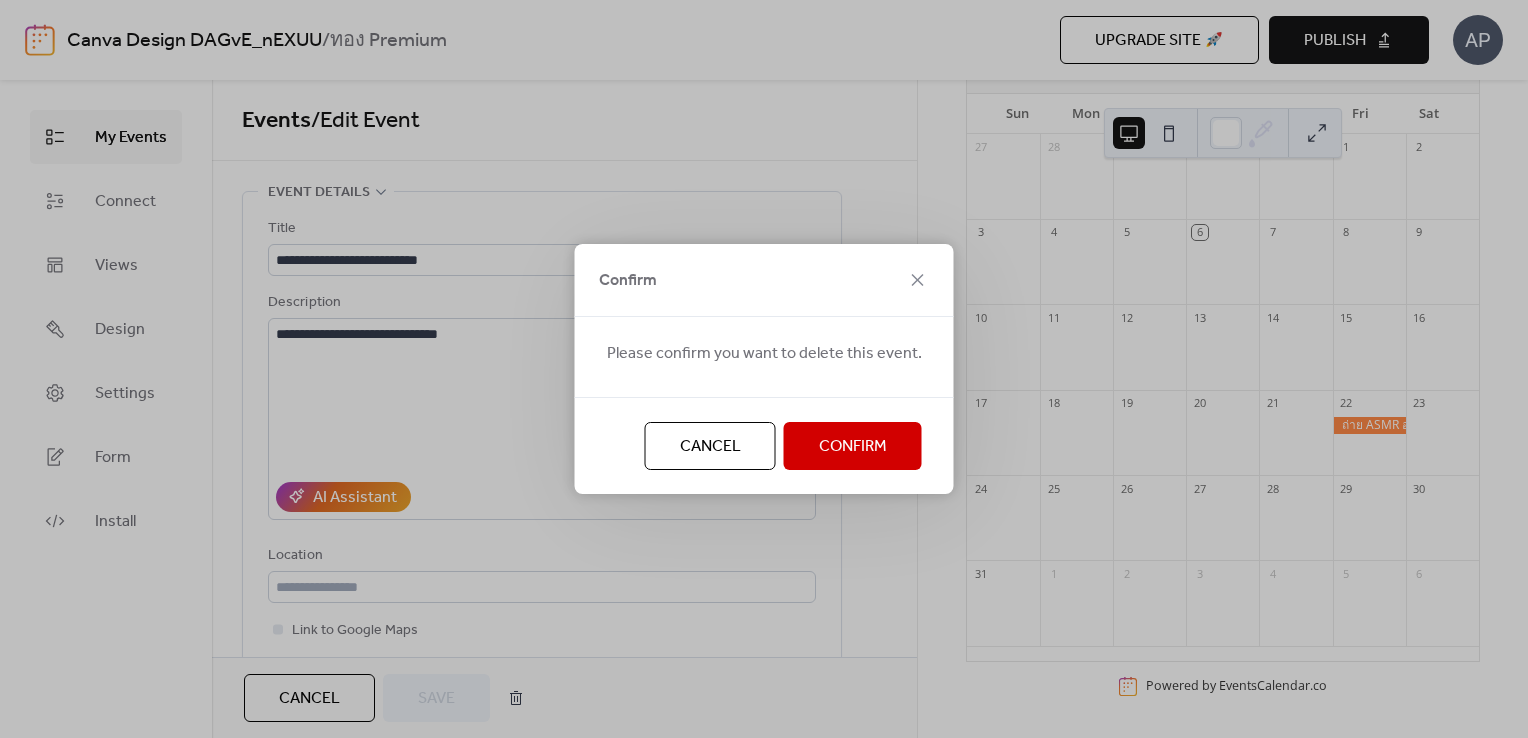click on "Confirm" at bounding box center [853, 447] 